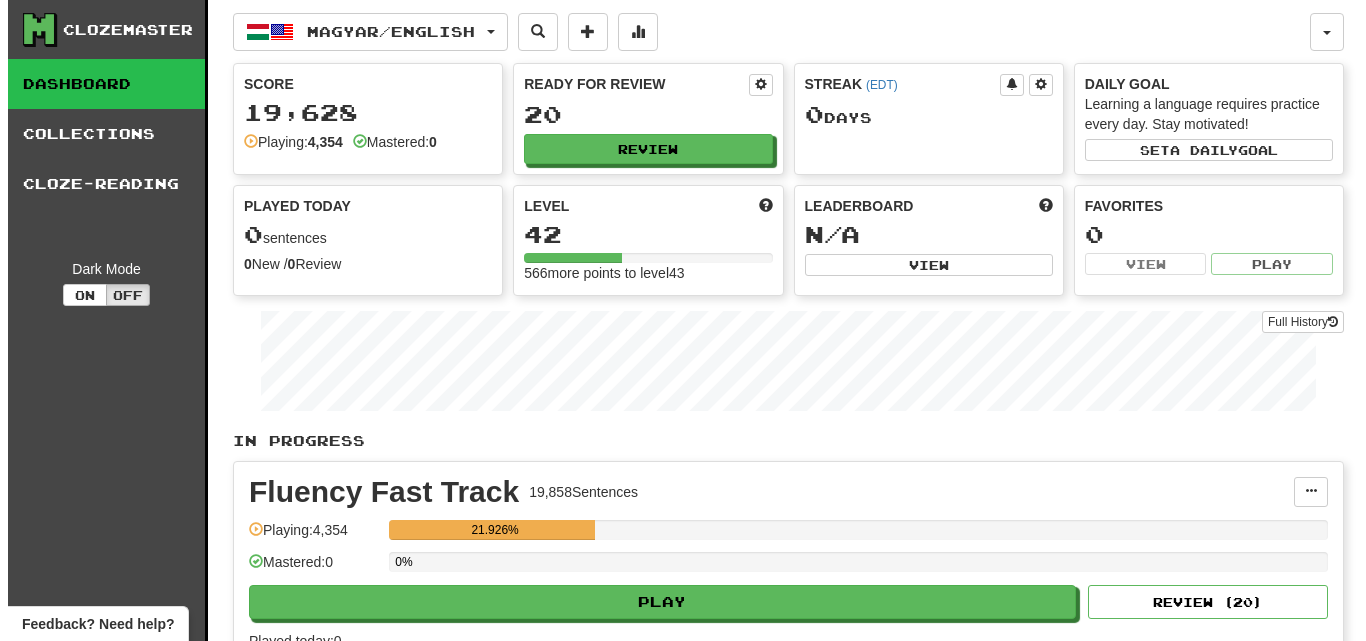 scroll, scrollTop: 0, scrollLeft: 0, axis: both 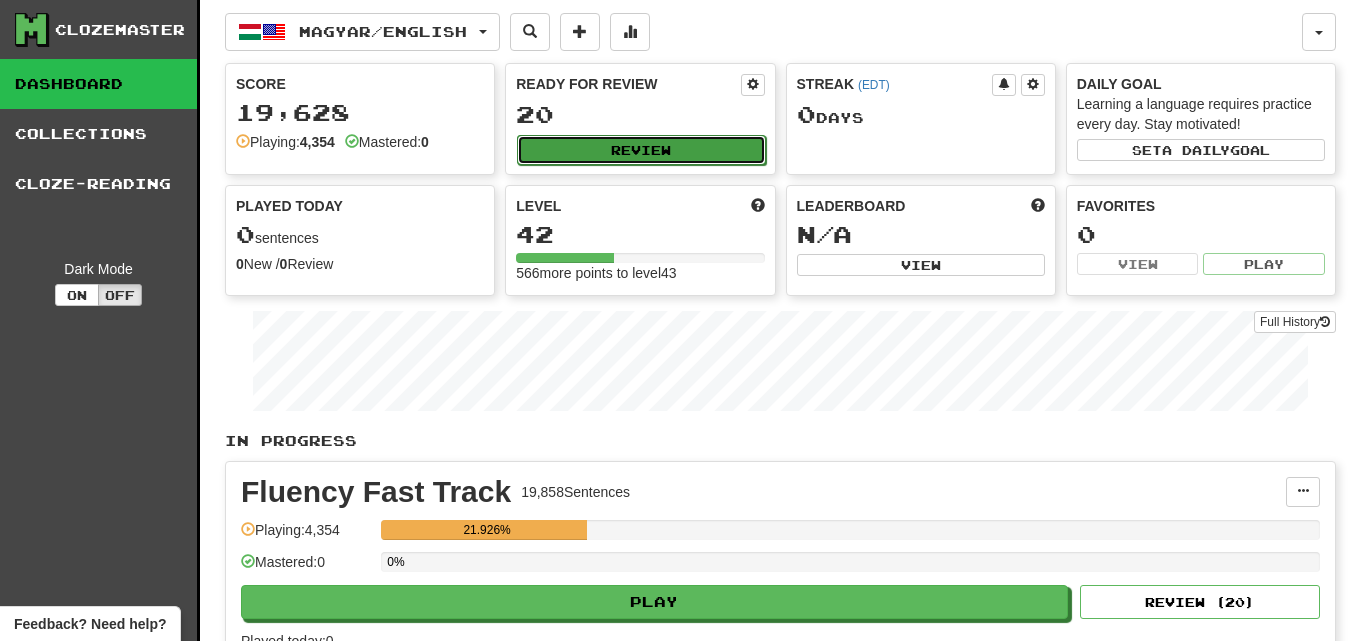 click on "Review" at bounding box center [641, 150] 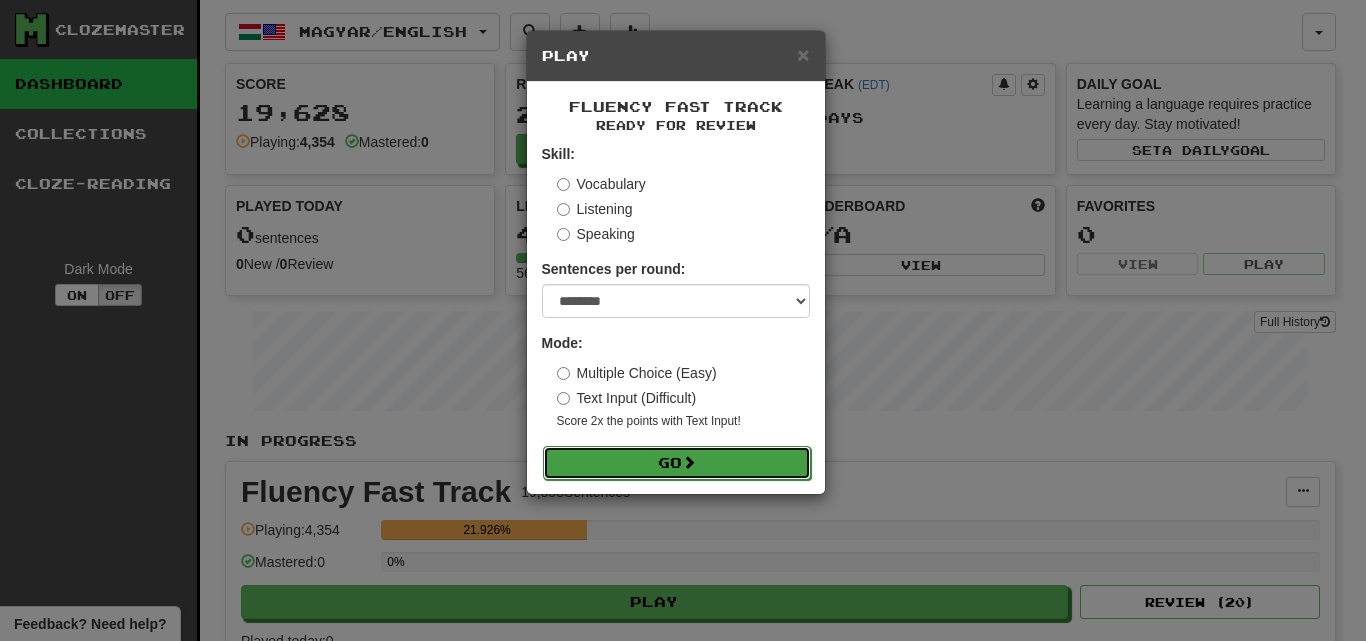click on "Go" at bounding box center (677, 463) 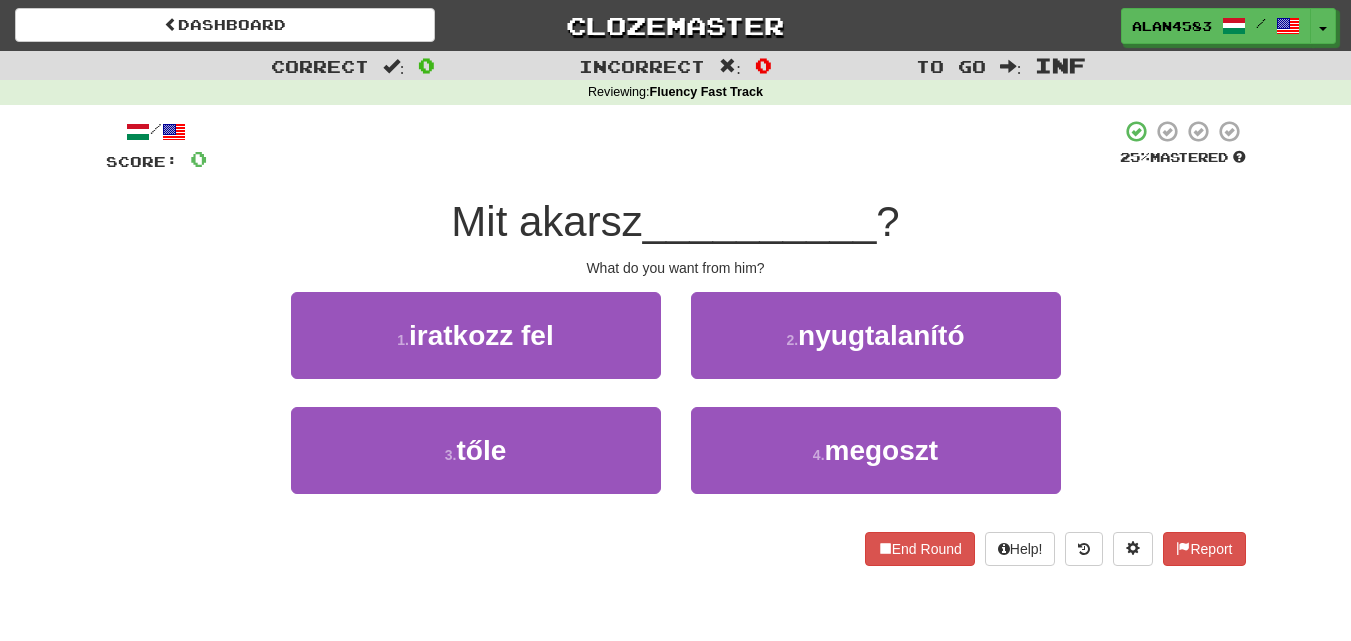 scroll, scrollTop: 0, scrollLeft: 0, axis: both 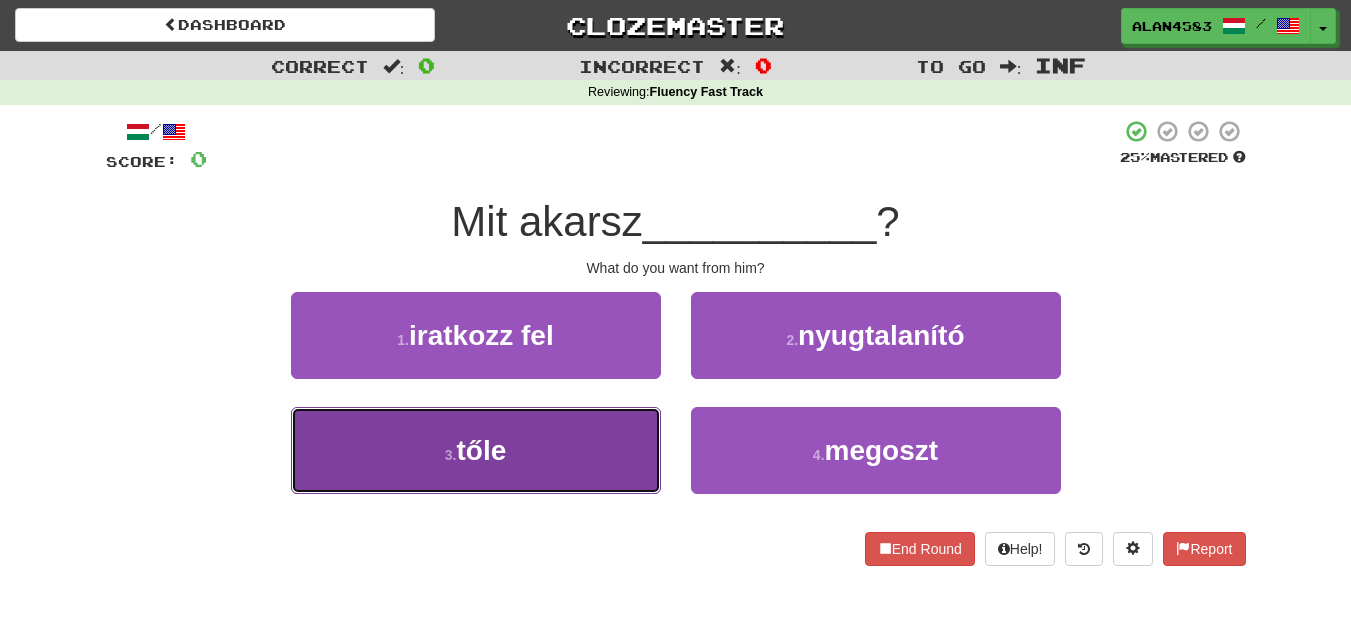 click on "3 .  tőle" at bounding box center [476, 450] 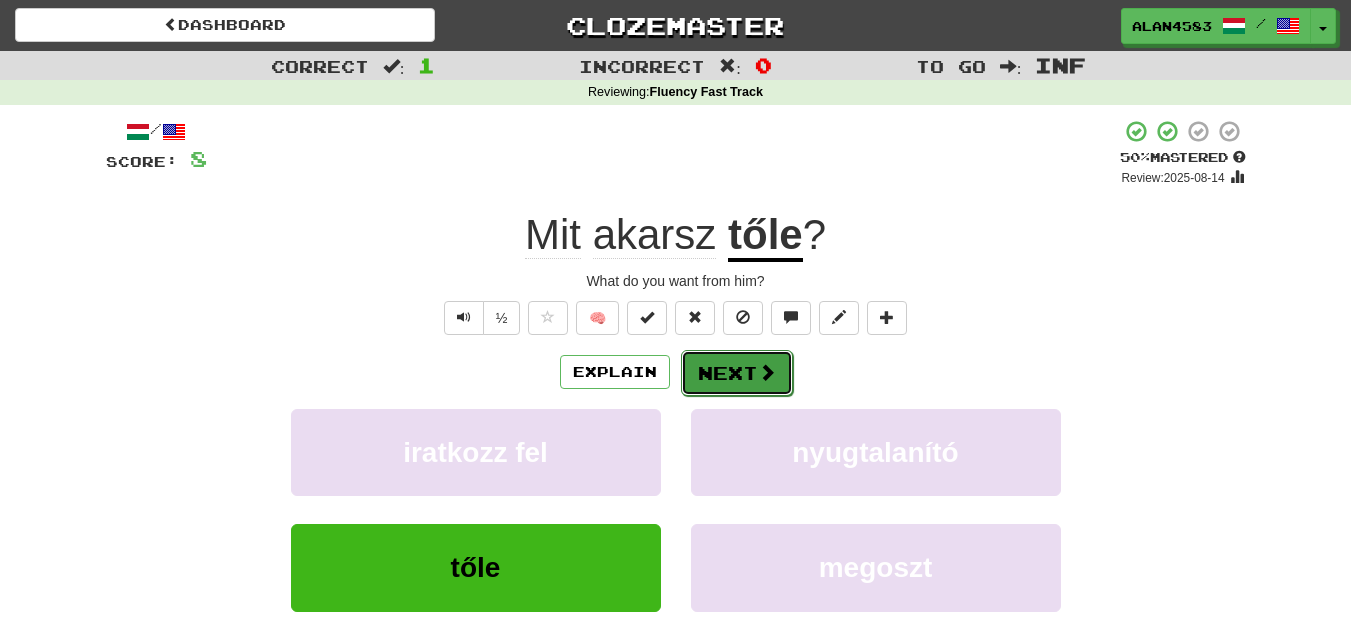 click on "Next" at bounding box center [737, 373] 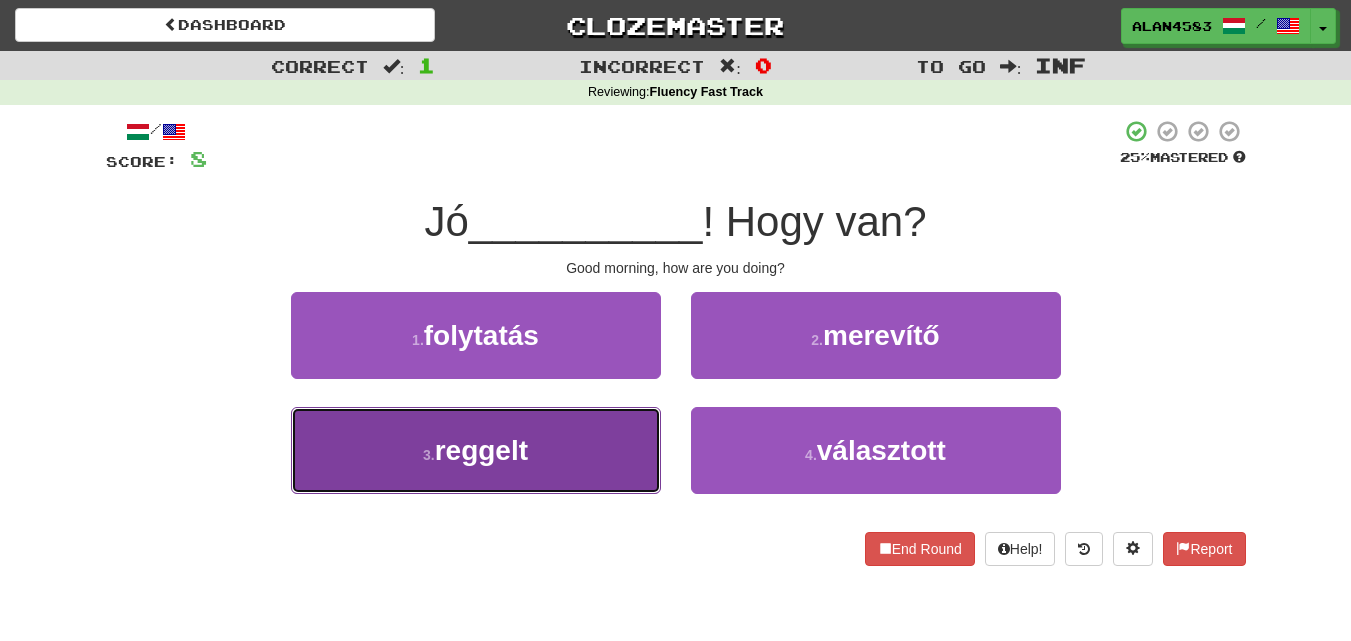 click on "3 .  reggelt" at bounding box center [476, 450] 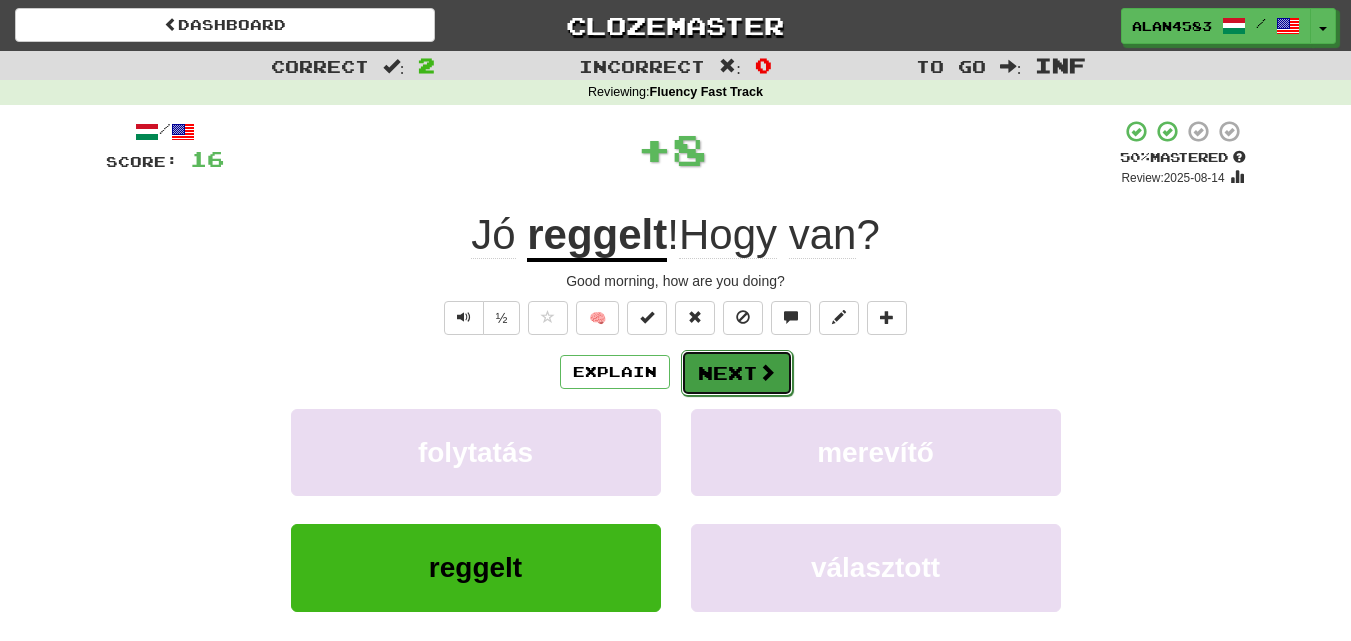 click on "Next" at bounding box center (737, 373) 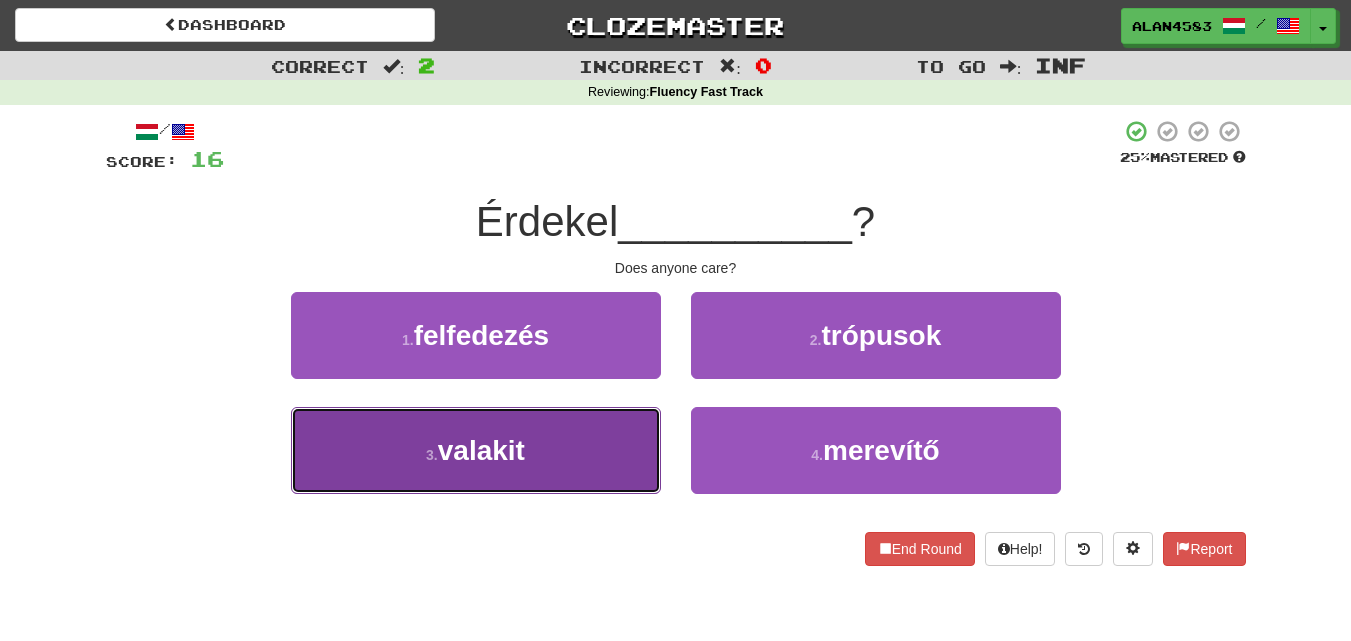 click on "3 .  valakit" at bounding box center [476, 450] 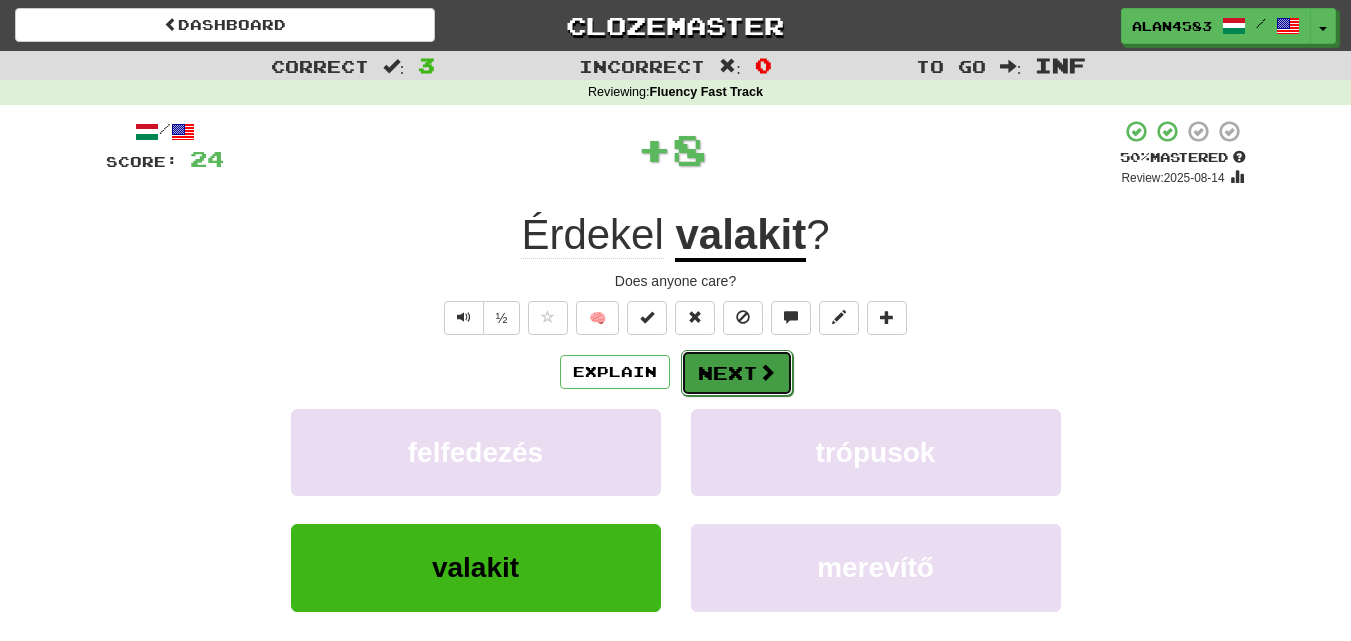 click on "Next" at bounding box center [737, 373] 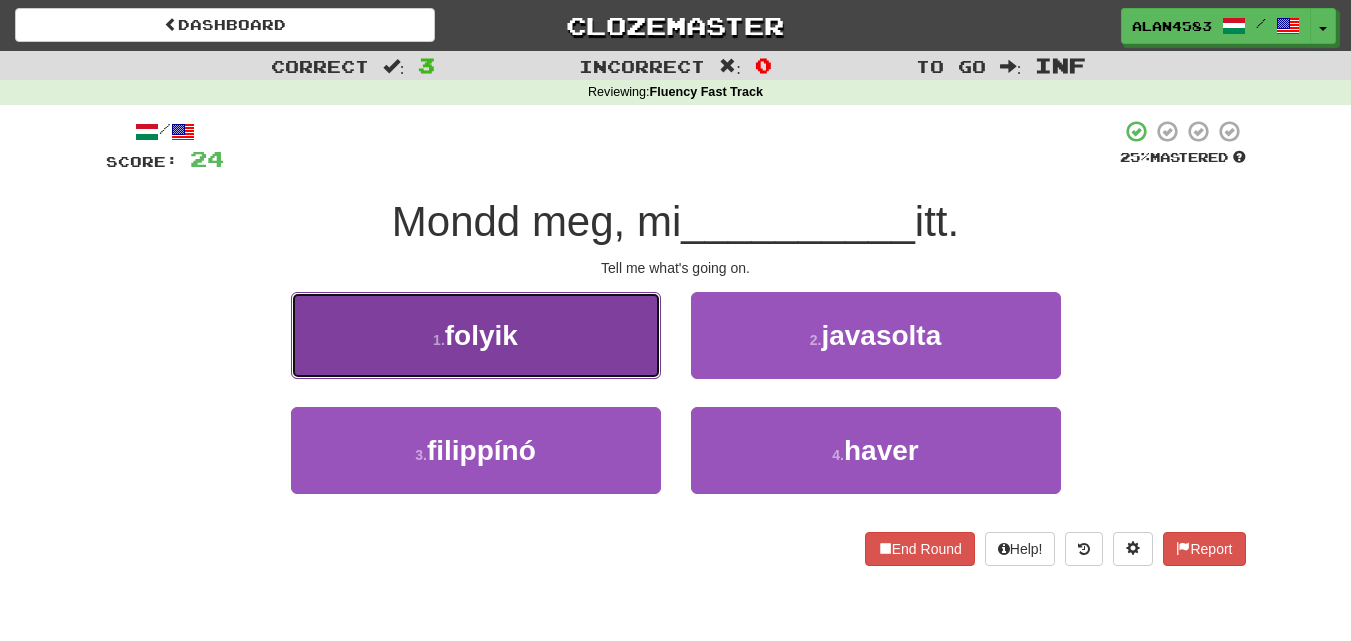 click on "1 .  folyik" at bounding box center (476, 335) 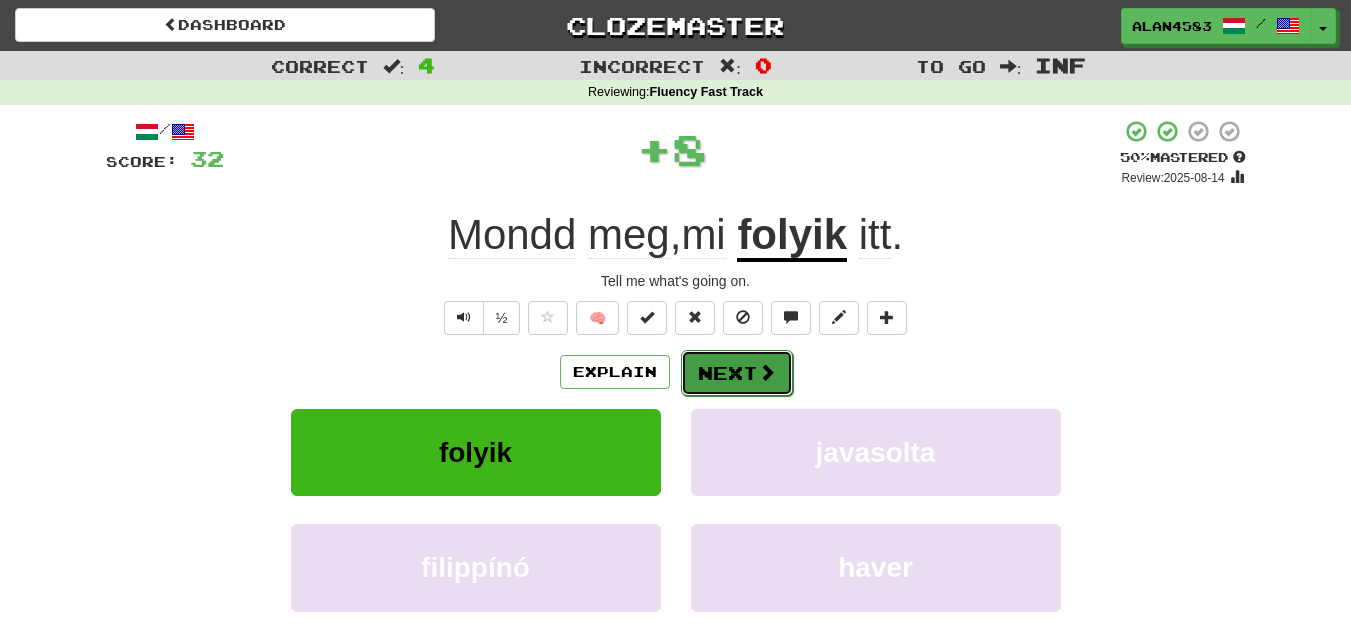 click on "Next" at bounding box center (737, 373) 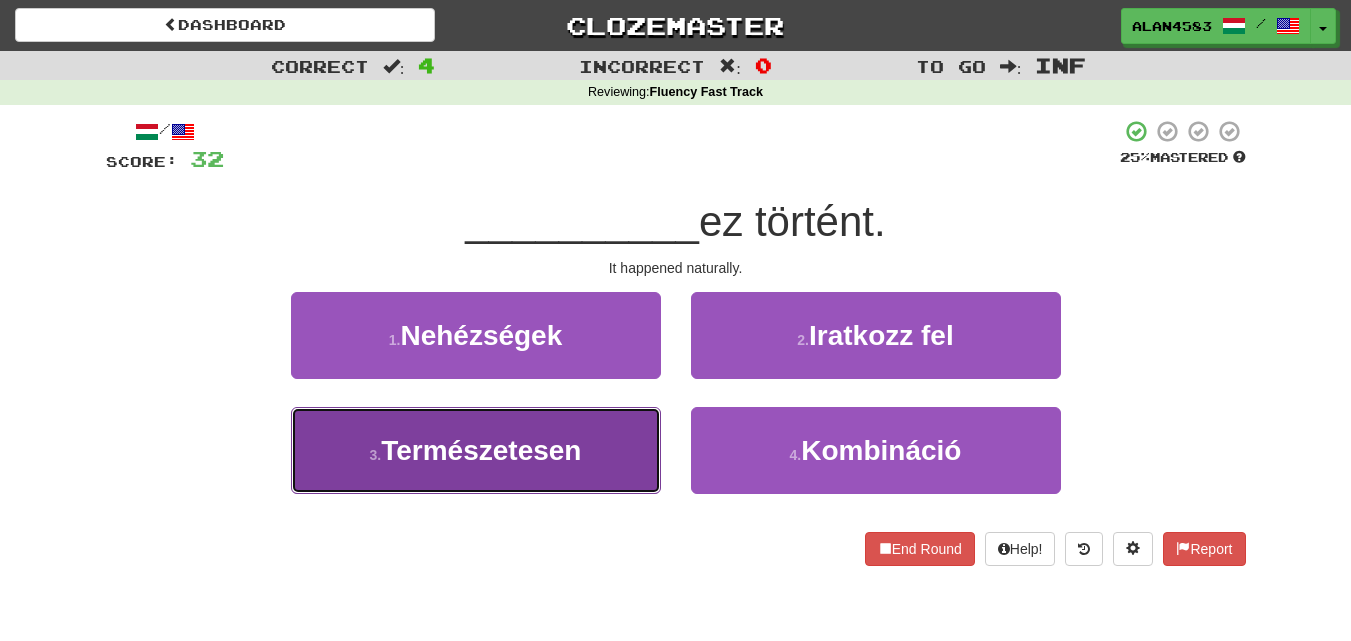 click on "Természetesen" at bounding box center [481, 450] 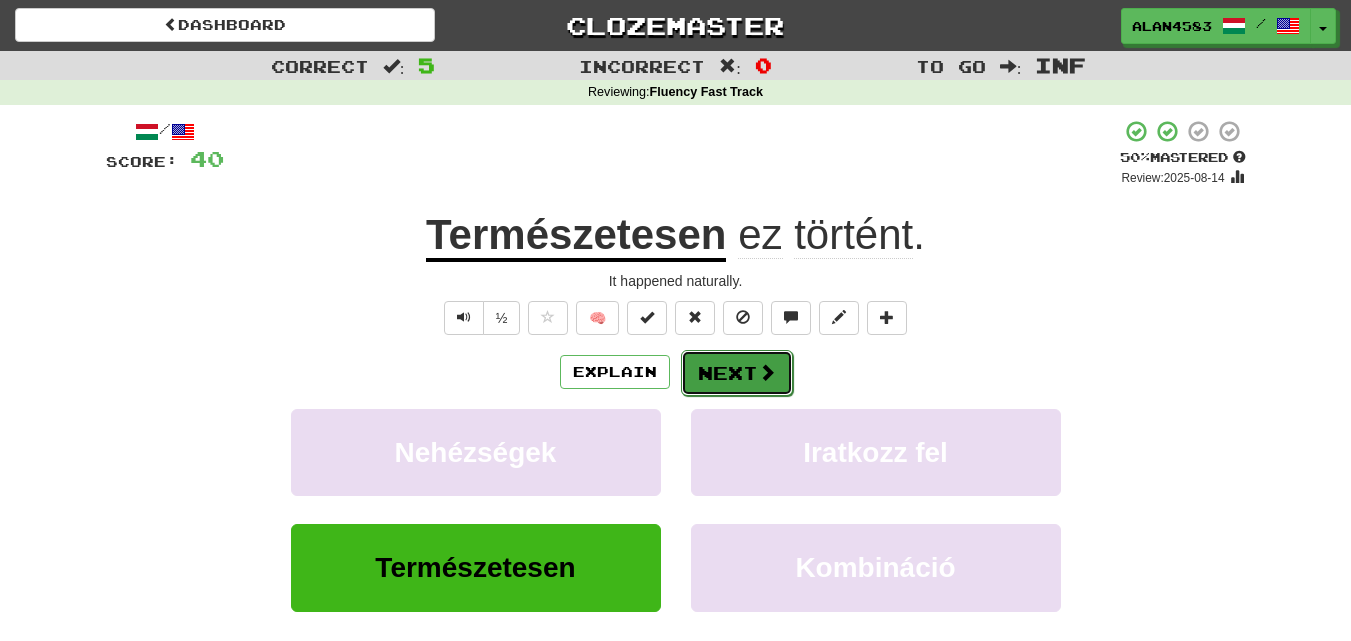click on "Next" at bounding box center [737, 373] 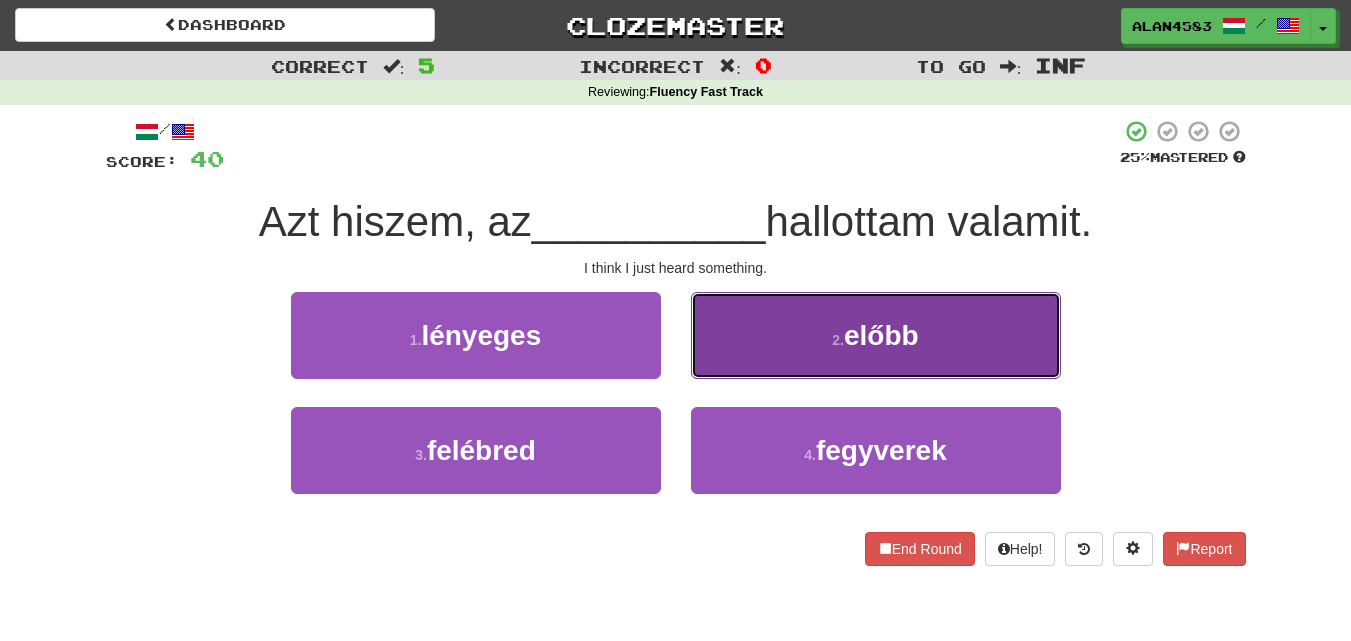 click on "2 .  előbb" at bounding box center [876, 335] 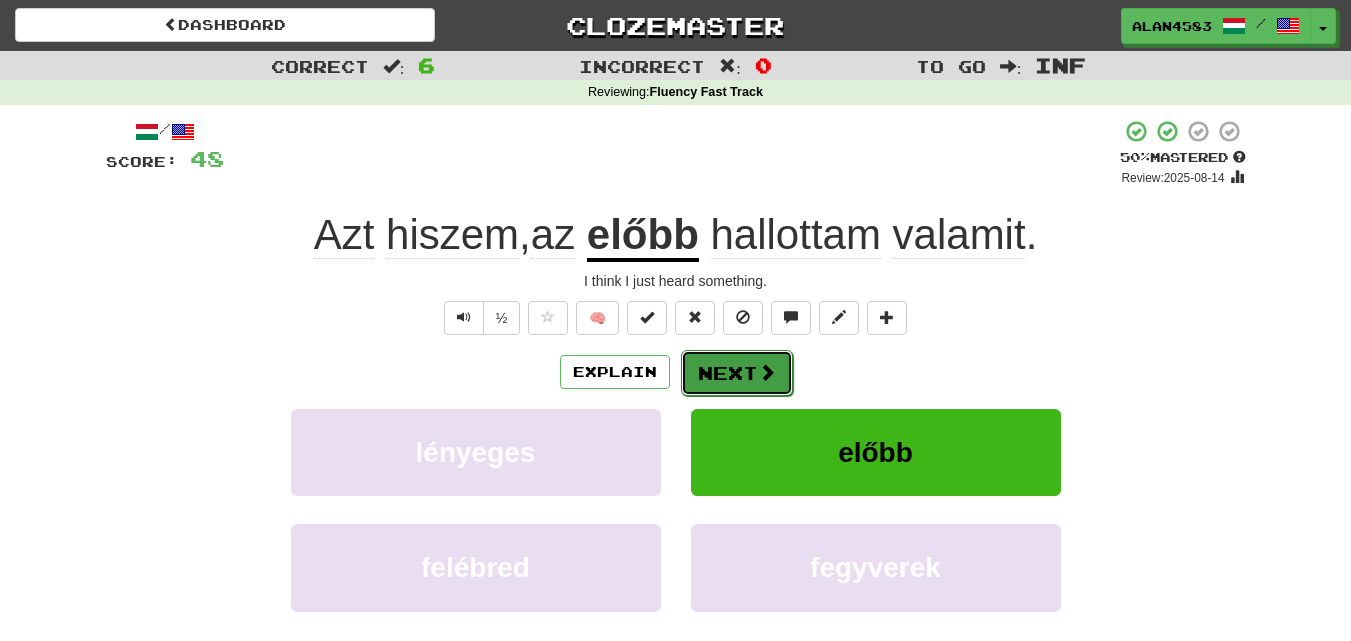 click on "Next" at bounding box center (737, 373) 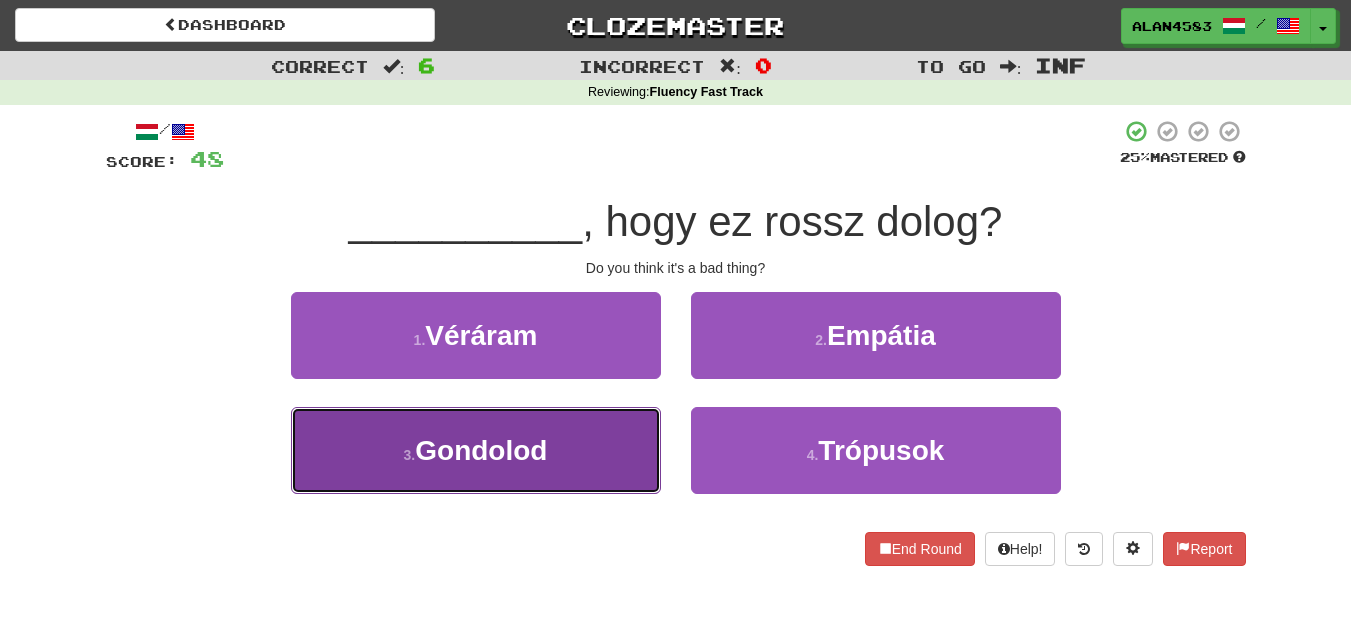 click on "3 .  Gondolod" at bounding box center (476, 450) 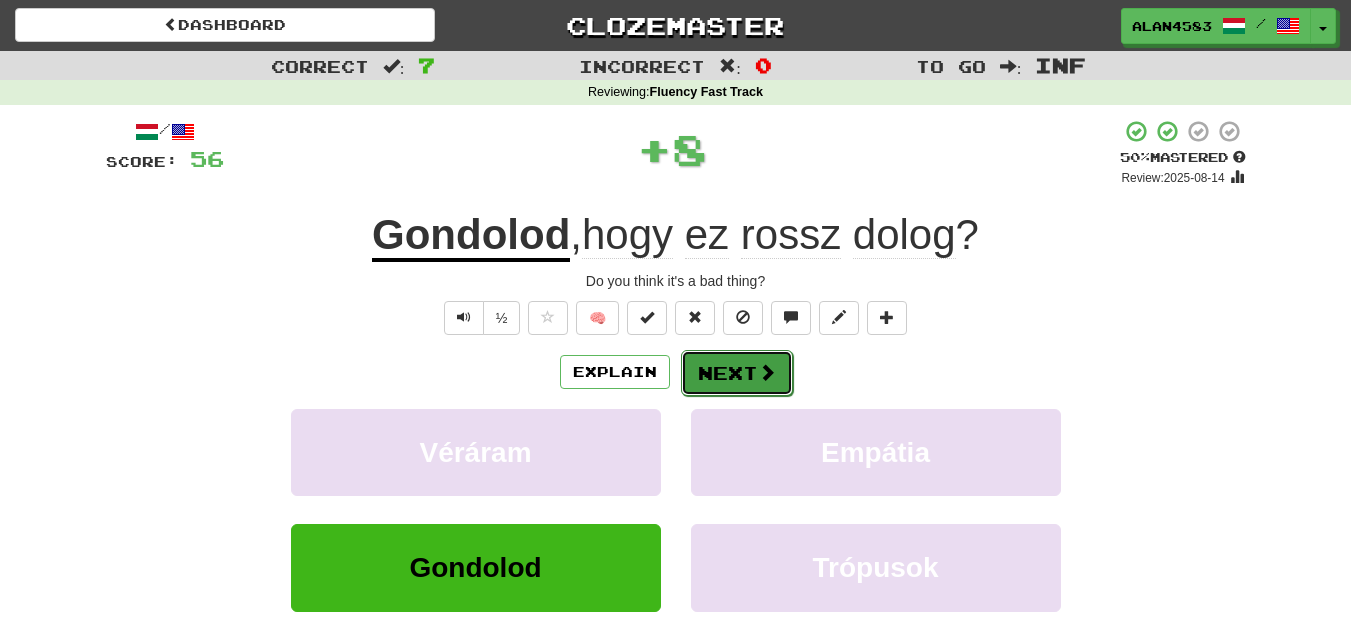 click at bounding box center (767, 372) 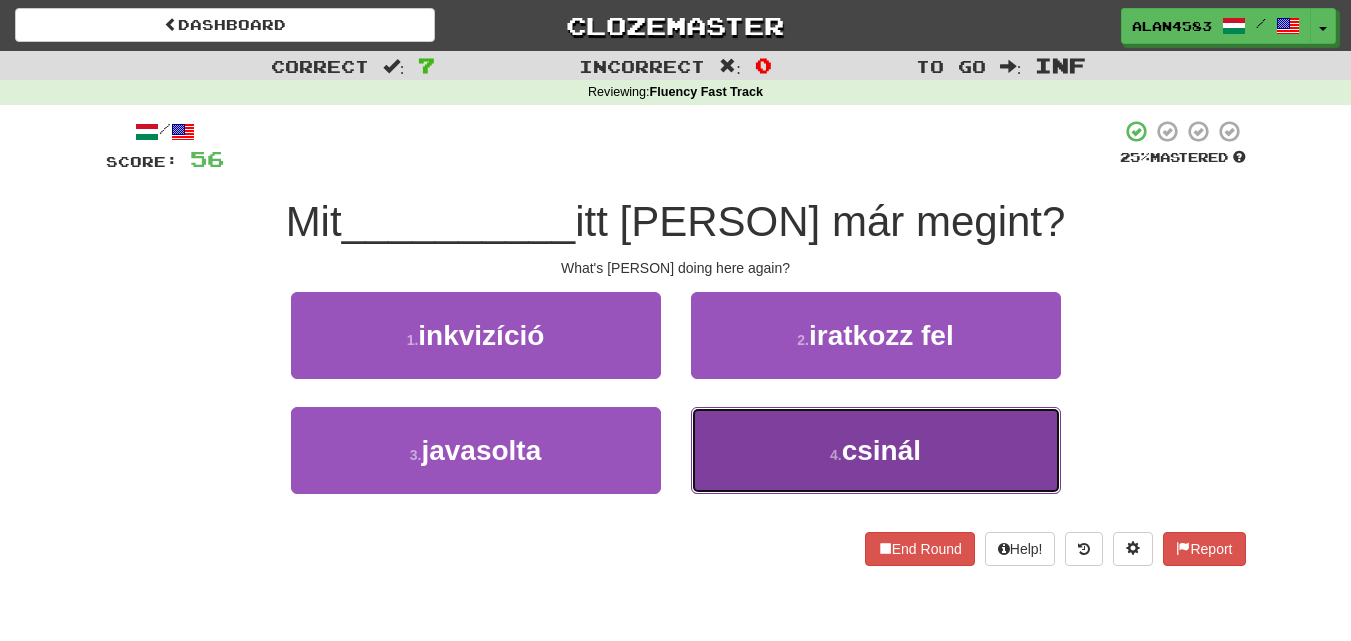 click on "csinál" at bounding box center [881, 450] 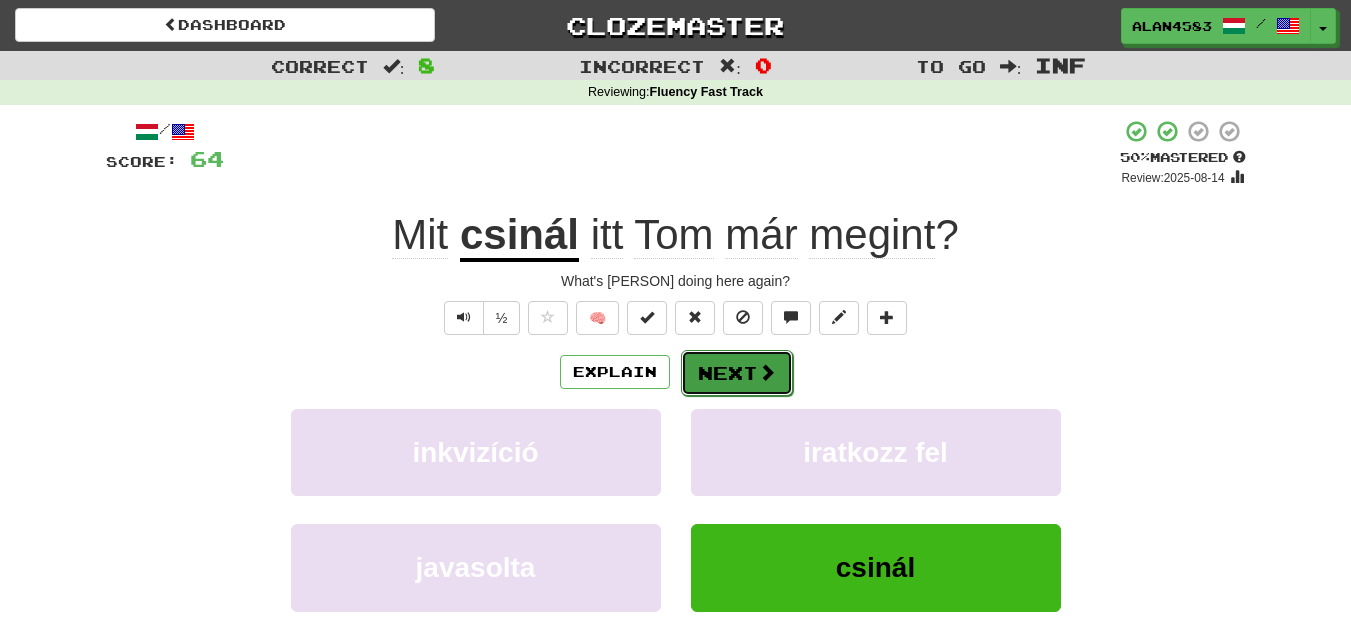 click on "Next" at bounding box center [737, 373] 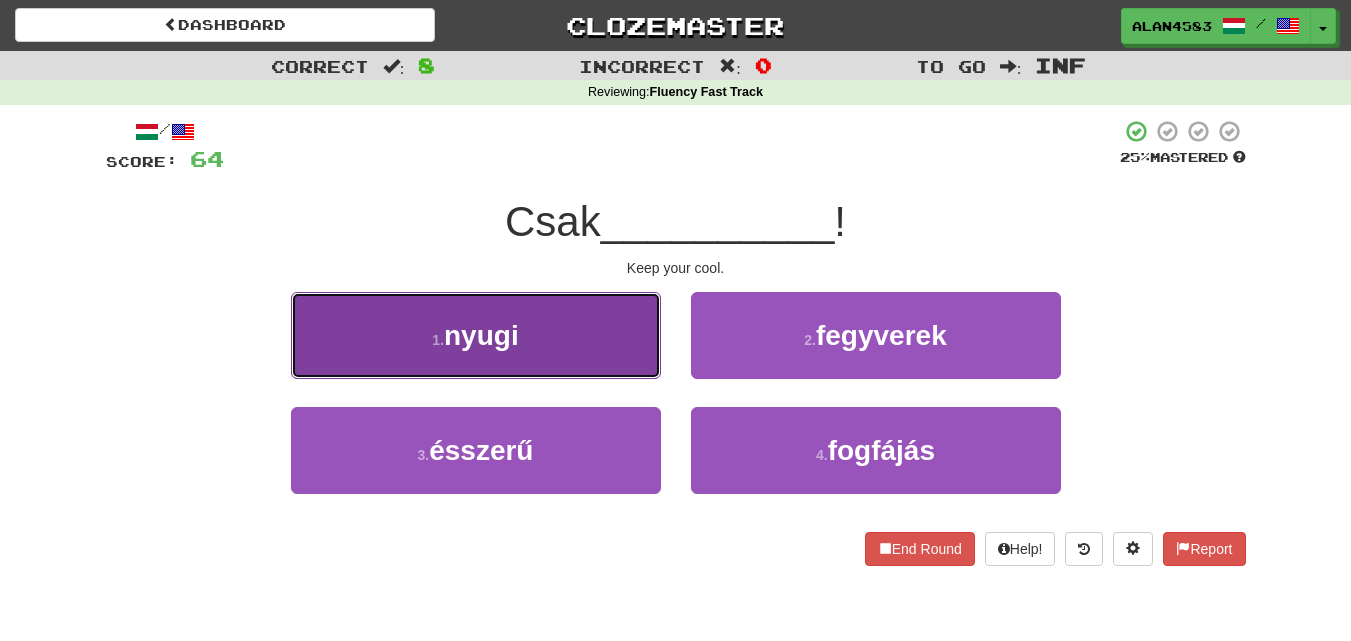 click on "1 .  nyugi" at bounding box center (476, 335) 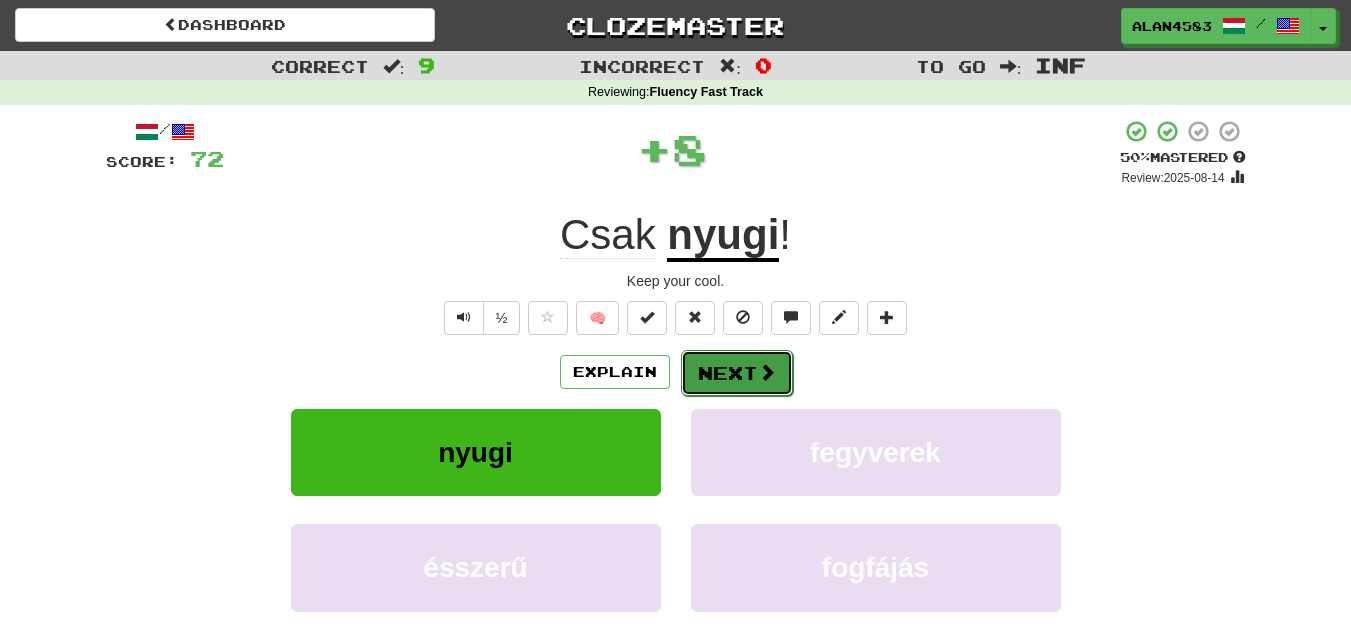 click on "Next" at bounding box center [737, 373] 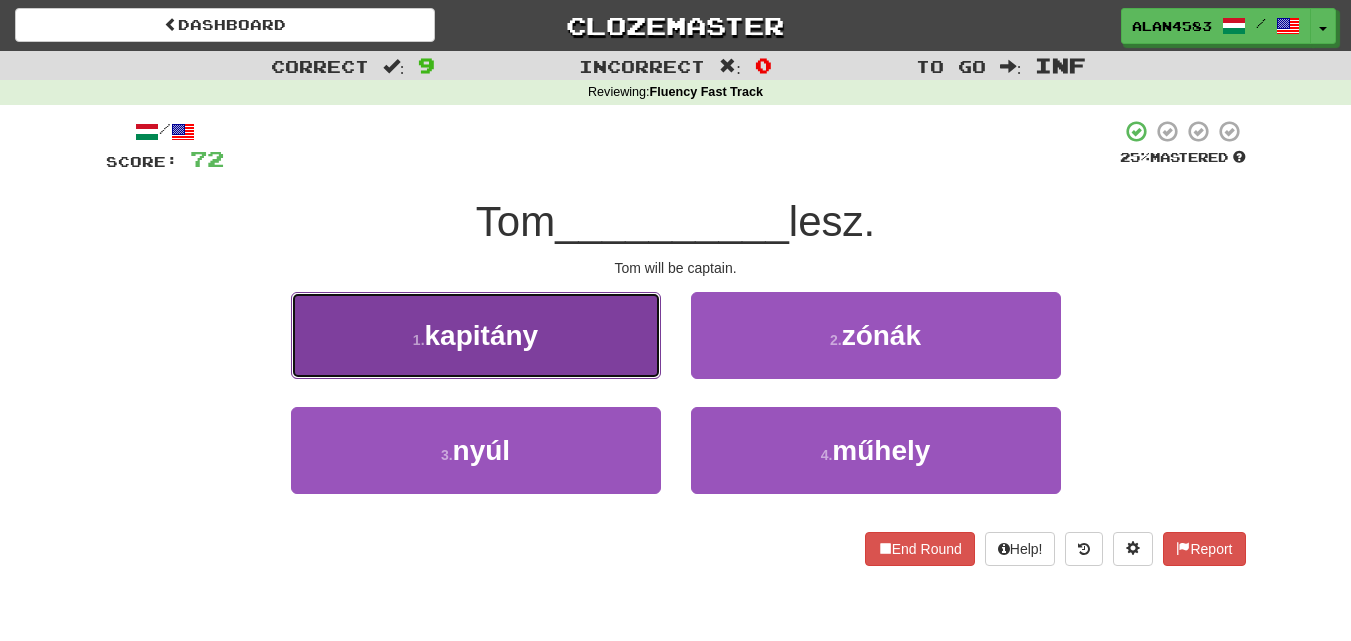 click on "1 .  kapitány" at bounding box center [476, 335] 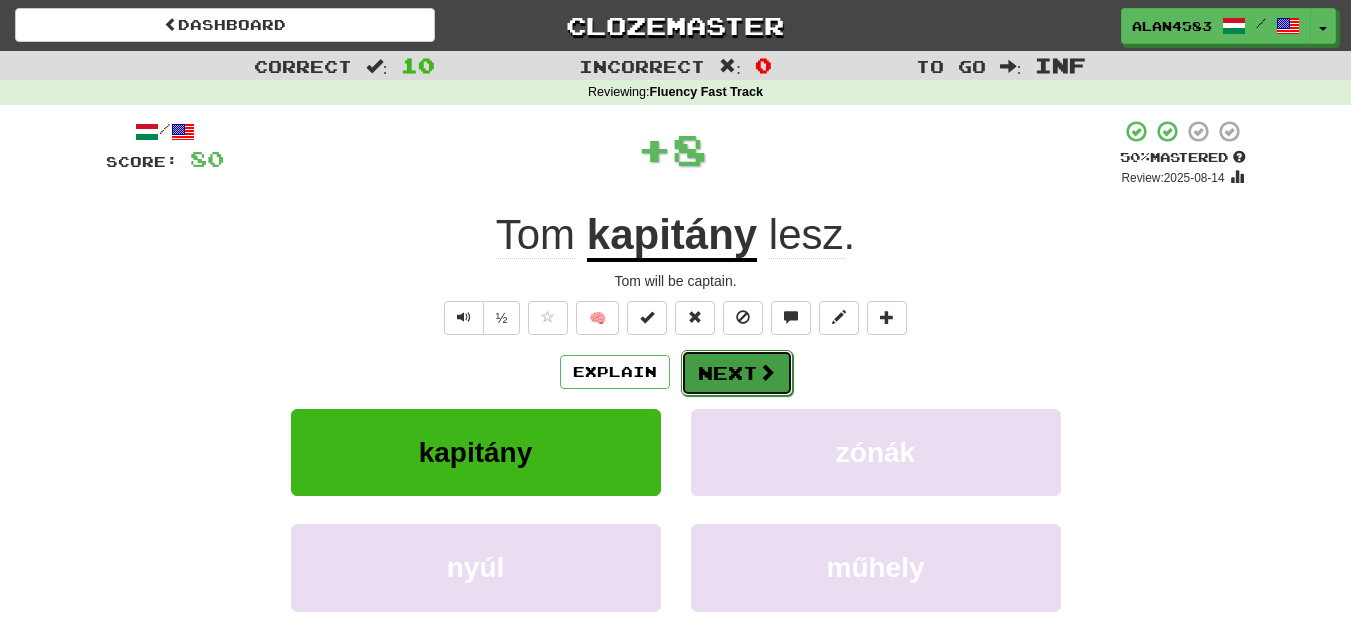 click on "Next" at bounding box center [737, 373] 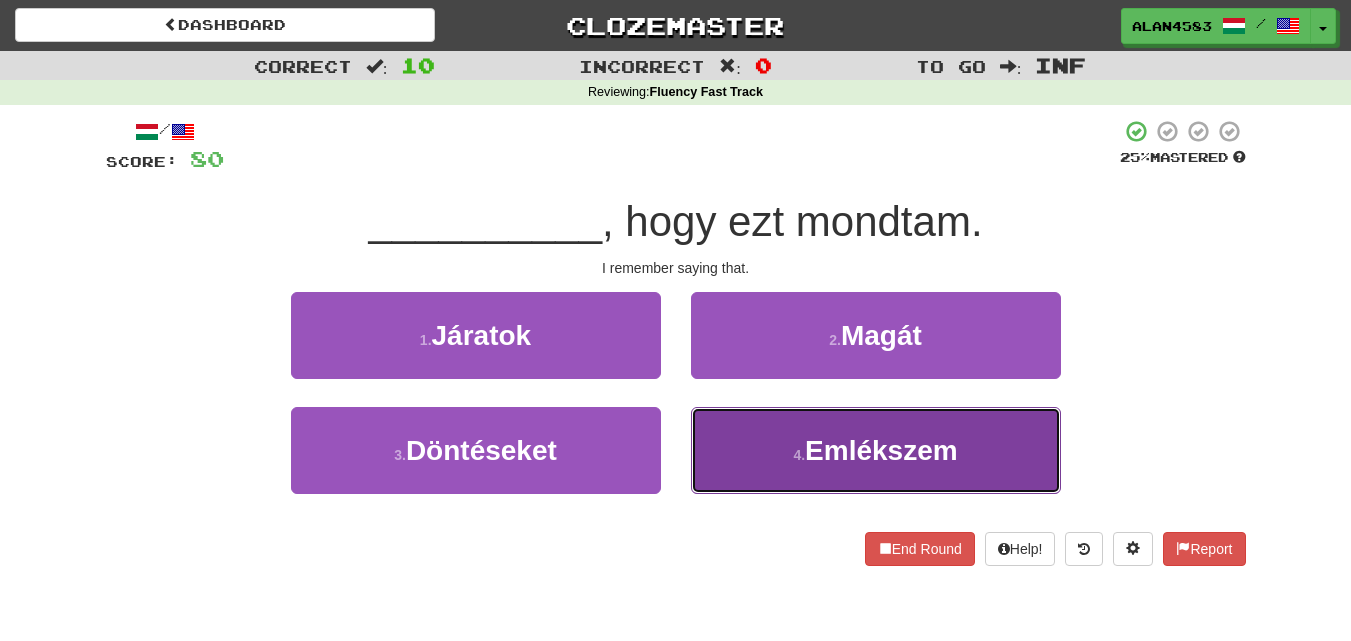 click on "Emlékszem" at bounding box center (881, 450) 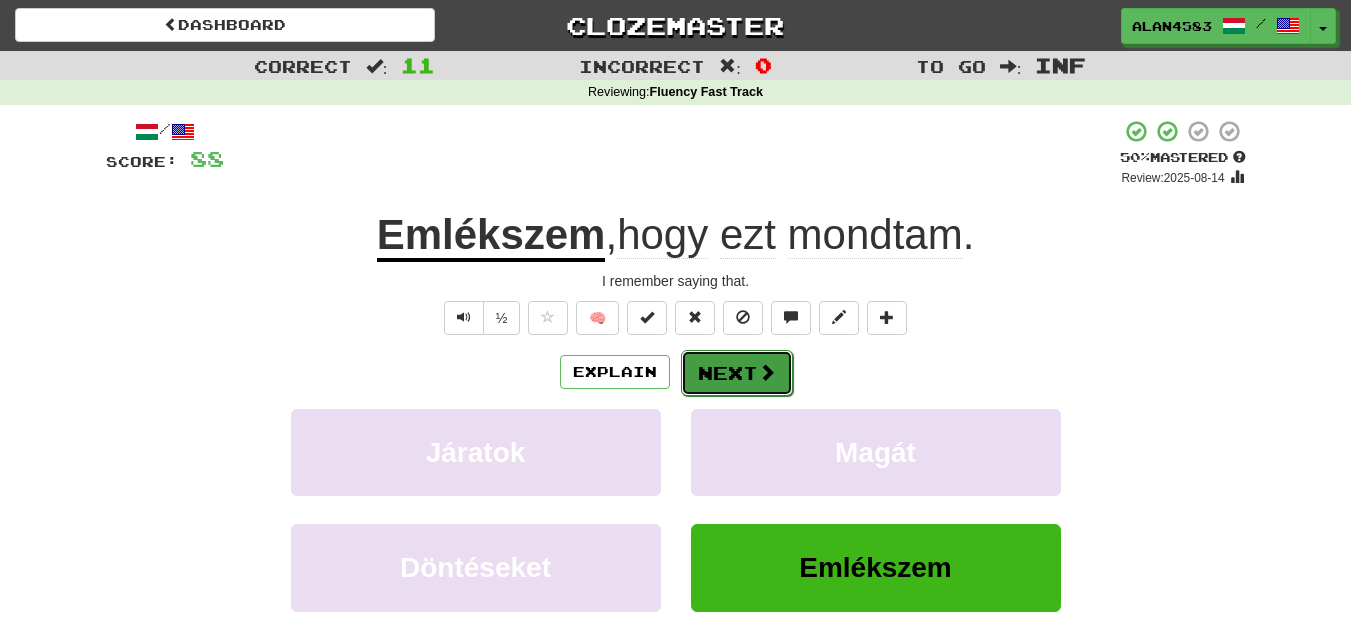 click at bounding box center (767, 372) 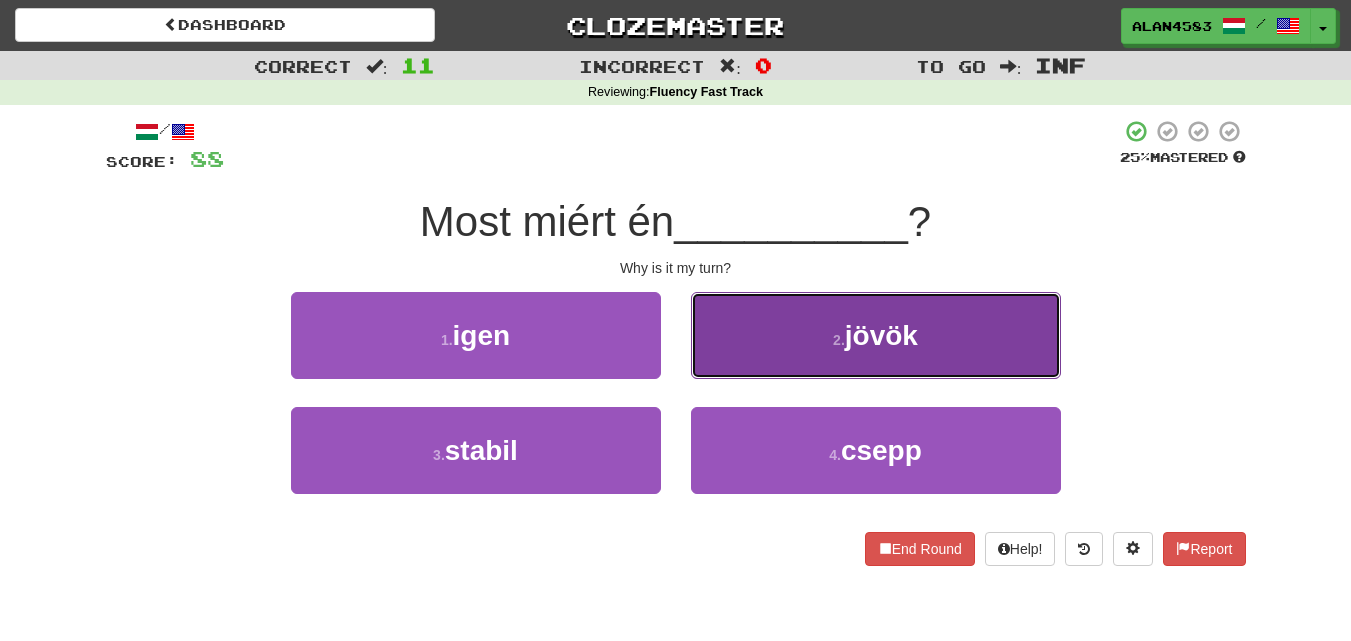 click on "2 .  jövök" at bounding box center (876, 335) 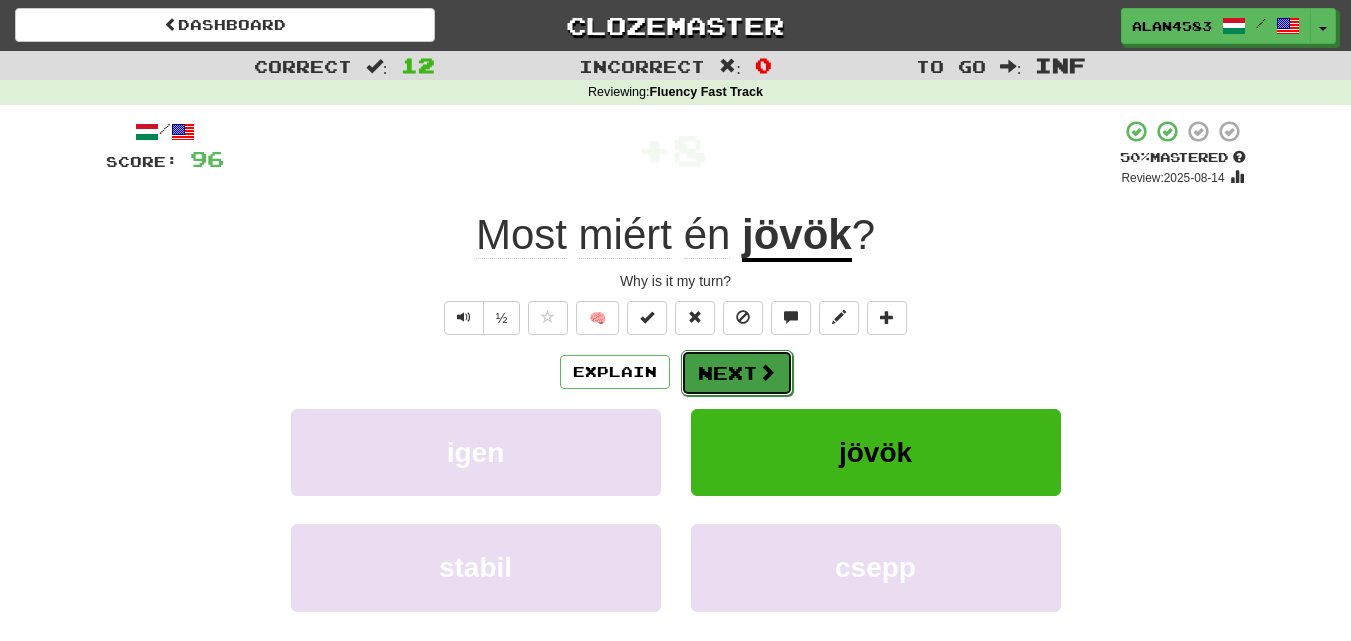 click on "Next" at bounding box center [737, 373] 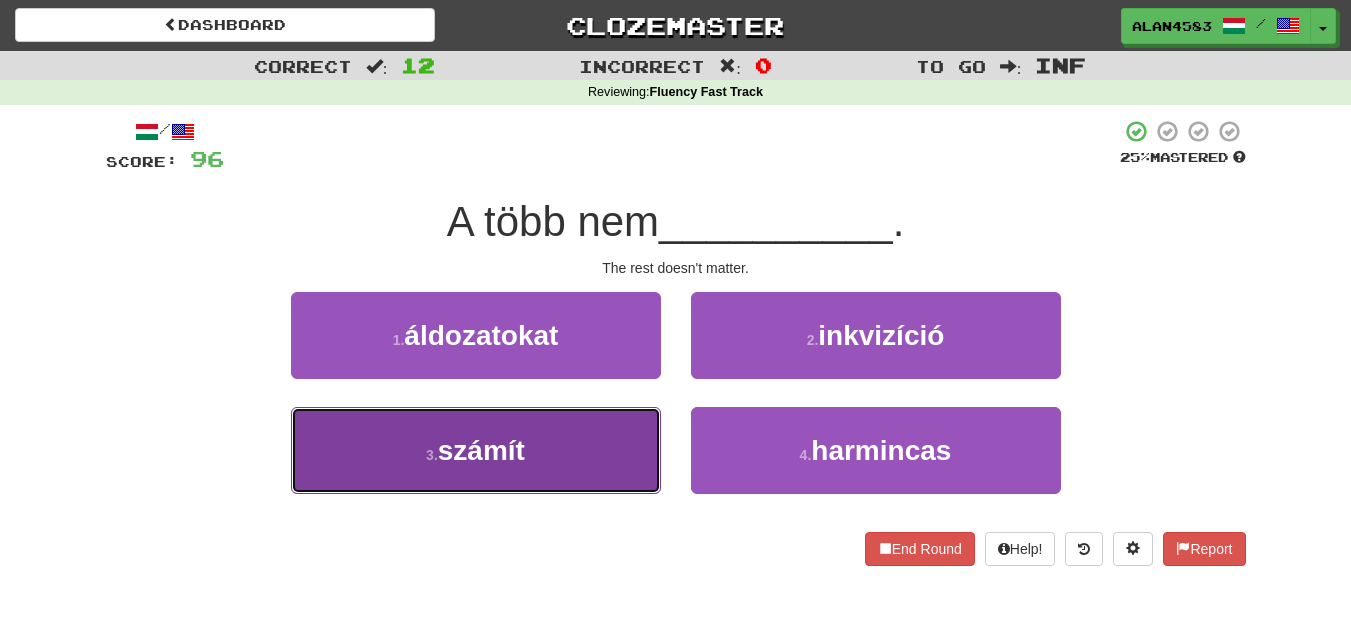 click on "3 ." at bounding box center (432, 455) 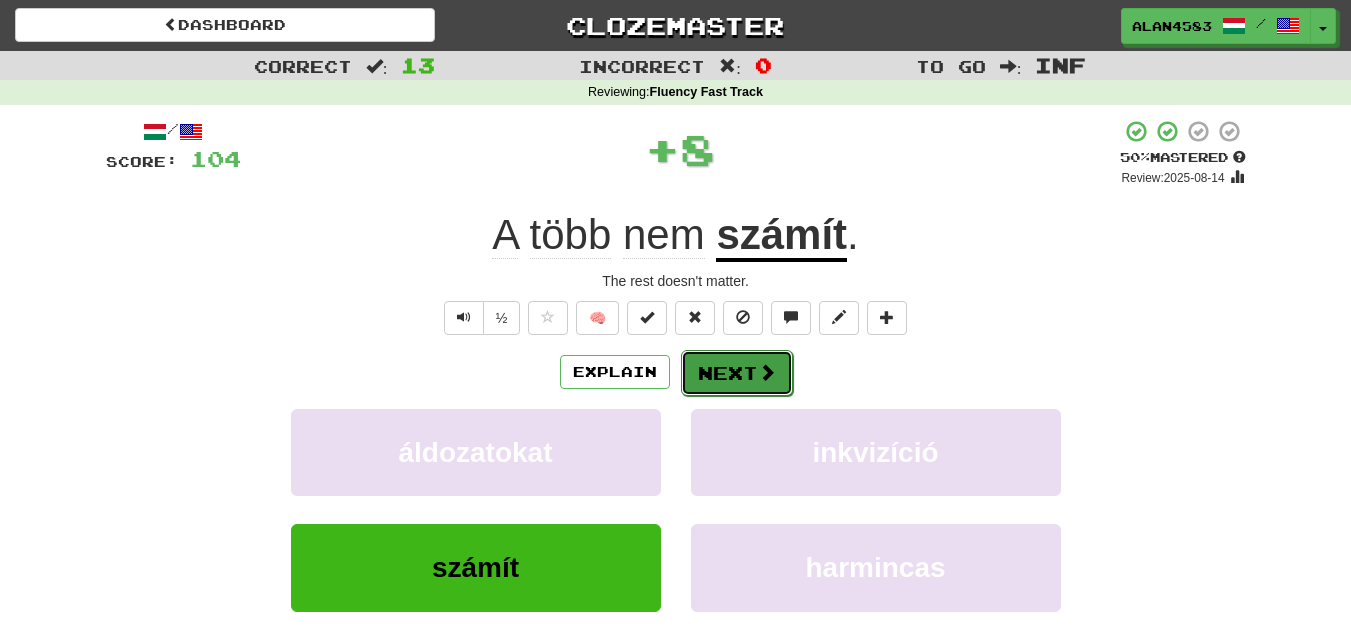 click on "Next" at bounding box center [737, 373] 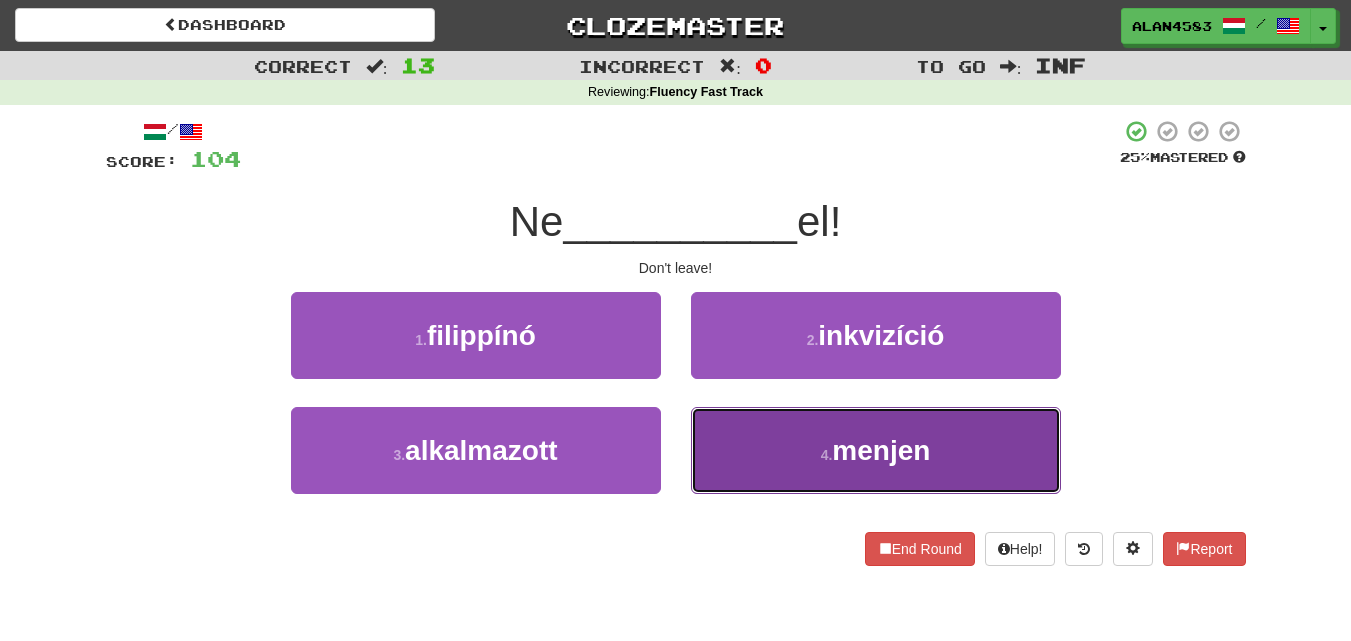 click on "4 .  menjen" at bounding box center [876, 450] 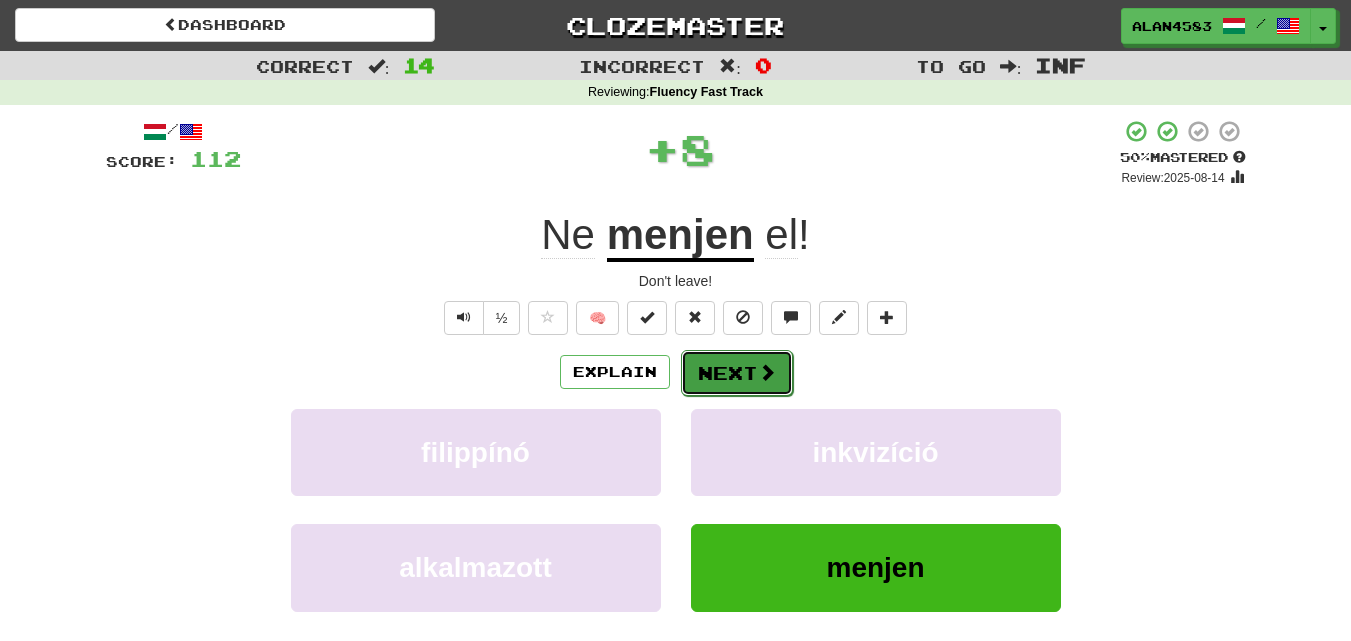 click on "Next" at bounding box center [737, 373] 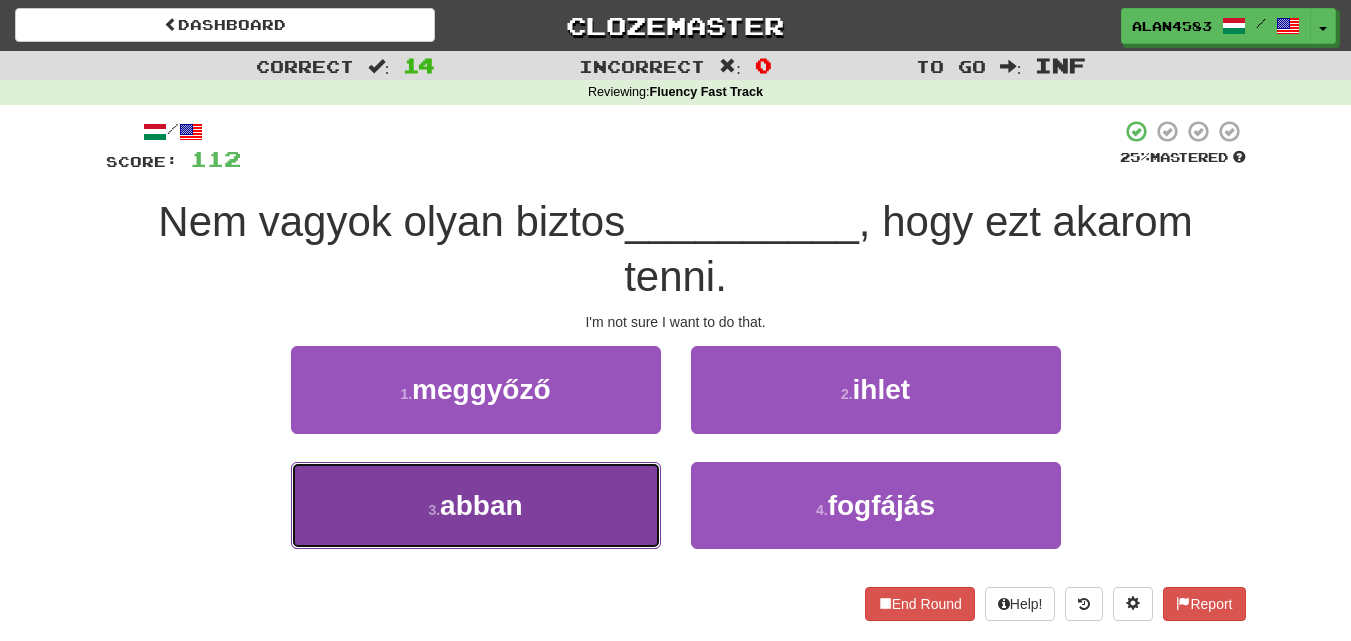 click on "abban" at bounding box center (481, 505) 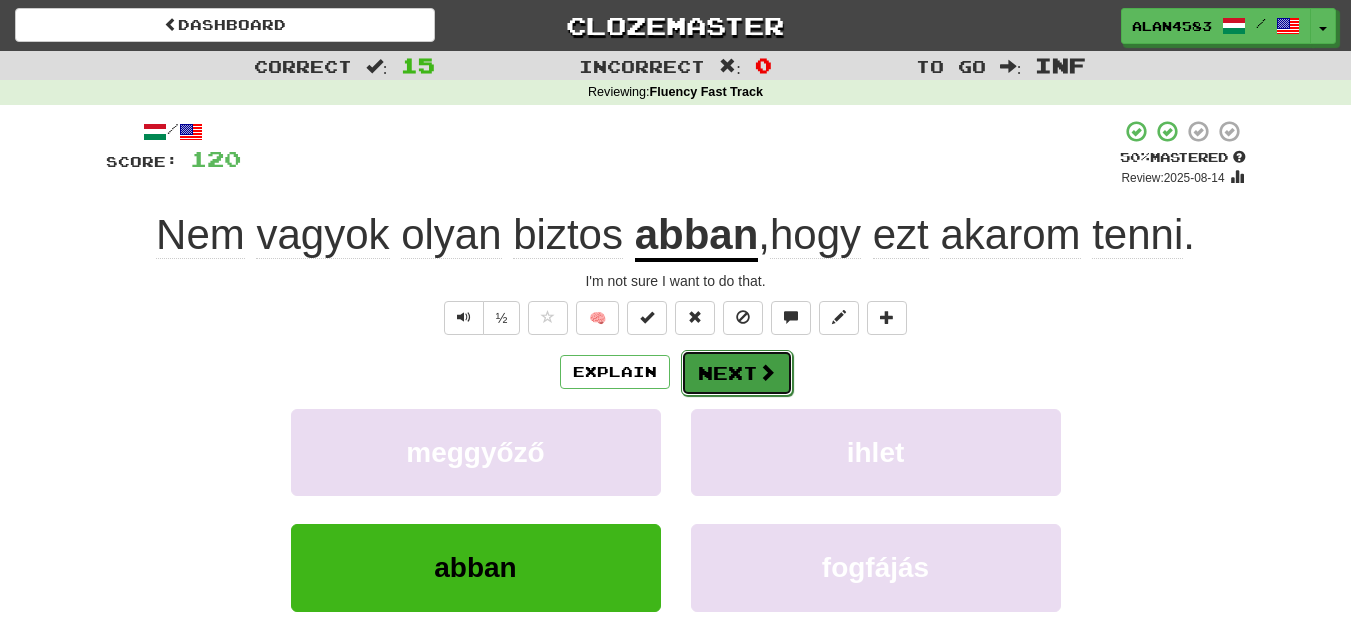 click on "Next" at bounding box center [737, 373] 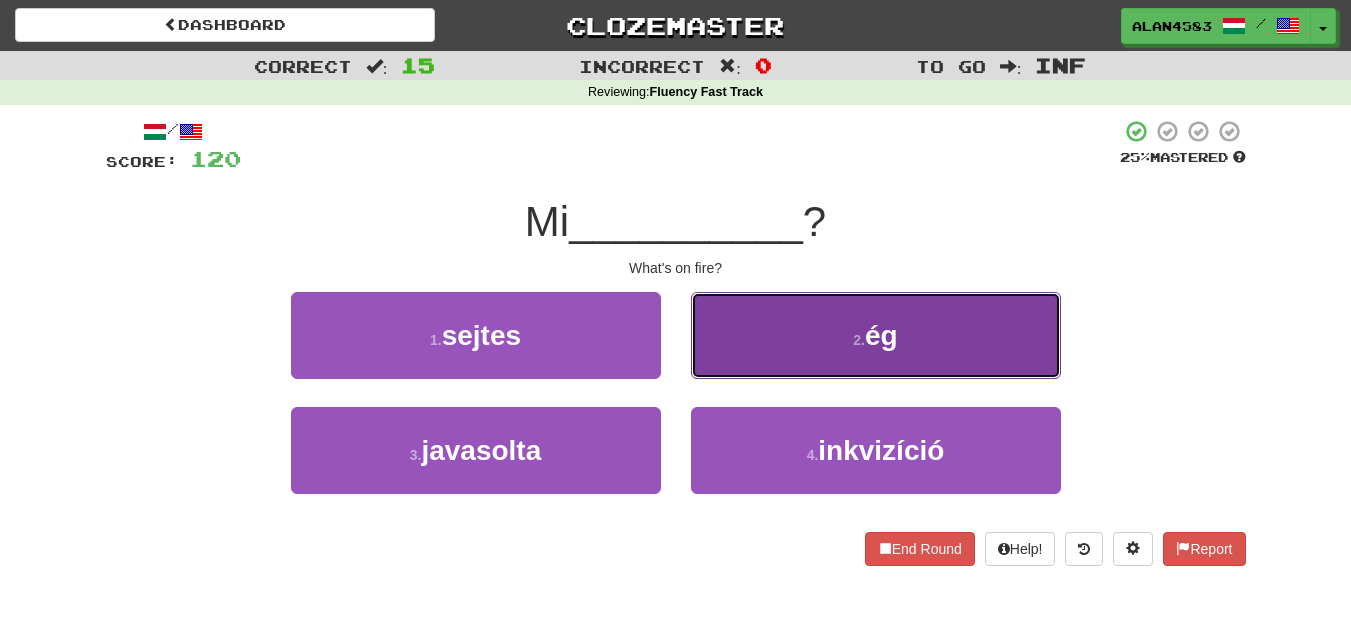 click on "2 .  ég" at bounding box center (876, 335) 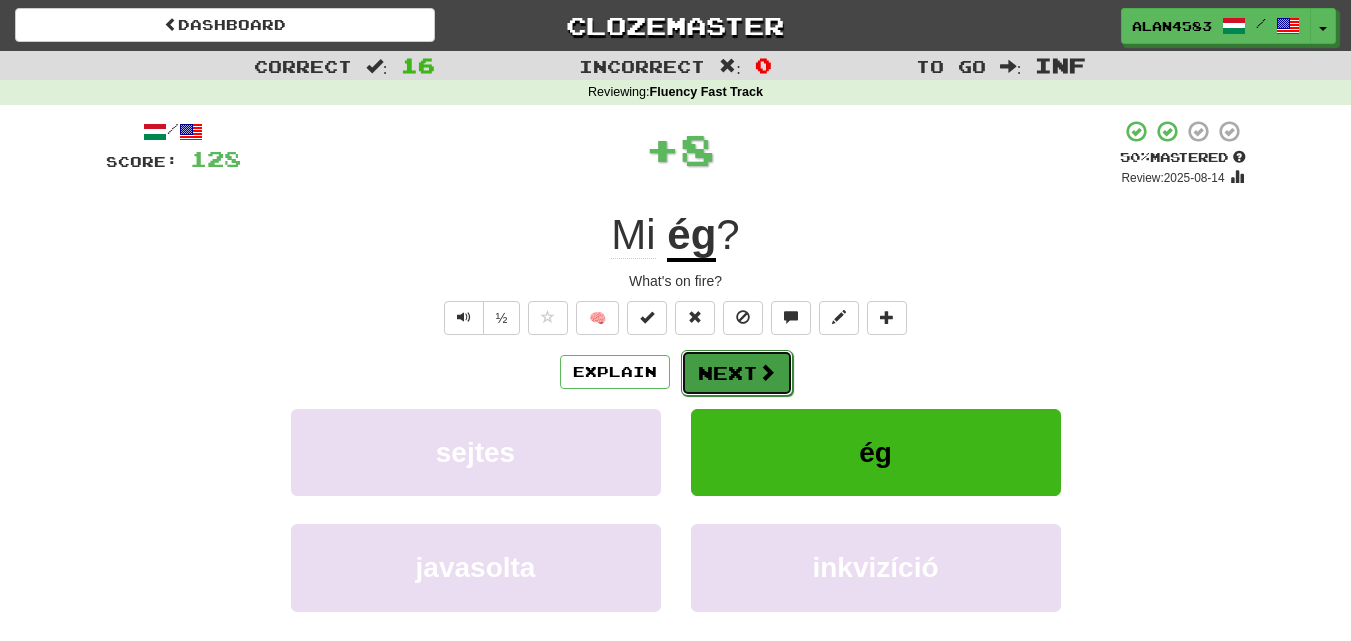 click on "Next" at bounding box center [737, 373] 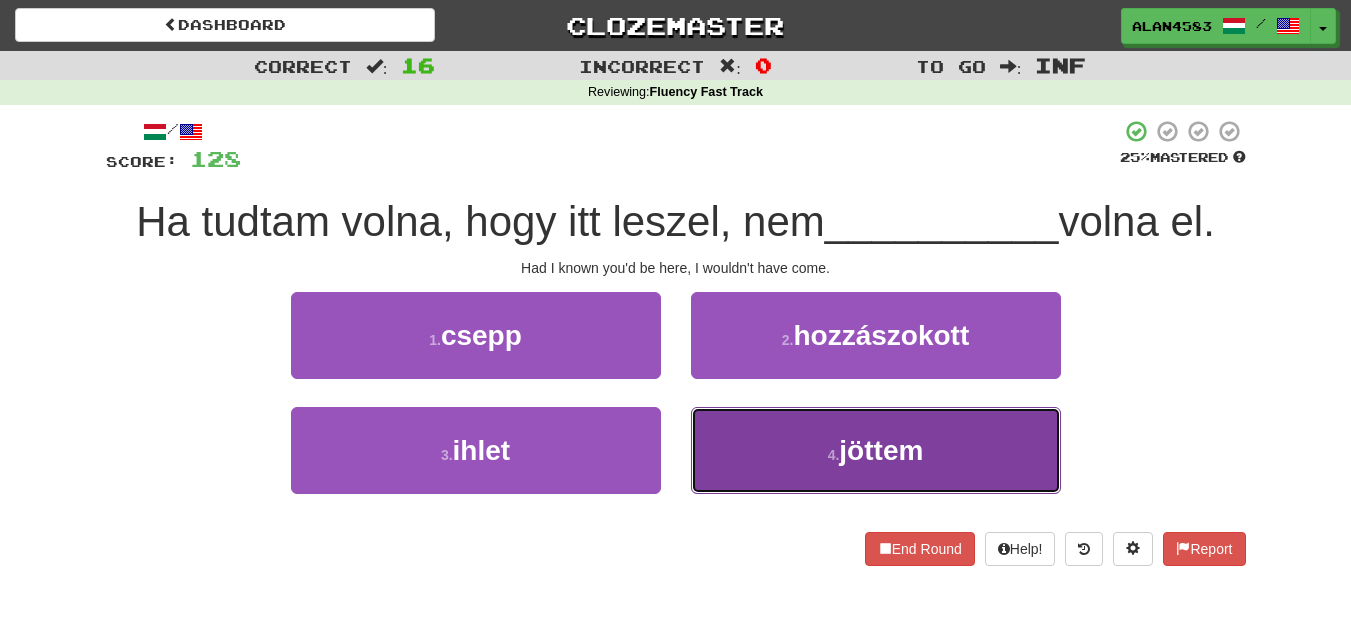 click on "4 .  jöttem" at bounding box center (876, 450) 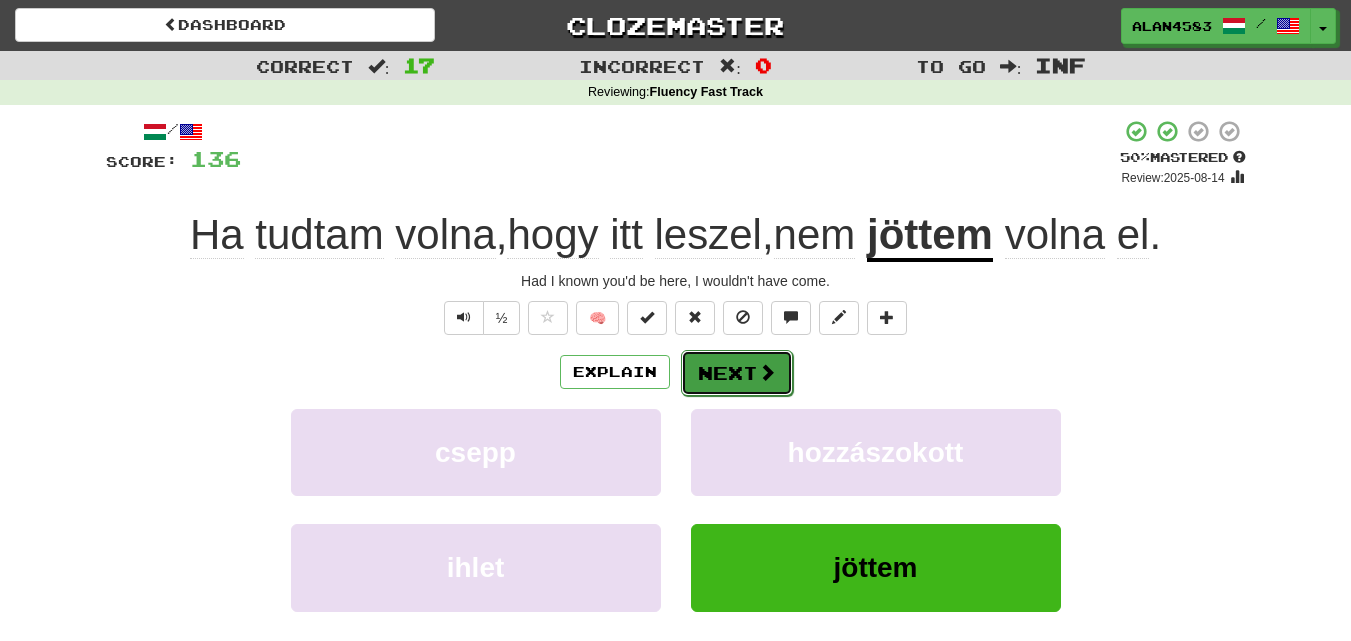 click on "Next" at bounding box center (737, 373) 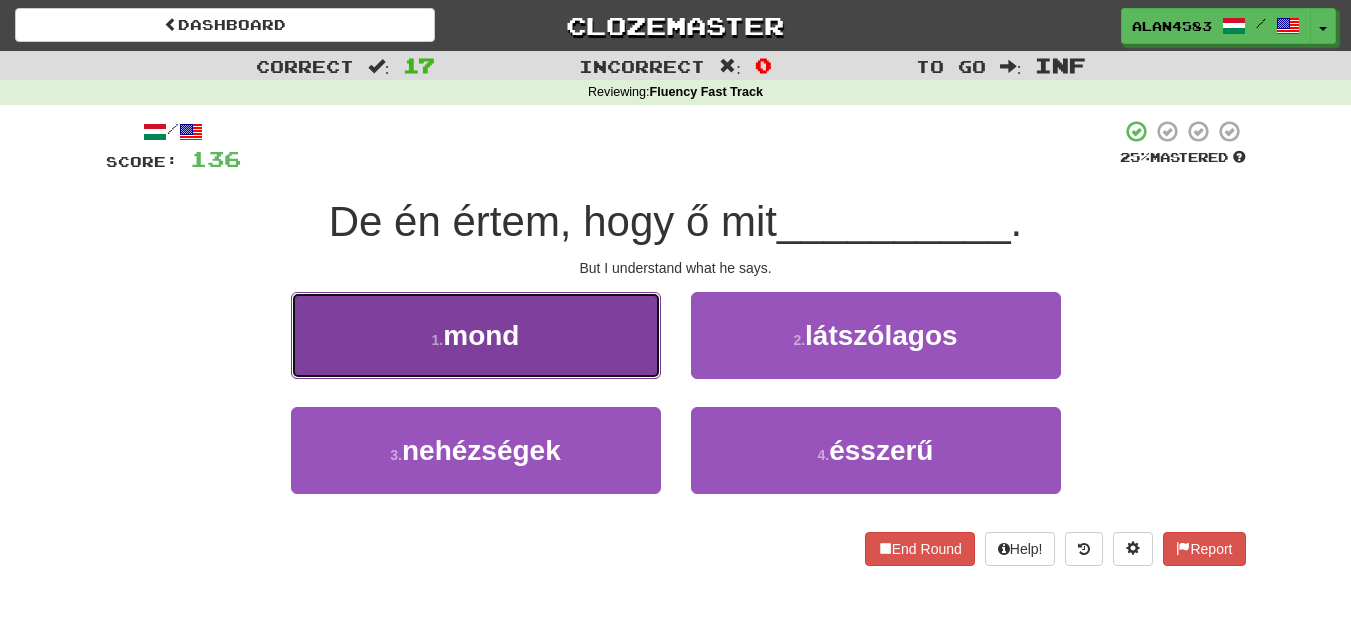 click on "1 .  mond" at bounding box center [476, 335] 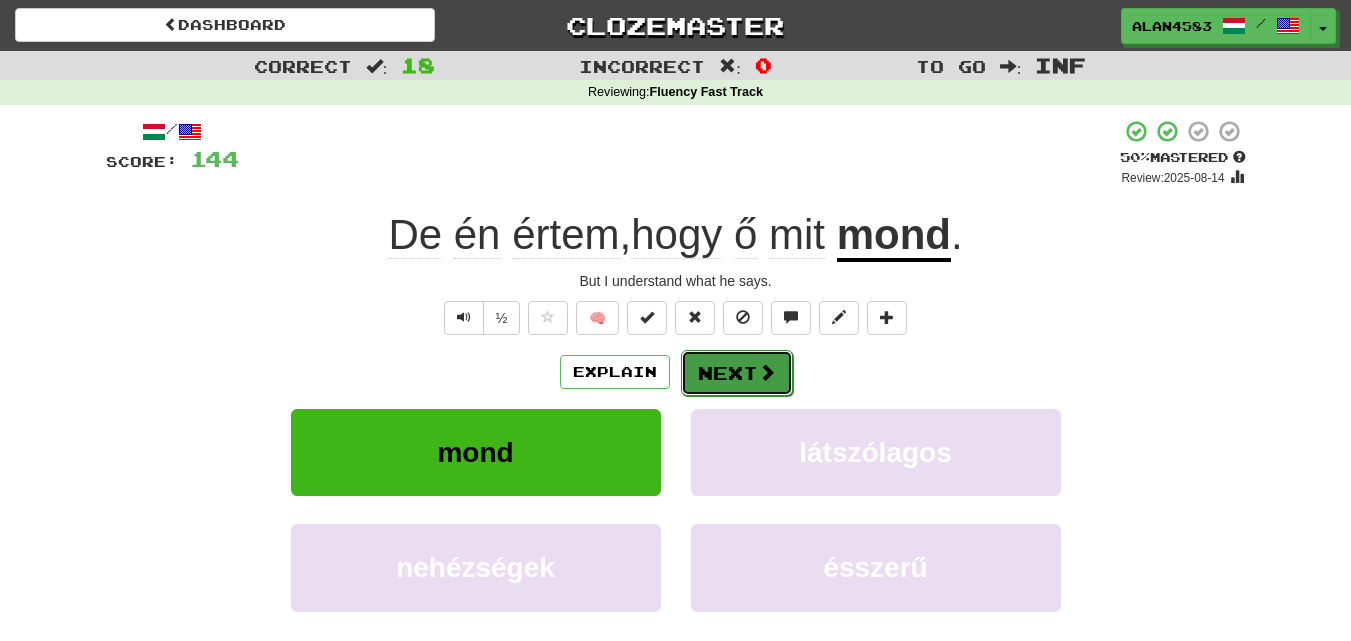 click on "Next" at bounding box center [737, 373] 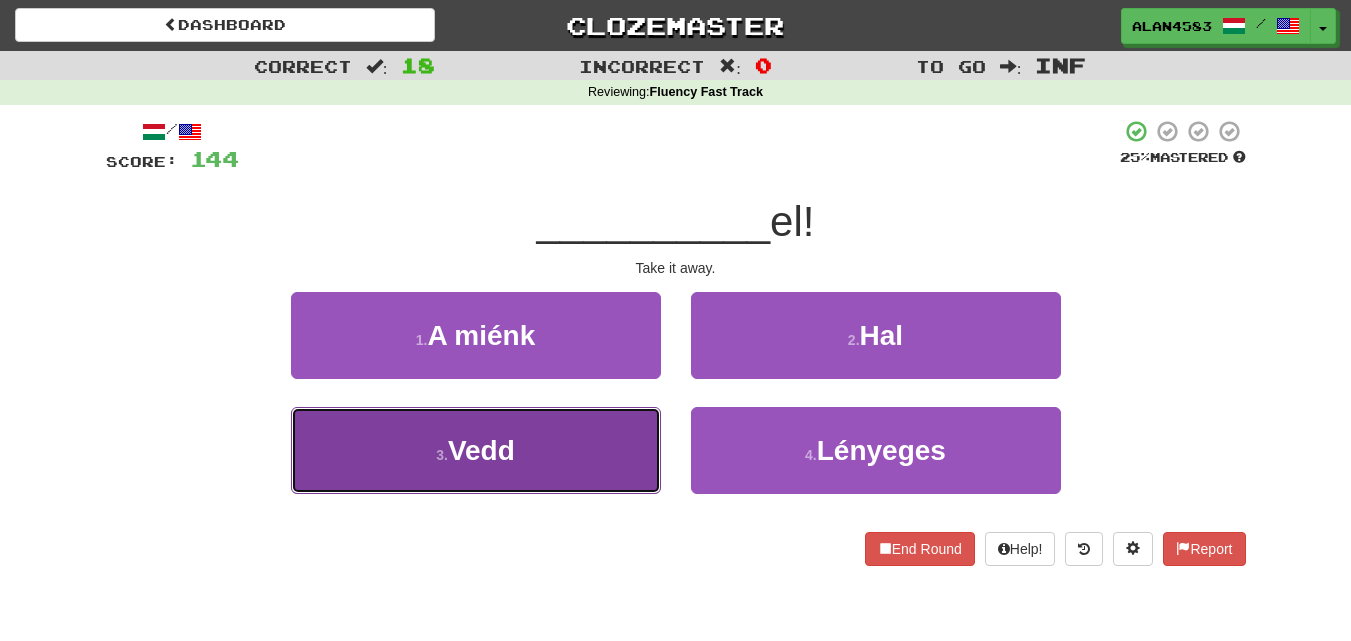 click on "3 .  Vedd" at bounding box center [476, 450] 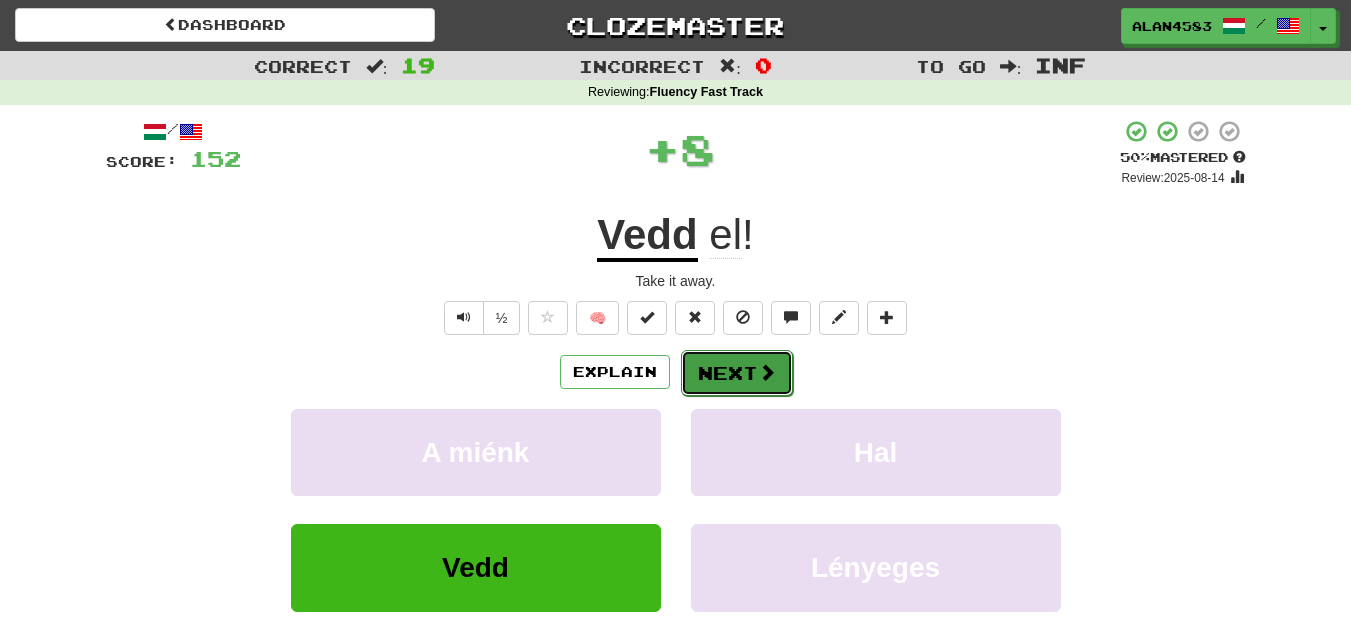 click on "Next" at bounding box center (737, 373) 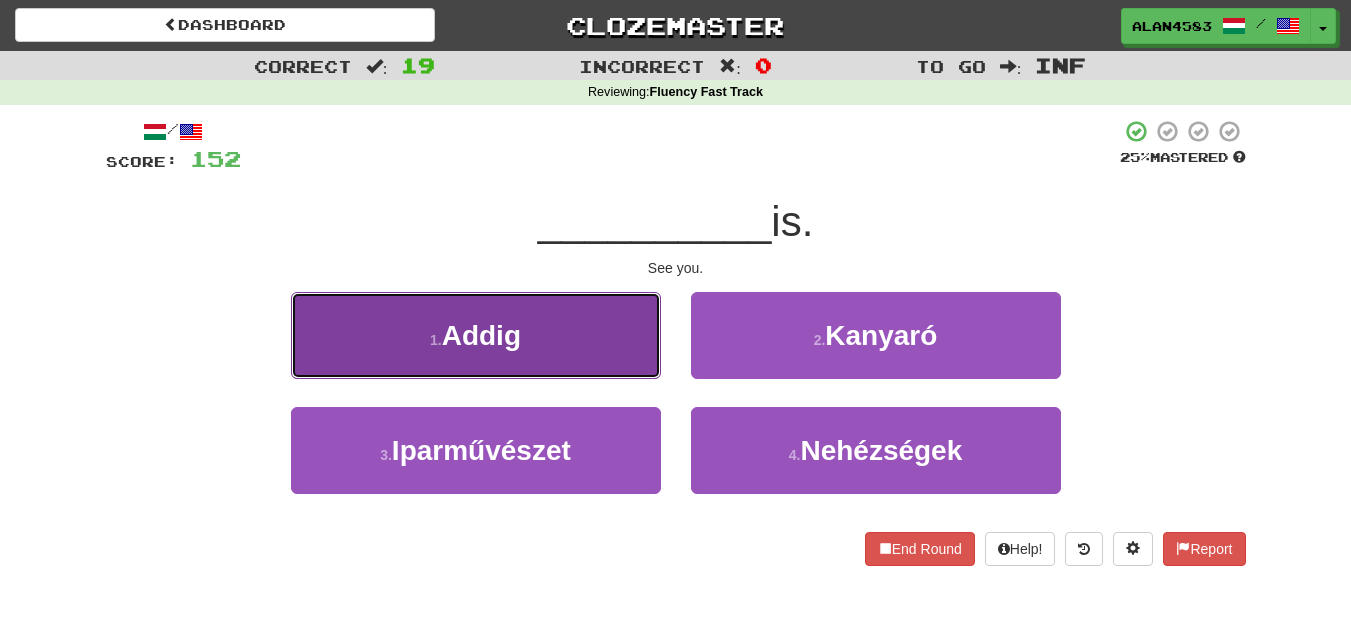 click on "1 .  Addig" at bounding box center (476, 335) 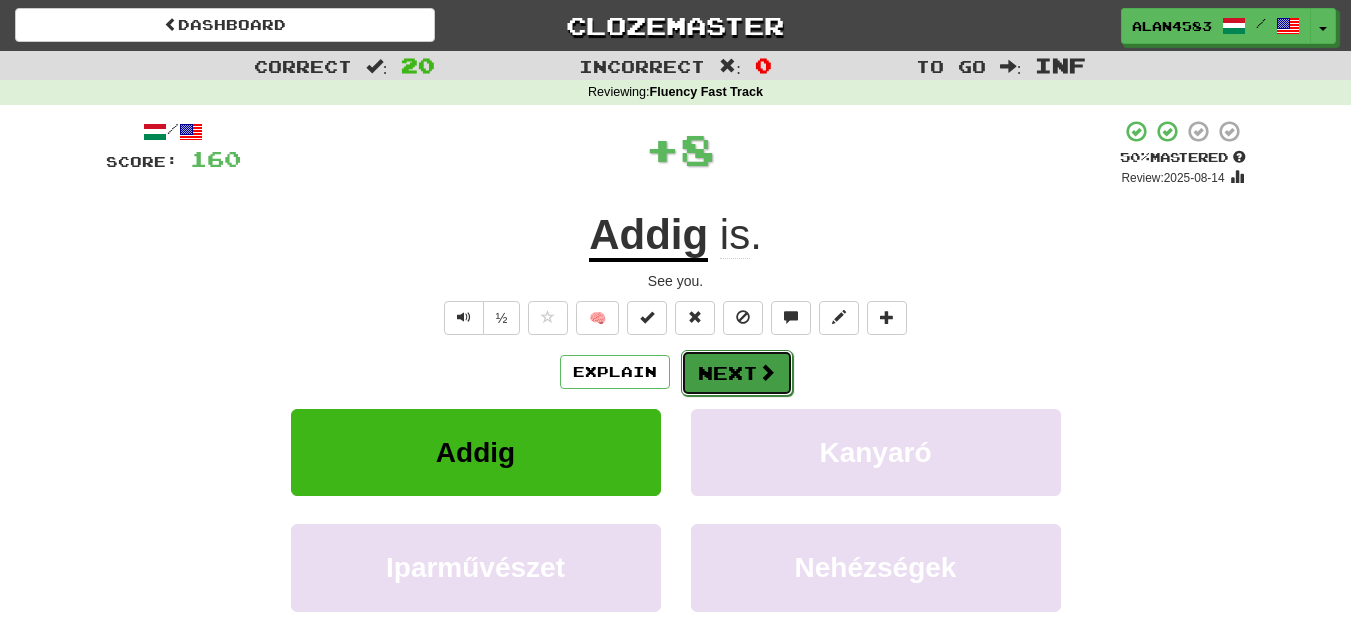 click on "Next" at bounding box center (737, 373) 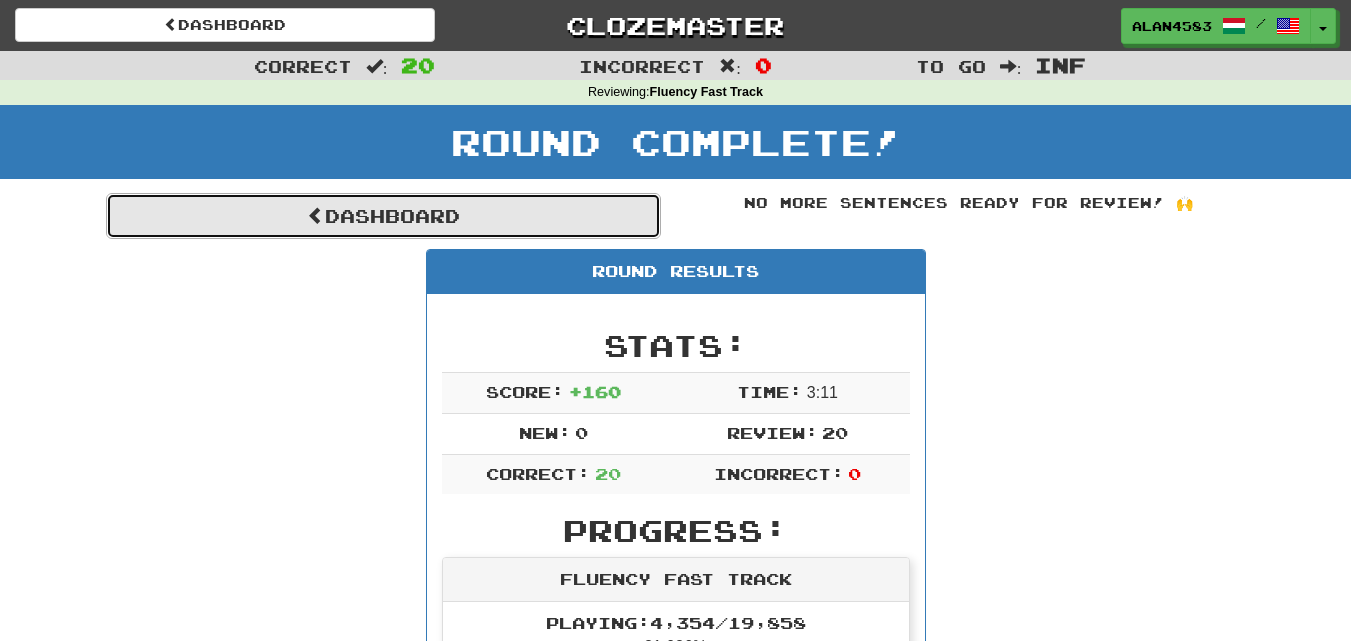 click on "Dashboard" at bounding box center (383, 216) 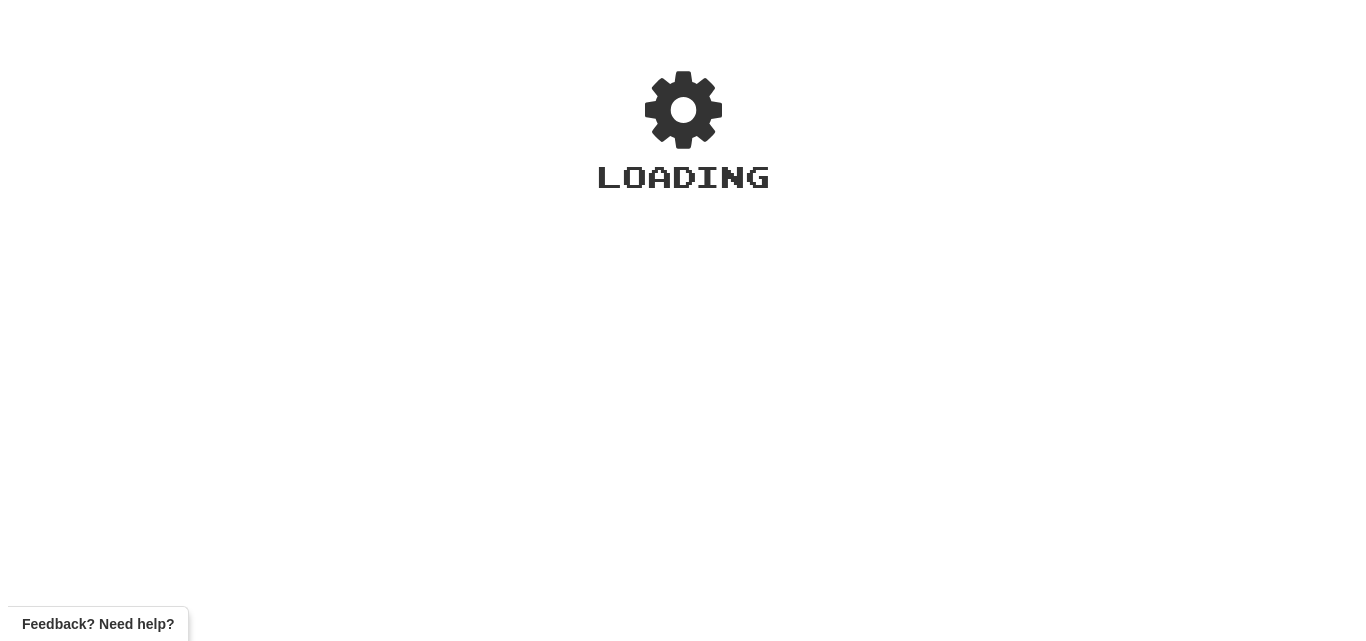 scroll, scrollTop: 0, scrollLeft: 0, axis: both 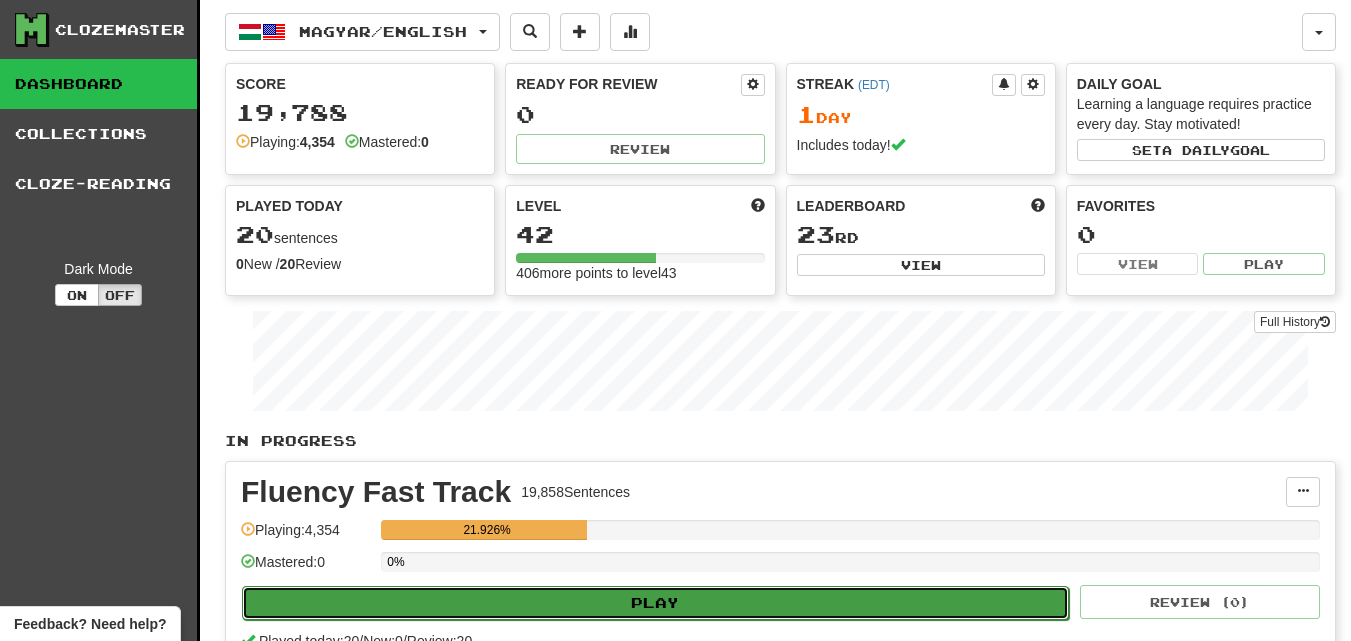 click on "Play" at bounding box center [655, 603] 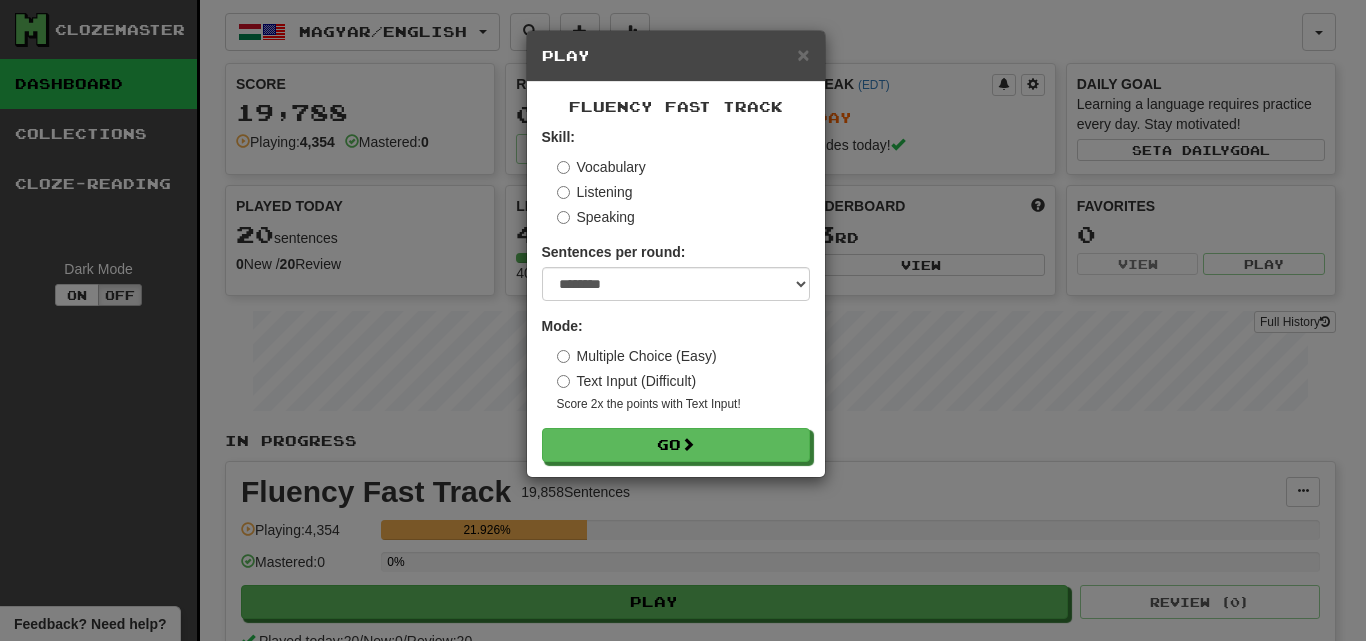 scroll, scrollTop: 0, scrollLeft: 0, axis: both 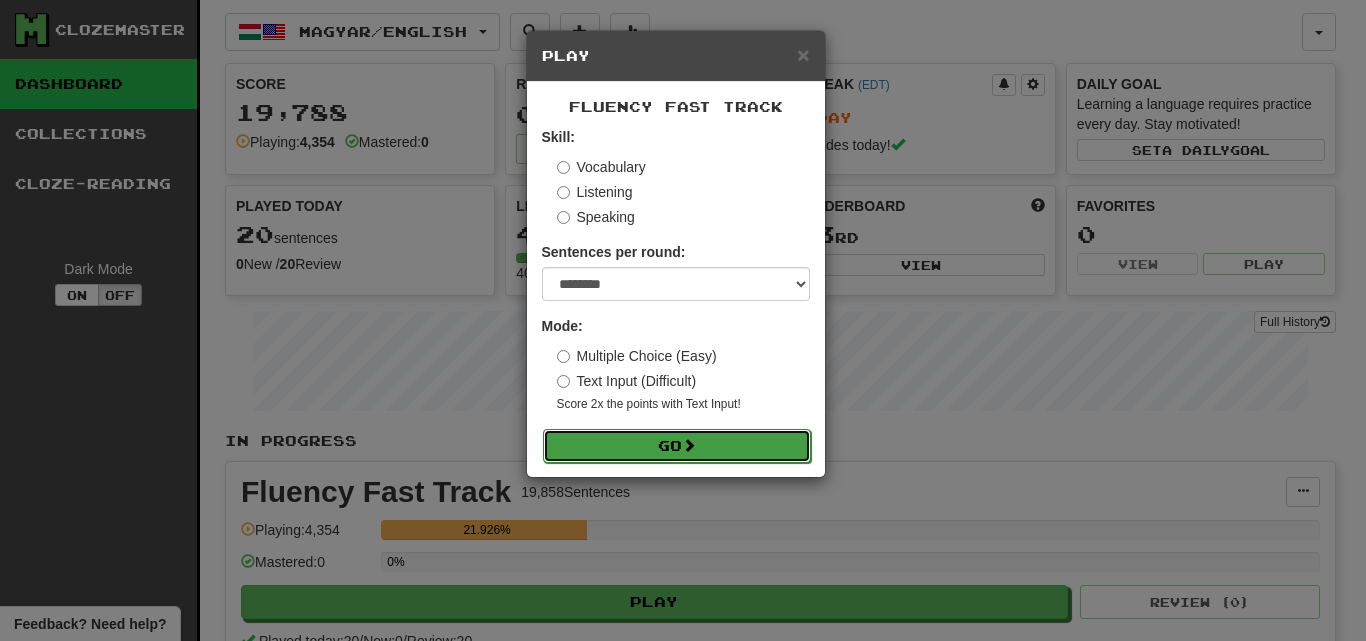 click on "Go" at bounding box center (677, 446) 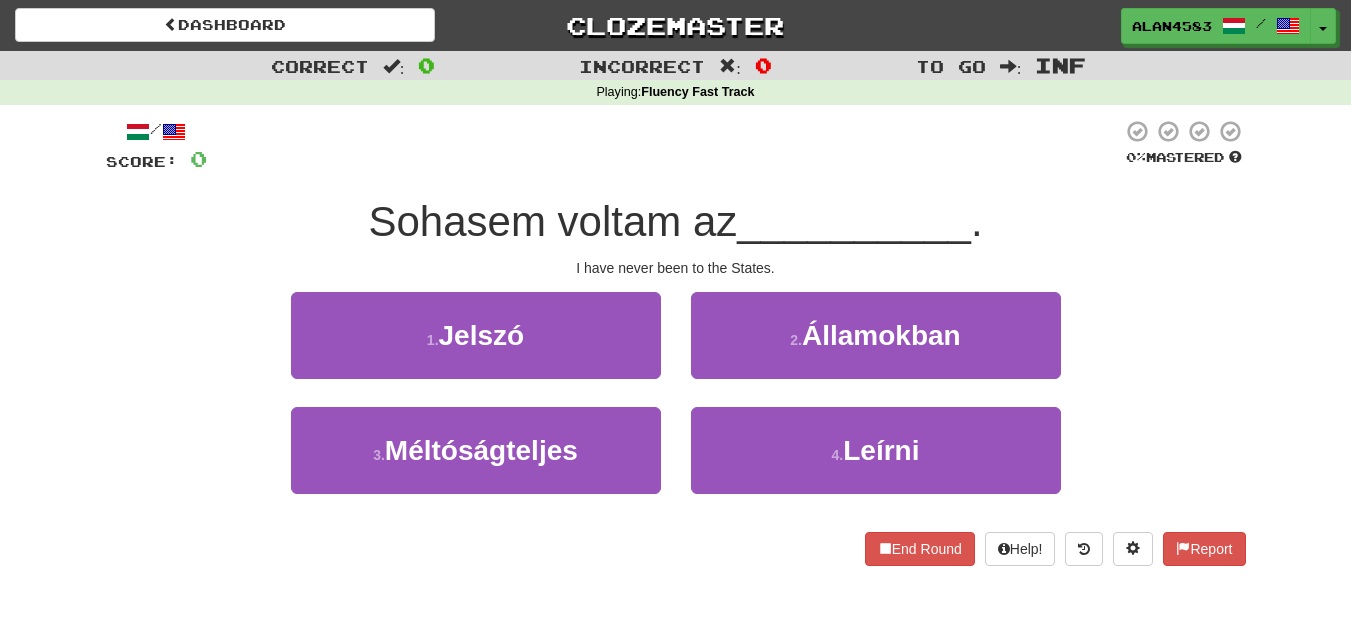 scroll, scrollTop: 0, scrollLeft: 0, axis: both 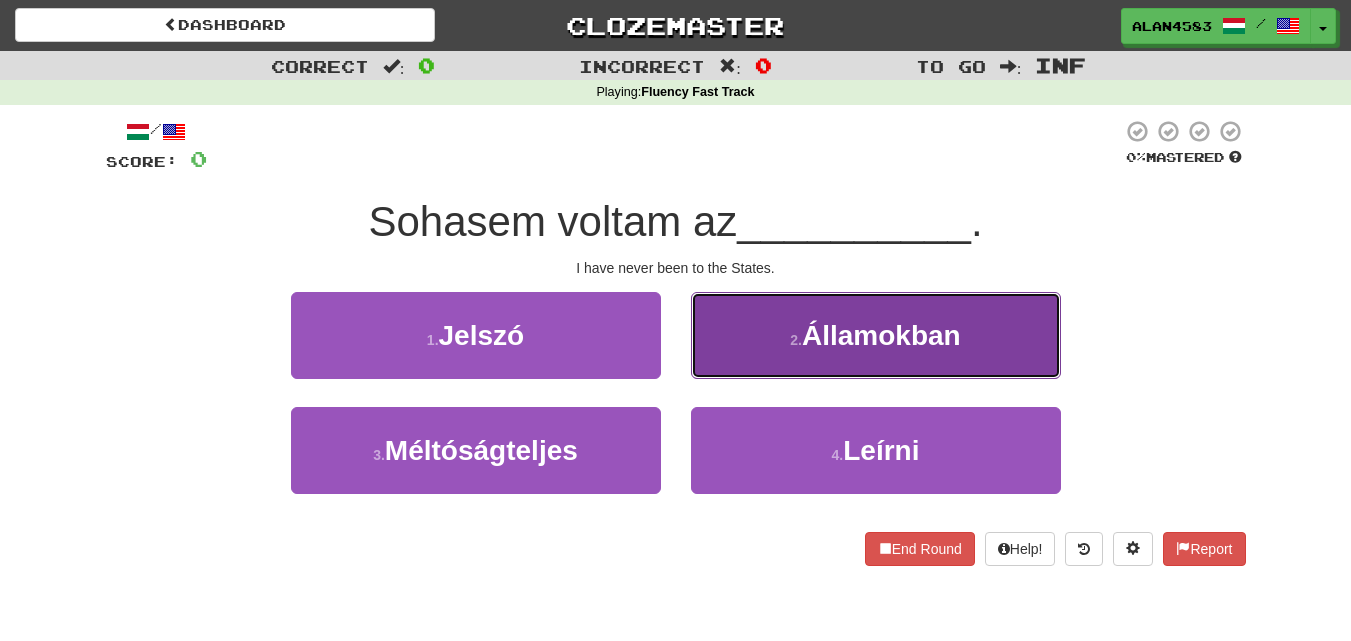 click on "2 .  Államokban" at bounding box center (876, 335) 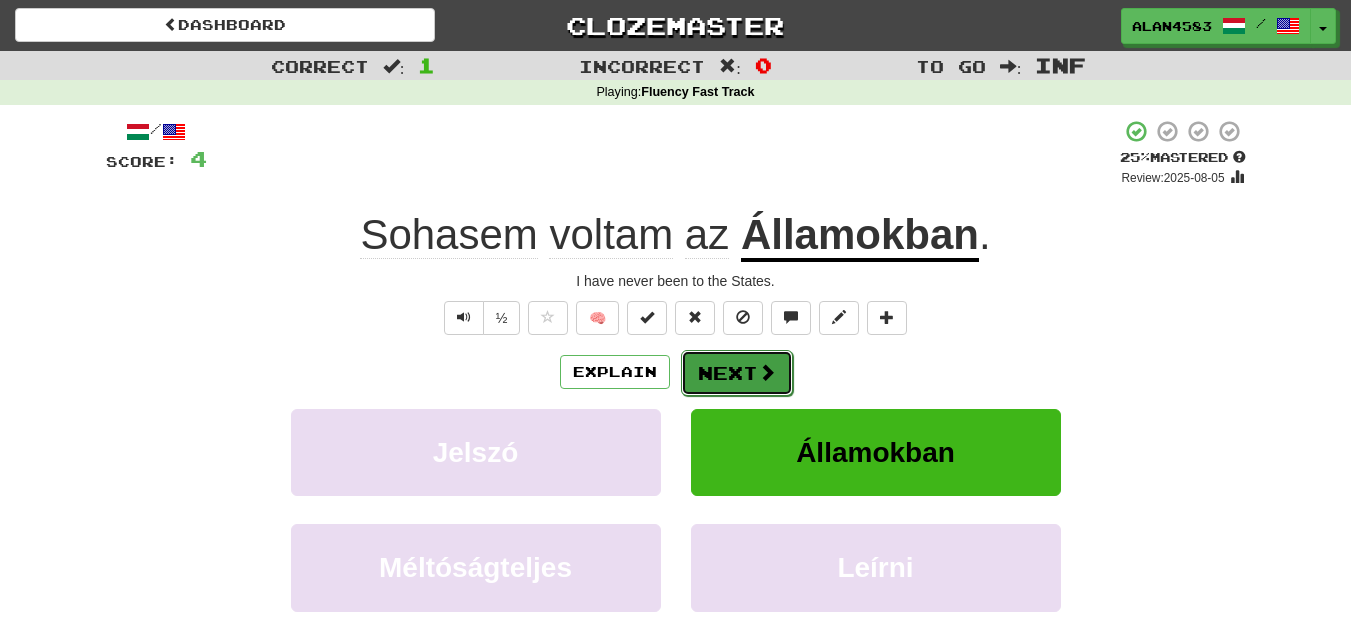 click on "Next" at bounding box center [737, 373] 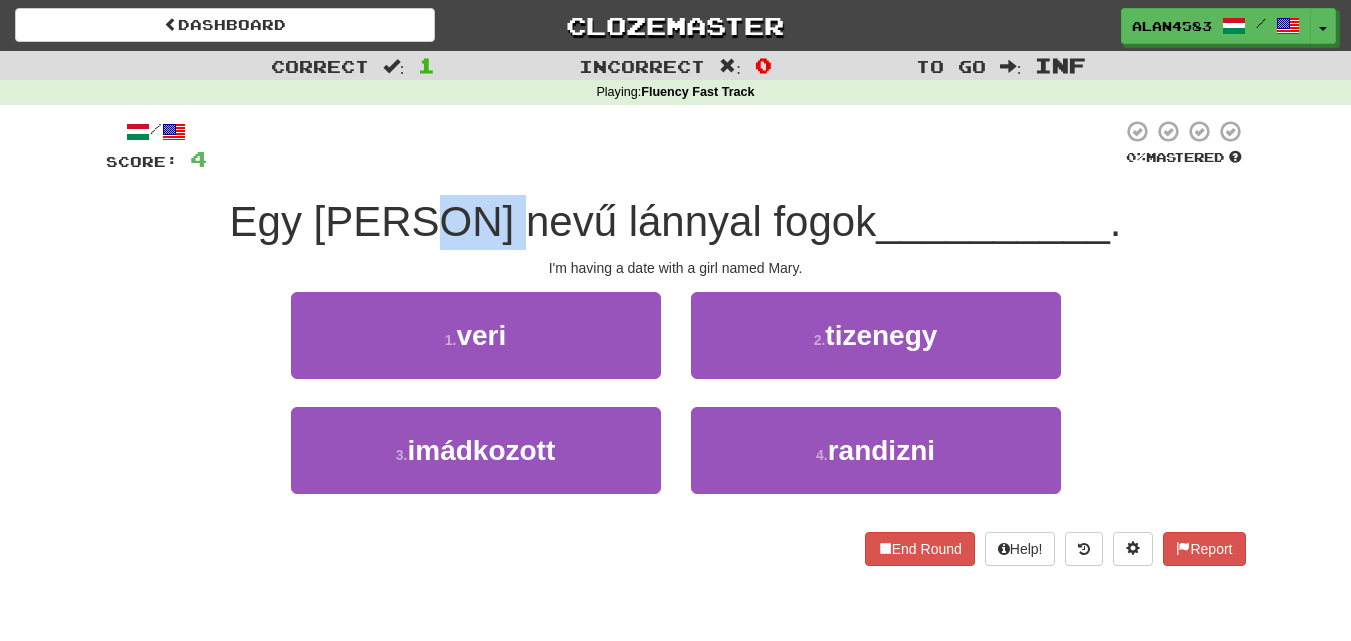 drag, startPoint x: 554, startPoint y: 208, endPoint x: 473, endPoint y: 218, distance: 81.61495 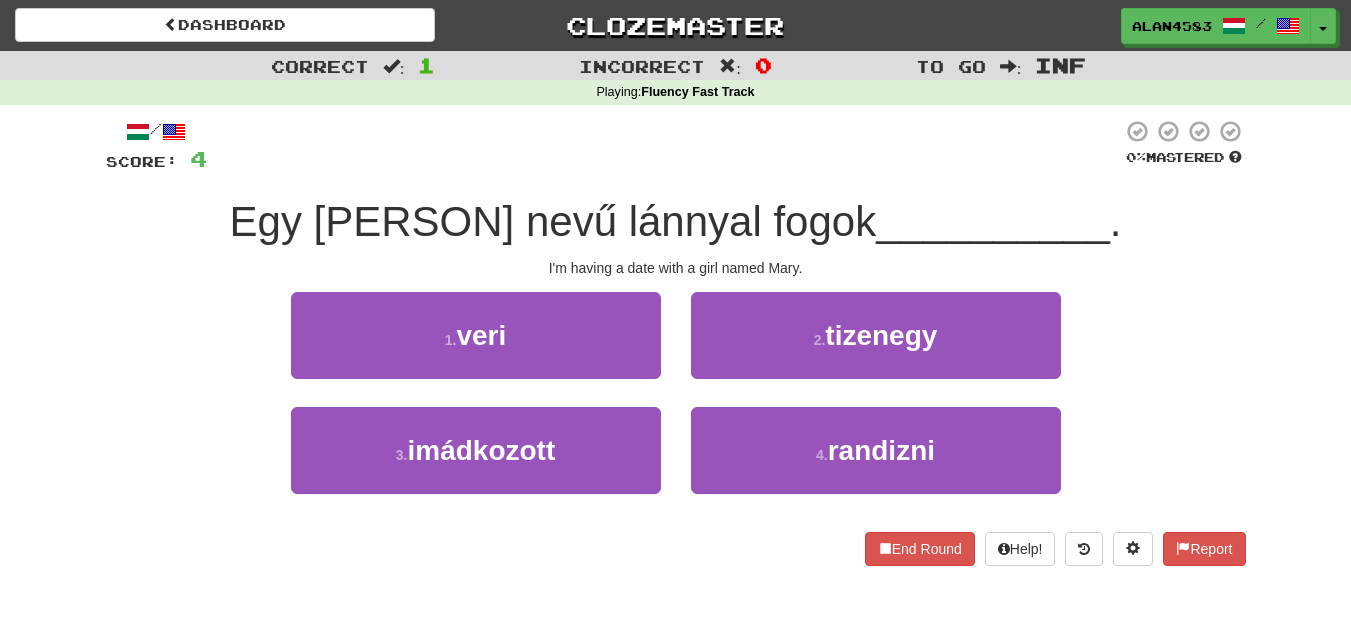 click at bounding box center (664, 146) 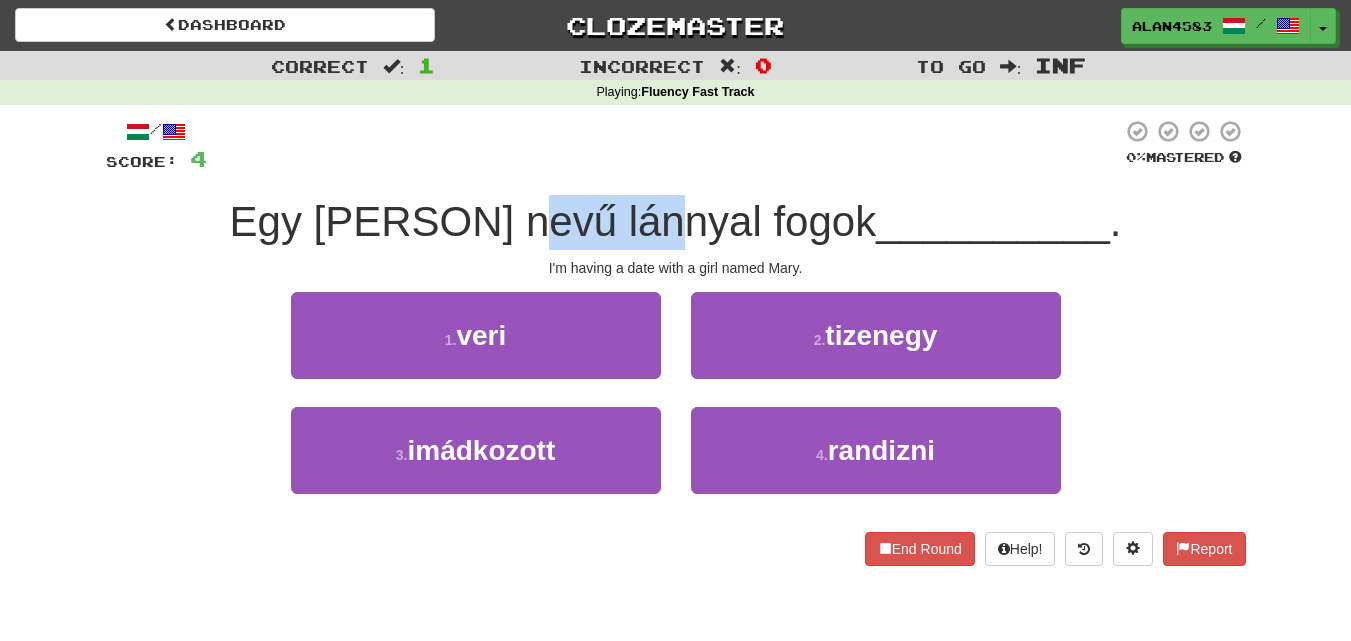 drag, startPoint x: 568, startPoint y: 220, endPoint x: 701, endPoint y: 214, distance: 133.13527 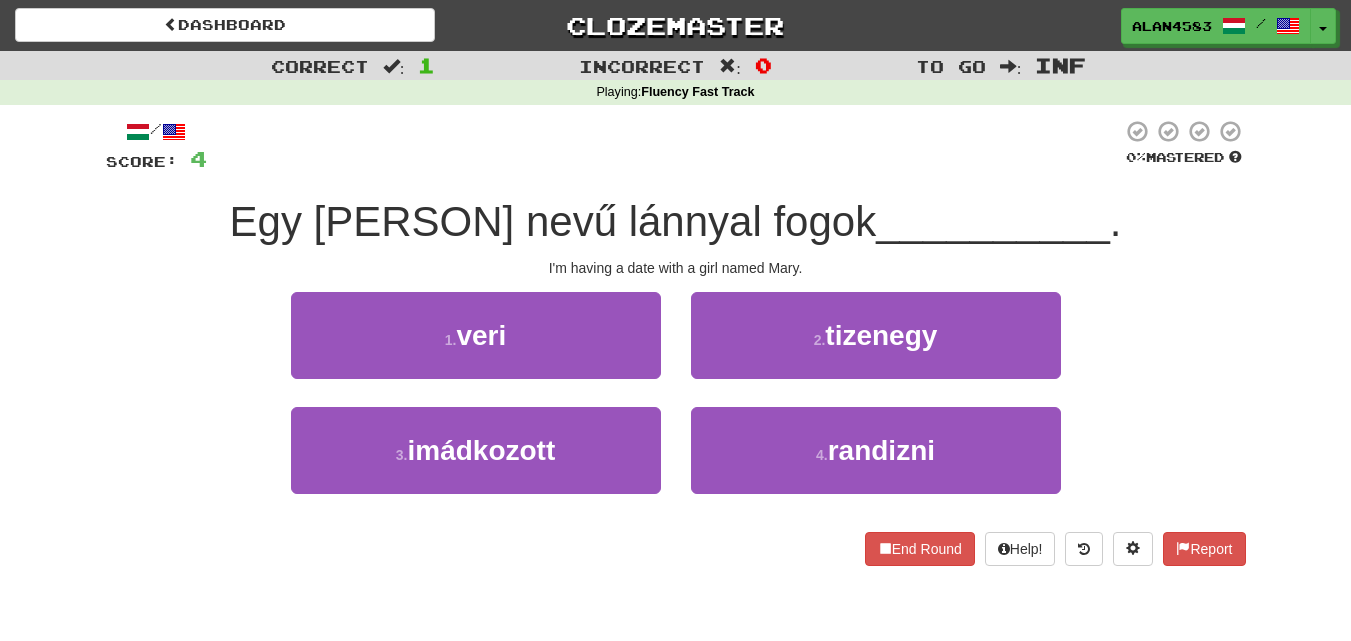 click at bounding box center [664, 146] 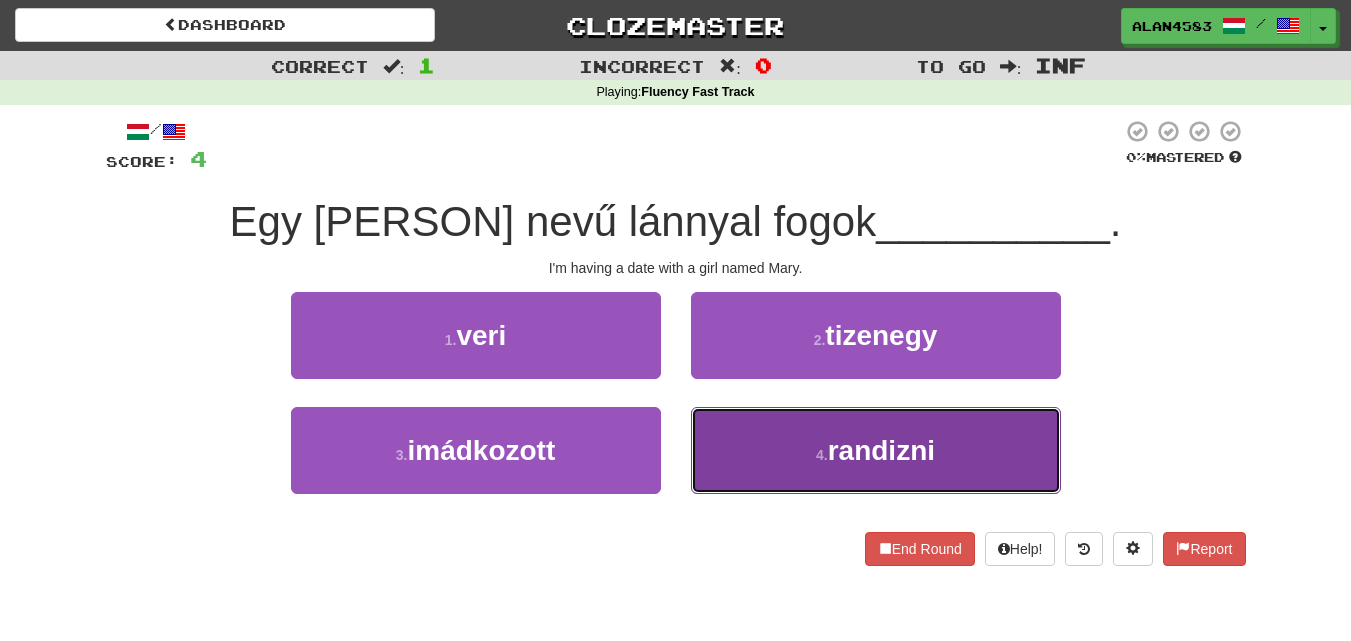 click on ". randizni" at bounding box center [876, 450] 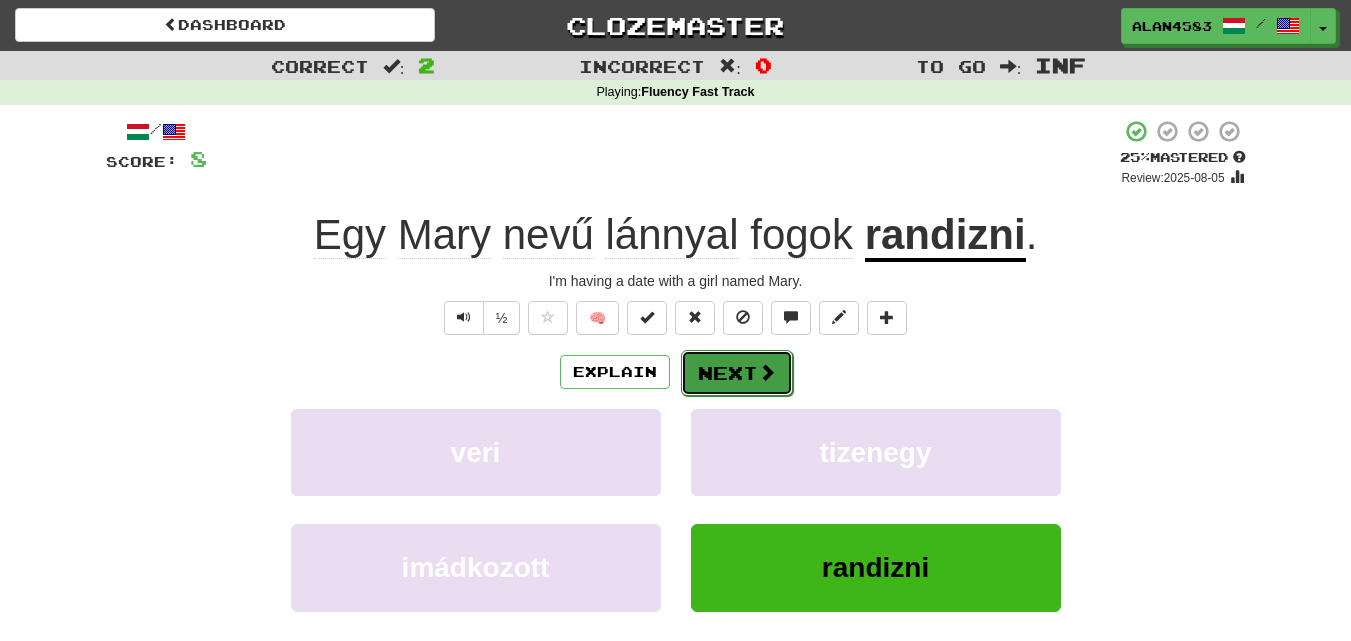 click on "Next" at bounding box center (737, 373) 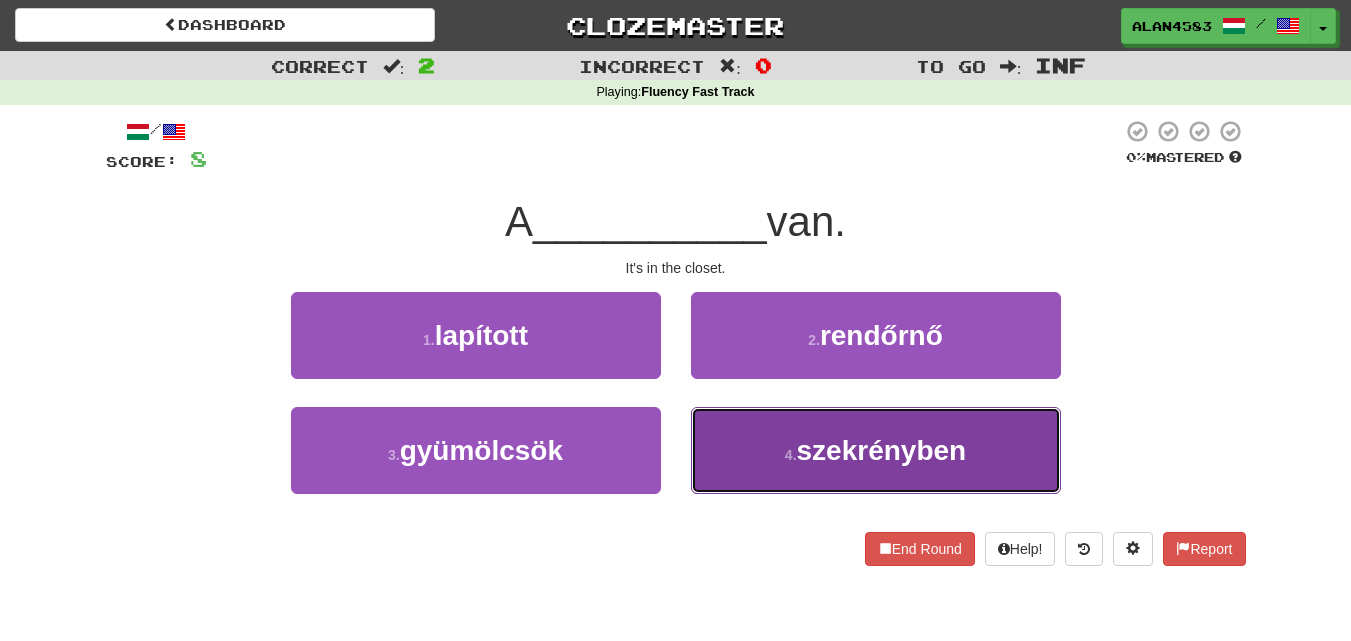click on "4 .  szekrényben" at bounding box center [876, 450] 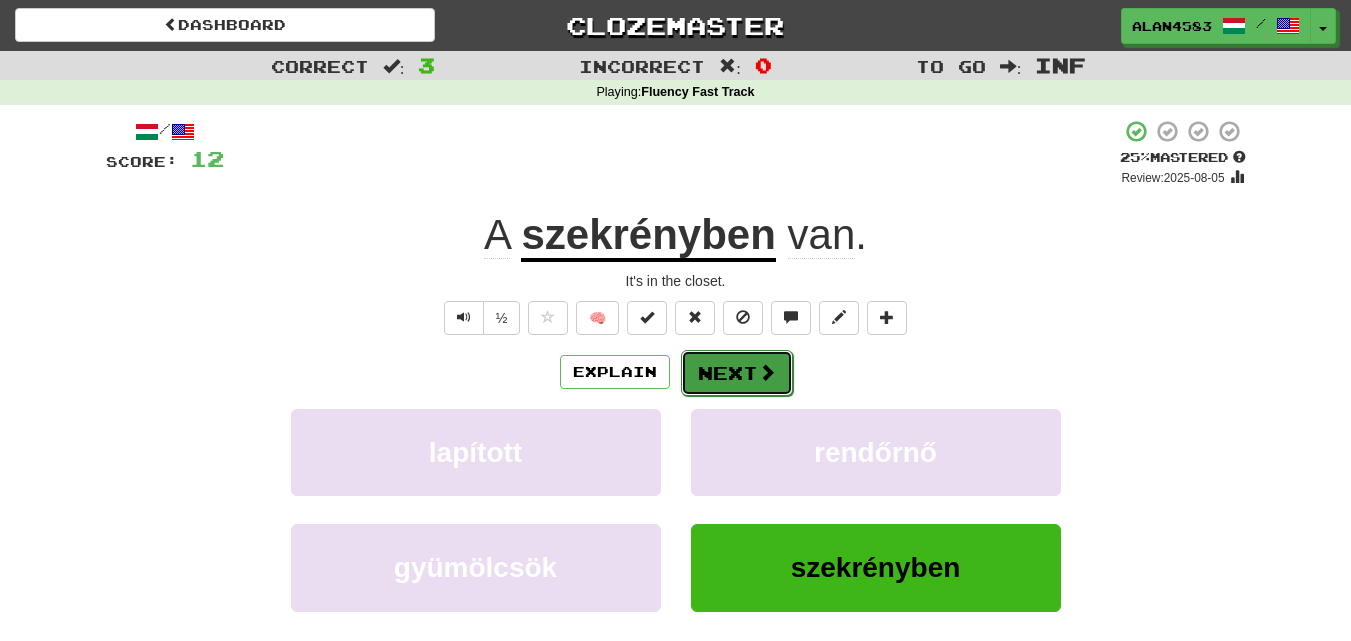 click on "Next" at bounding box center (737, 373) 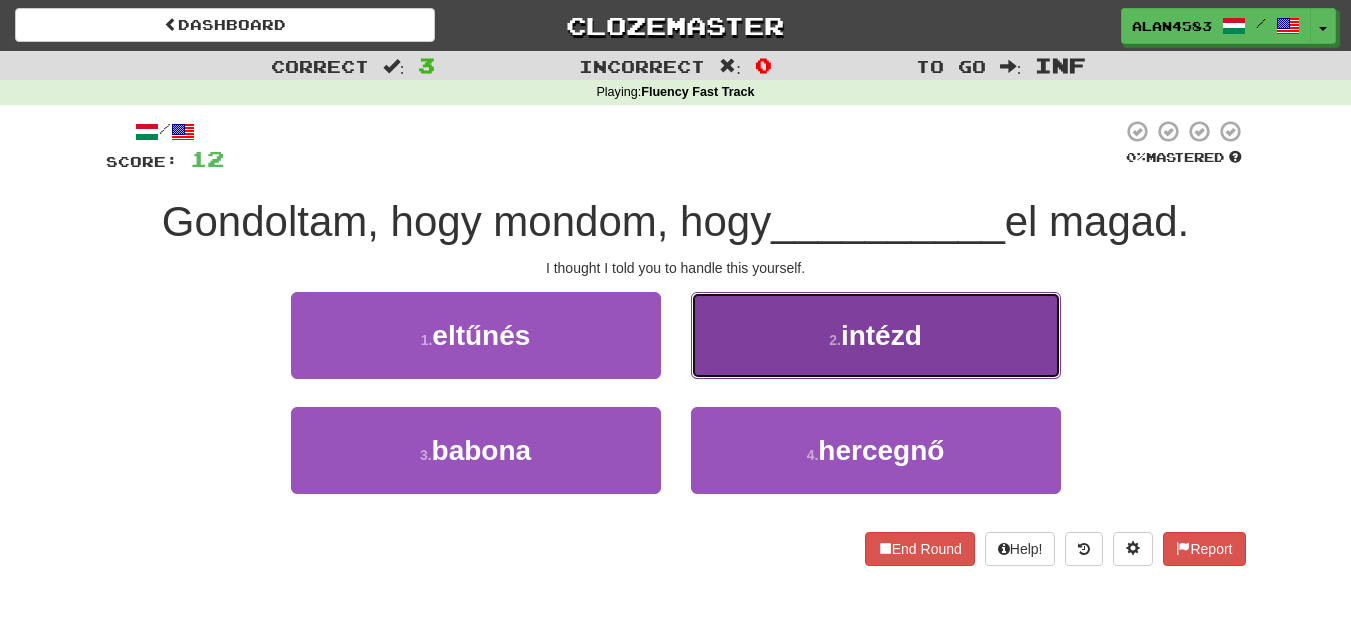 click on "2 .  intézd" at bounding box center [876, 335] 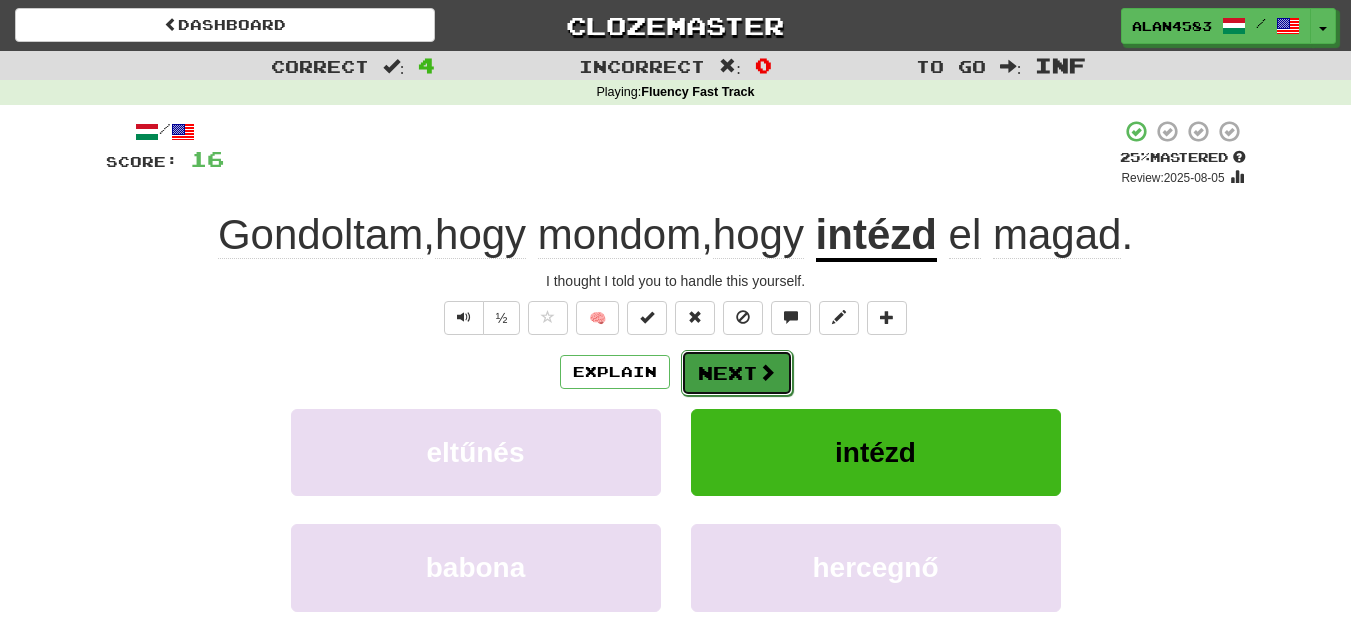 click on "Next" at bounding box center [737, 373] 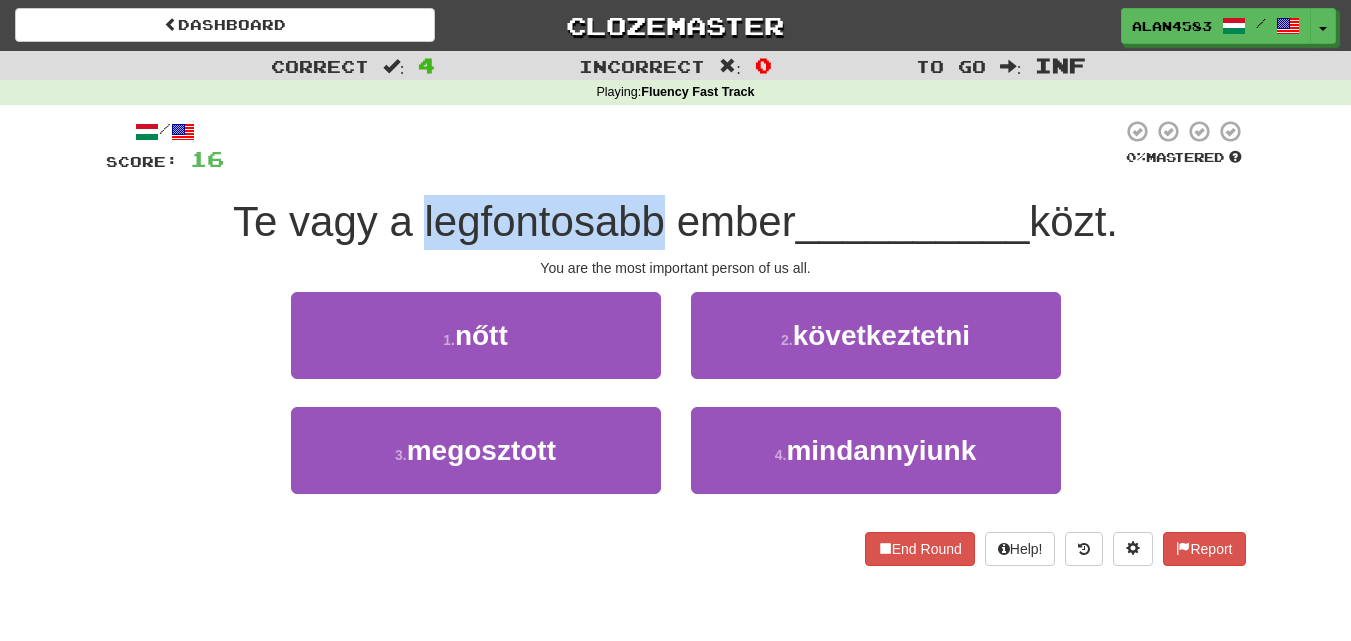 drag, startPoint x: 413, startPoint y: 220, endPoint x: 649, endPoint y: 224, distance: 236.03389 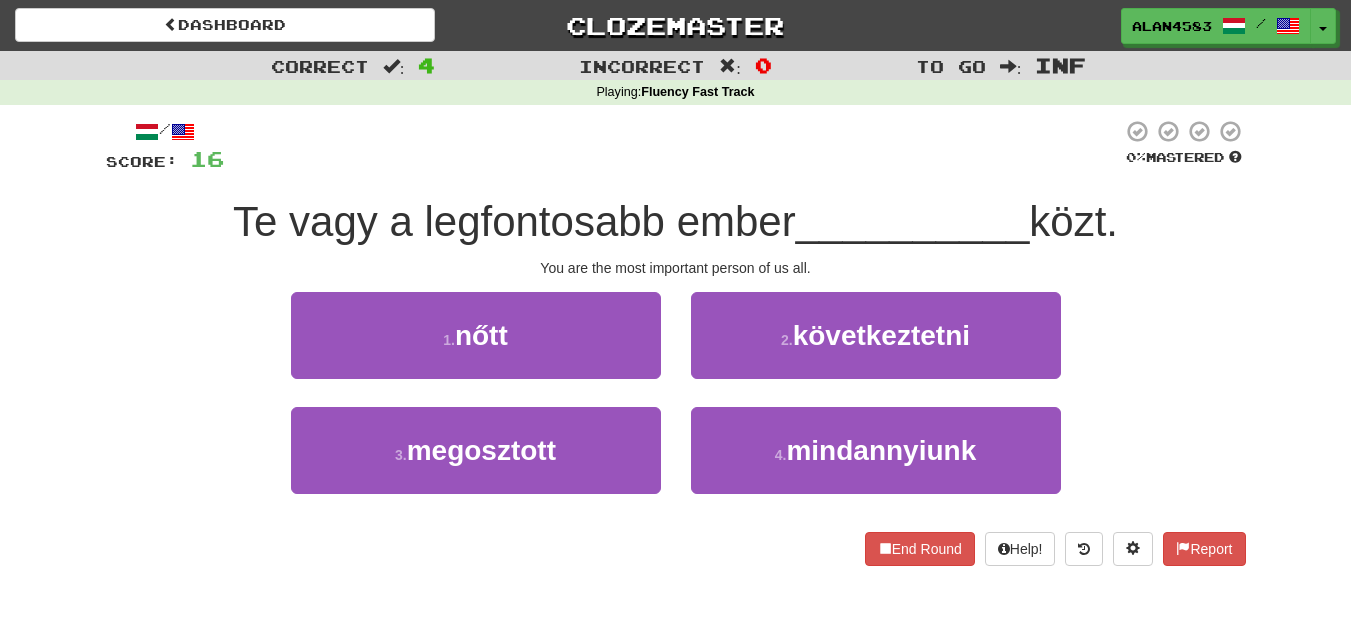 click on "Te vagy a legfontosabb ember" at bounding box center [514, 221] 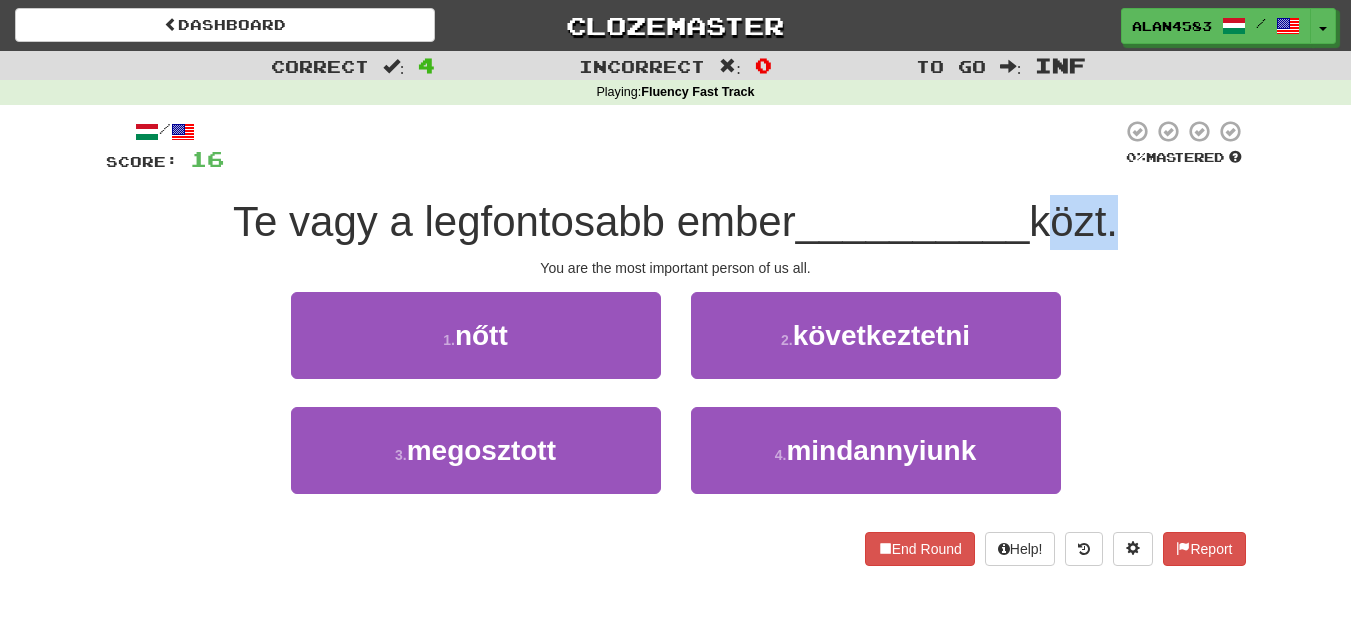 drag, startPoint x: 1045, startPoint y: 228, endPoint x: 1116, endPoint y: 226, distance: 71.02816 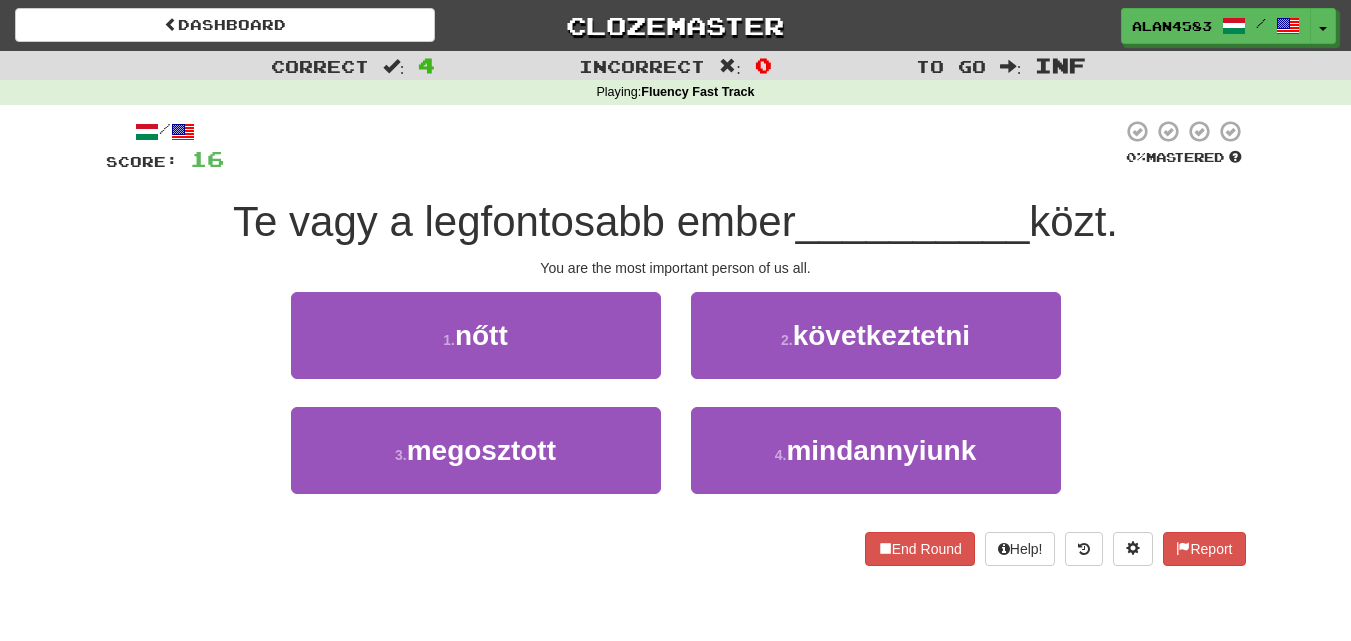 click on "/ Score: 16 0 % Mastered Te vagy a legfontosabb ember __________ közt. You are the most important person of us all. 1 . nőtt 2 . következtetni 3 . megosztott 4 . mindannyiunk End Round Help! Report" at bounding box center (676, 349) 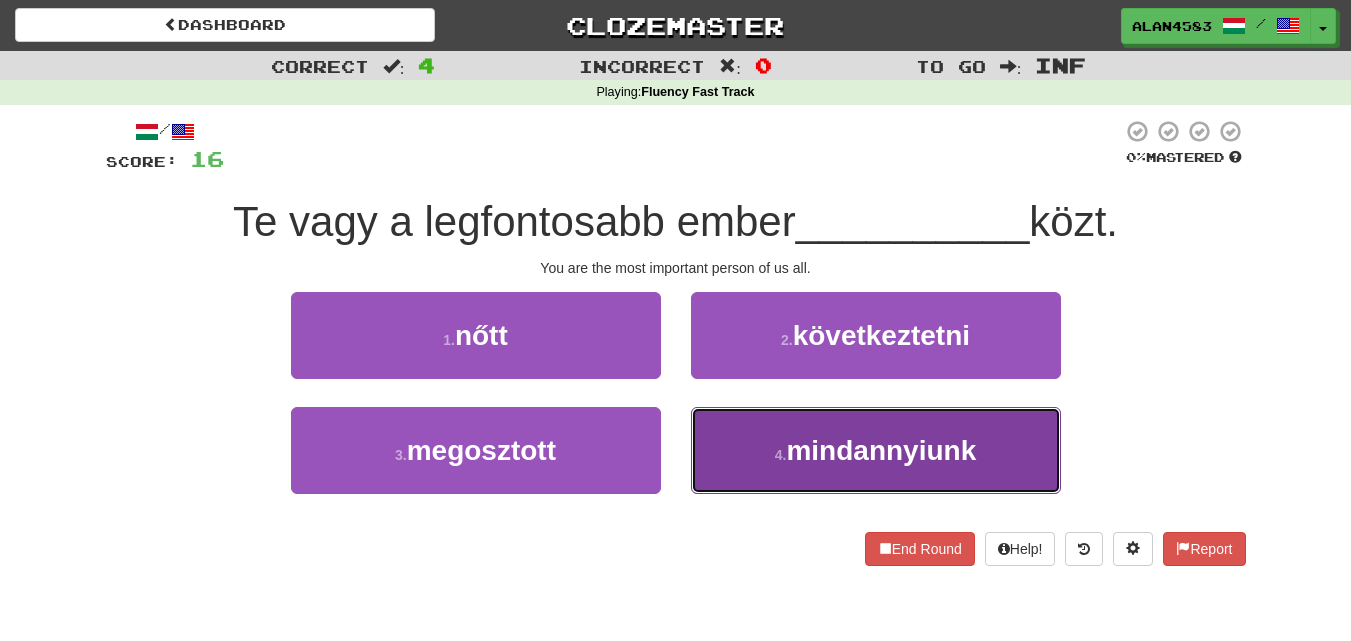 click on "mindannyiunk" at bounding box center [881, 450] 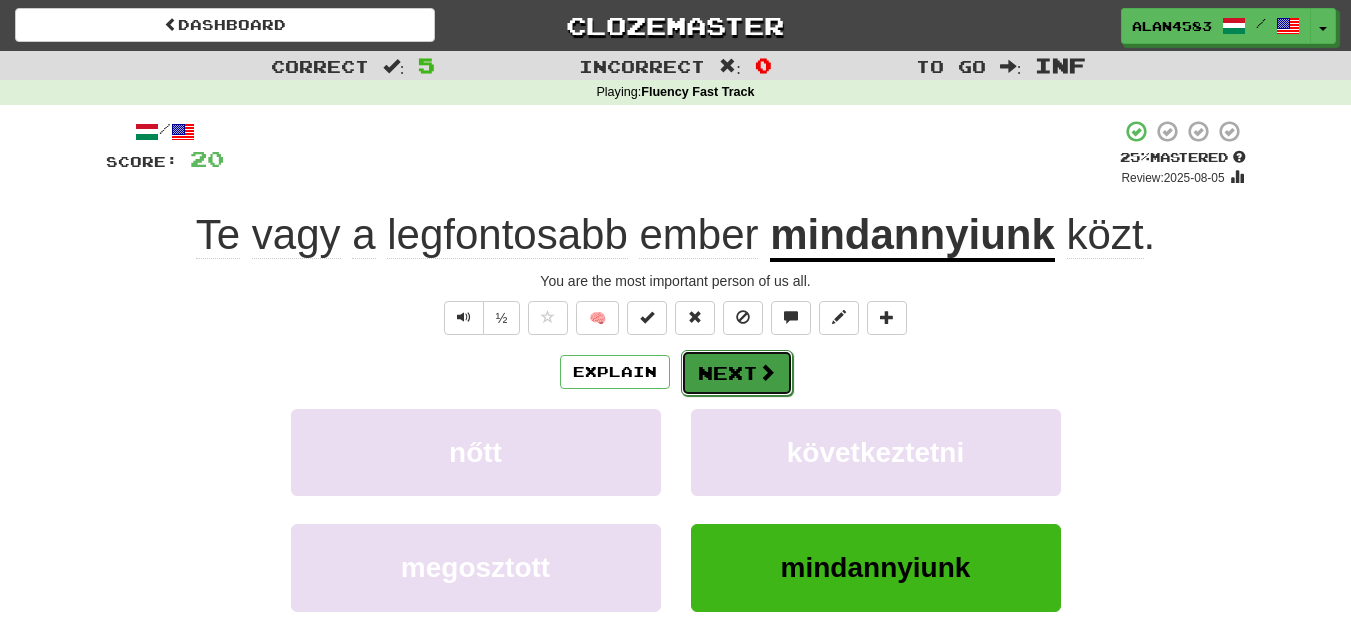 click on "Next" at bounding box center [737, 373] 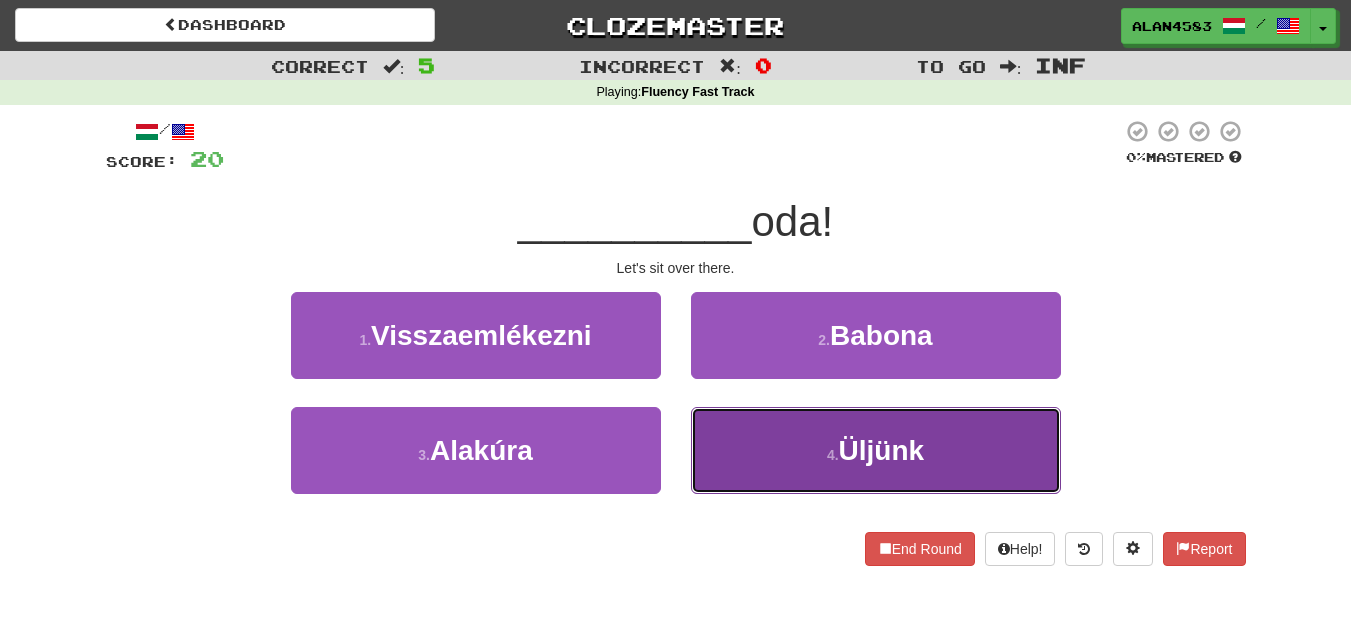 click on "4 .  Üljünk" at bounding box center (876, 450) 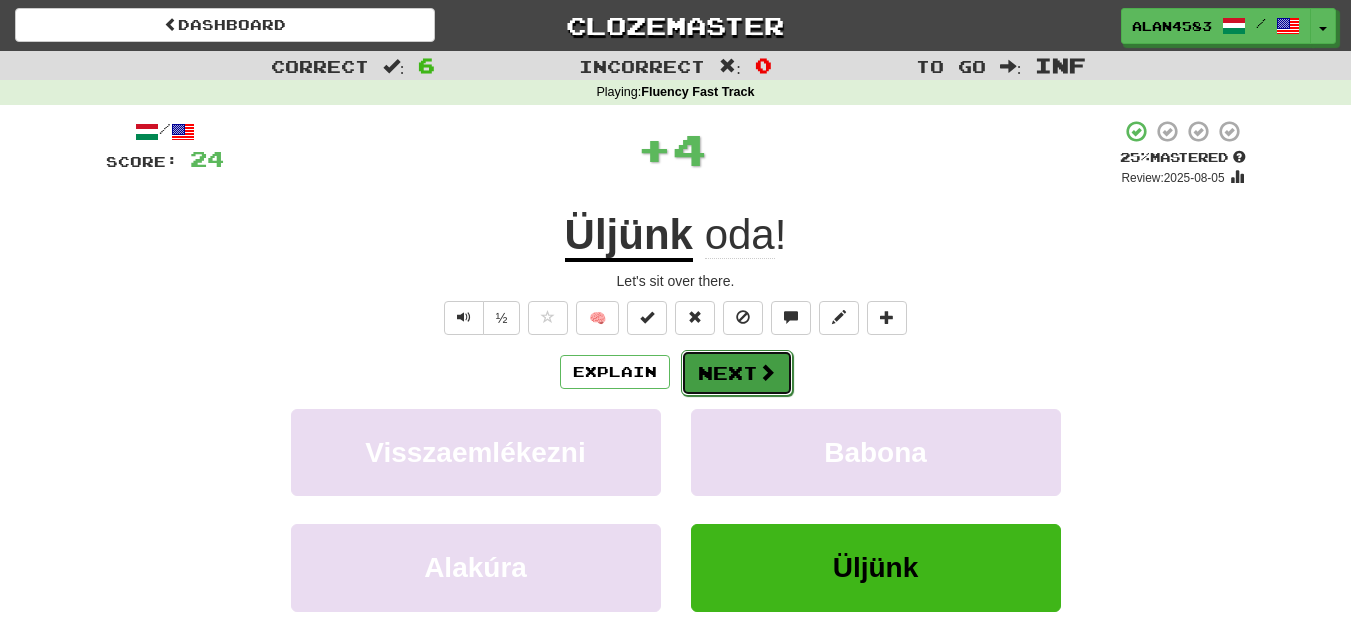 click on "Next" at bounding box center (737, 373) 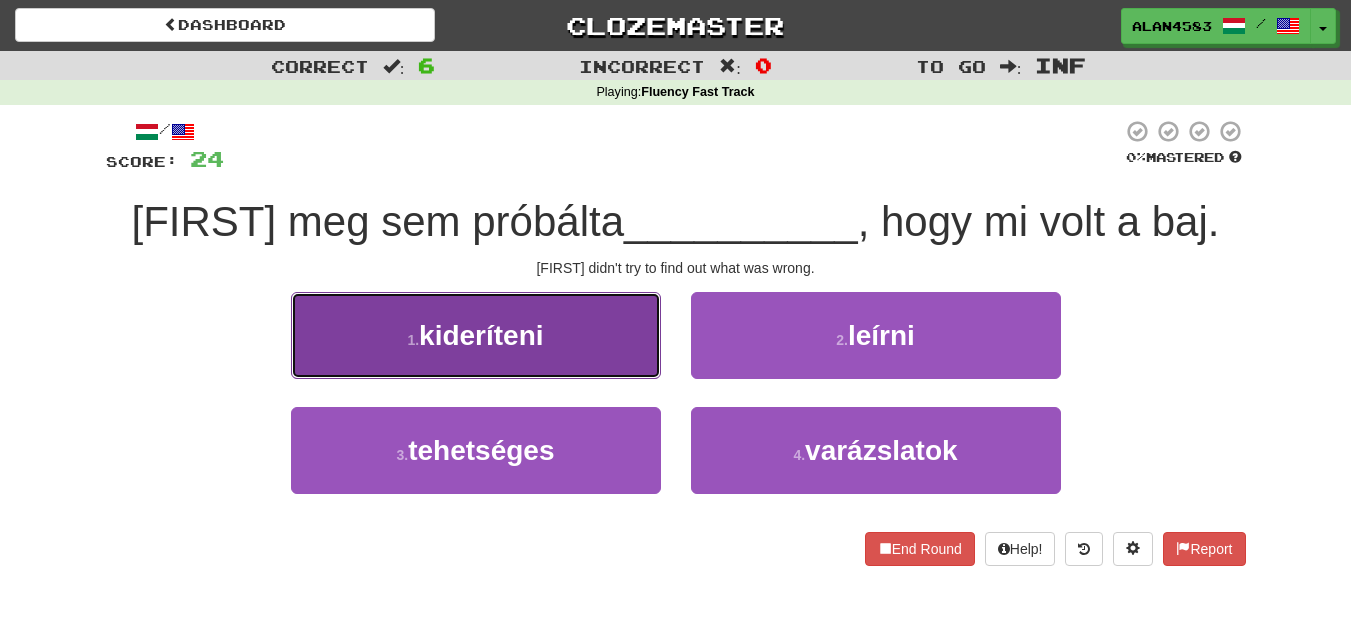 click on "1 .  kideríteni" at bounding box center (476, 335) 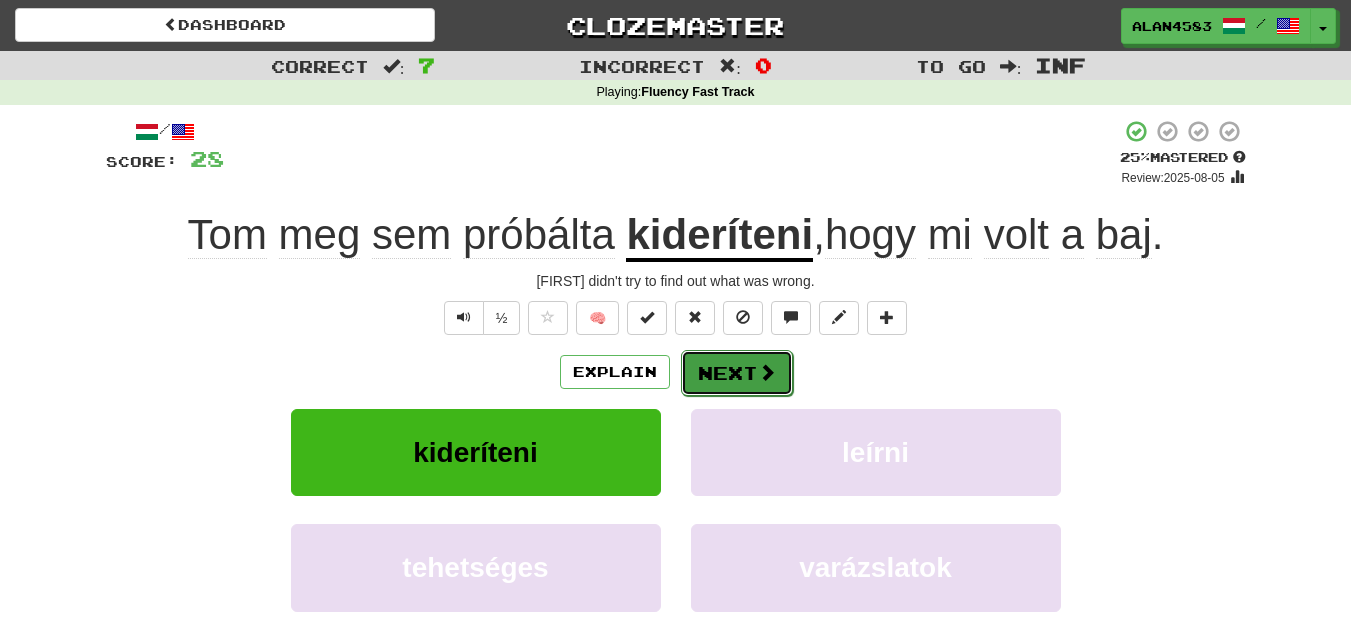 click on "Next" at bounding box center [737, 373] 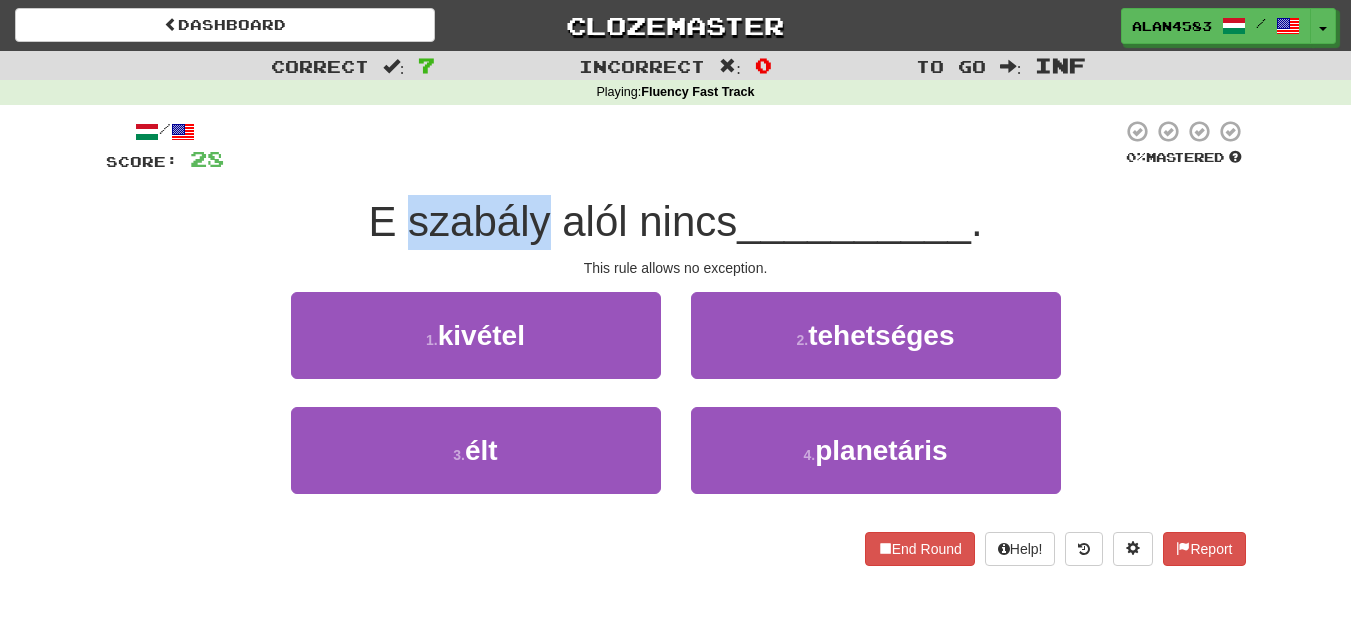 drag, startPoint x: 546, startPoint y: 211, endPoint x: 404, endPoint y: 211, distance: 142 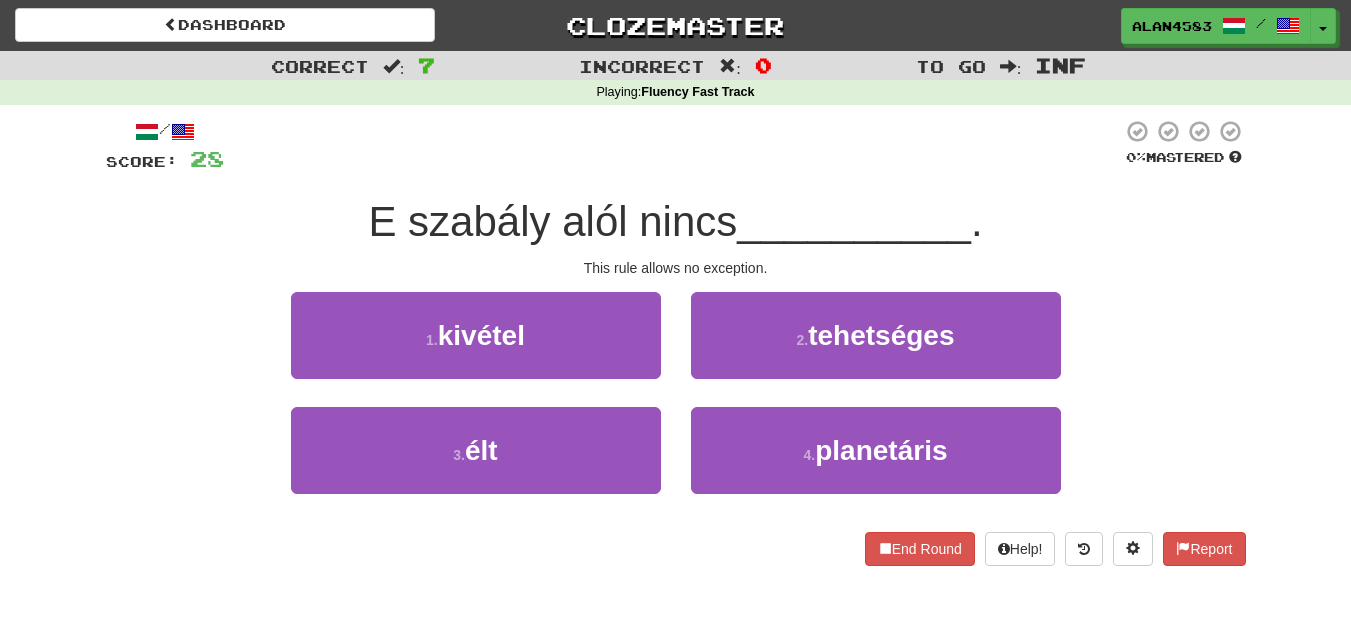 click at bounding box center (673, 146) 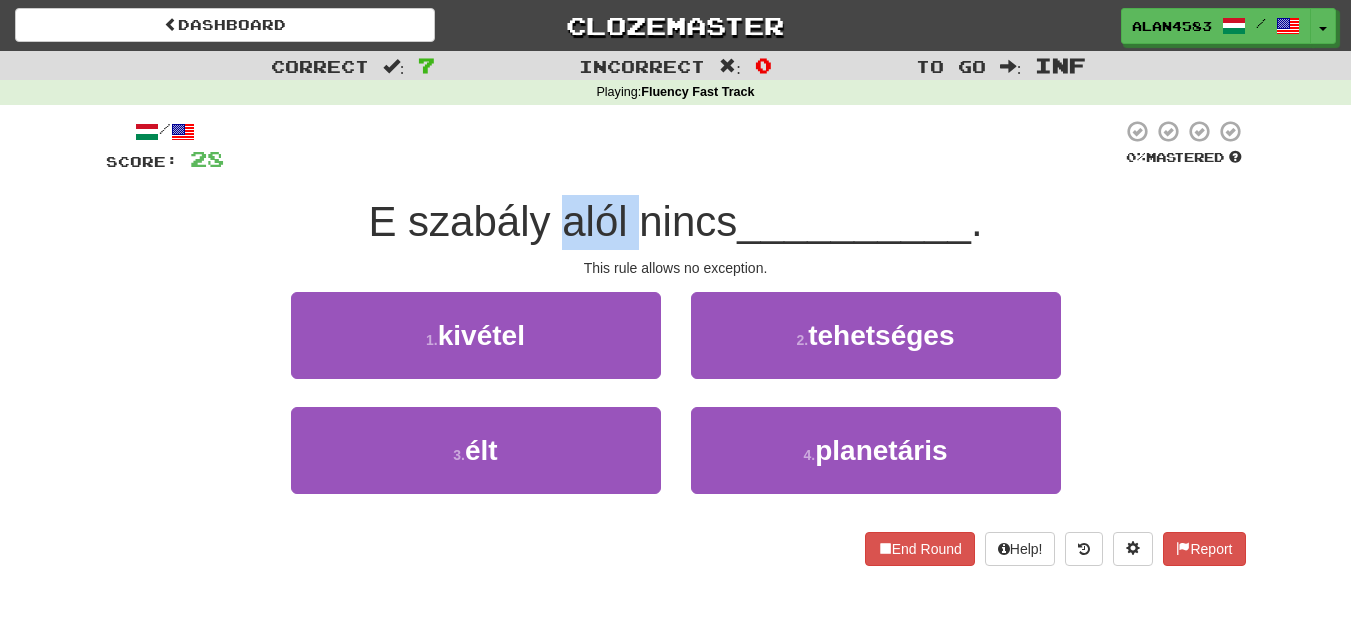 drag, startPoint x: 561, startPoint y: 227, endPoint x: 631, endPoint y: 218, distance: 70.5762 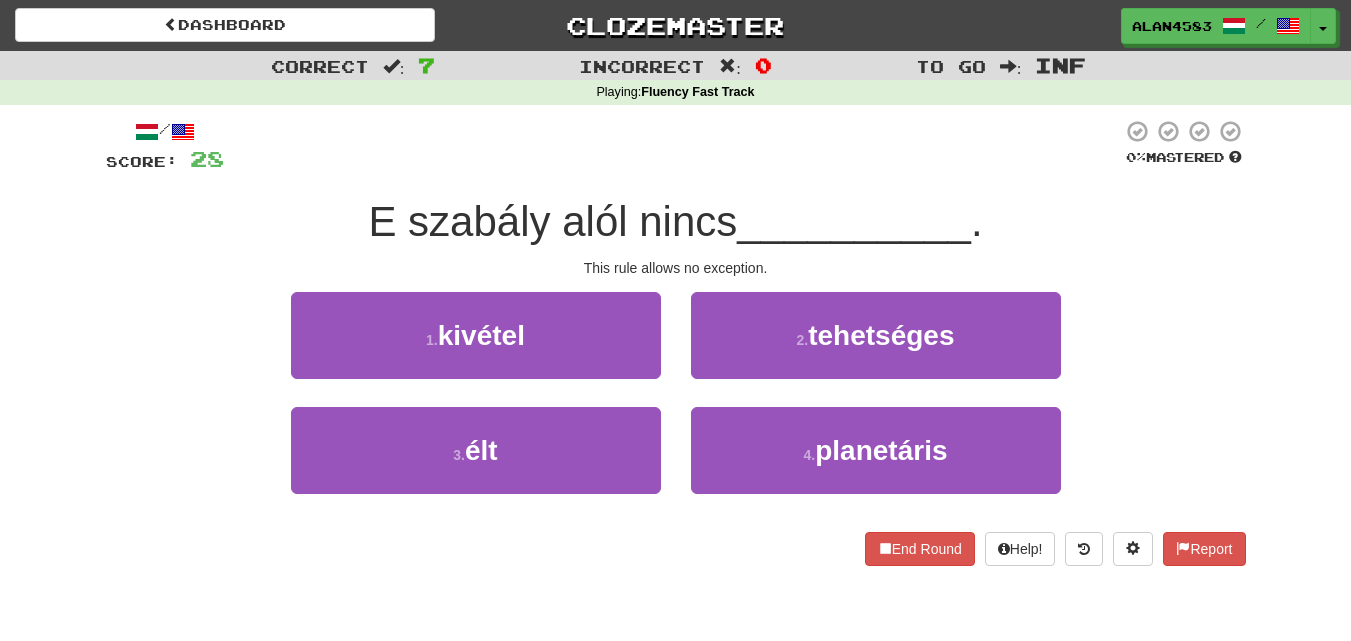 click at bounding box center (673, 146) 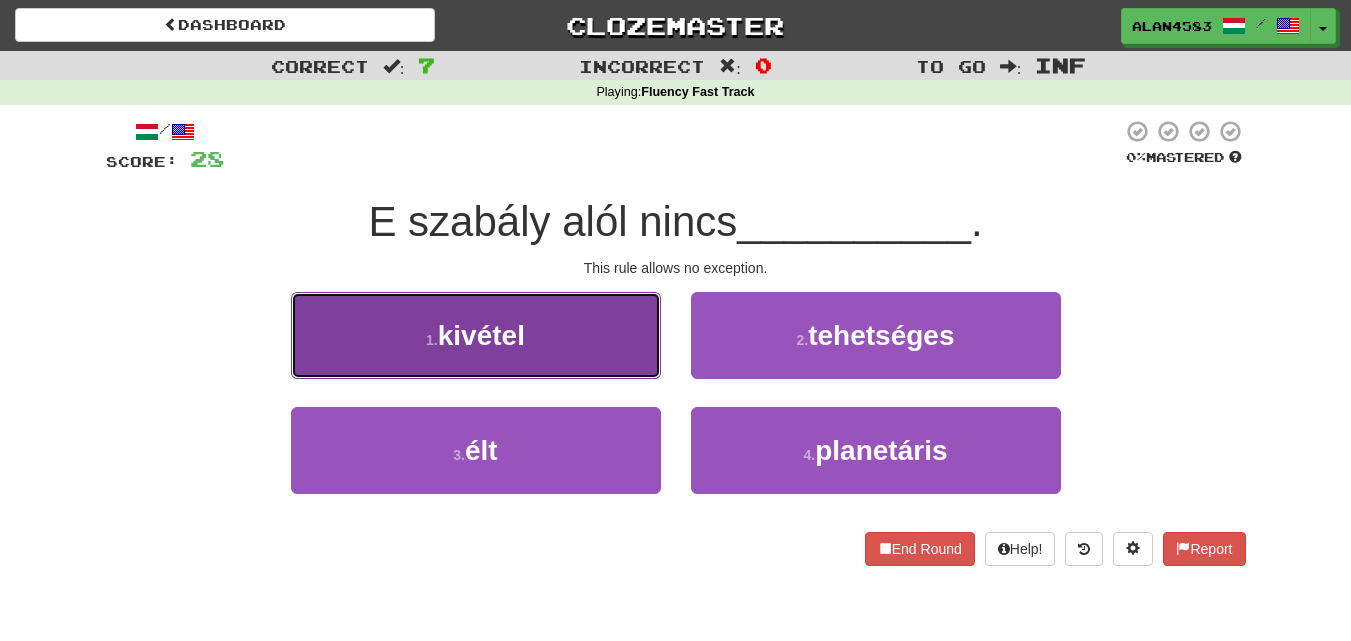 click on "1 .  kivétel" at bounding box center [476, 335] 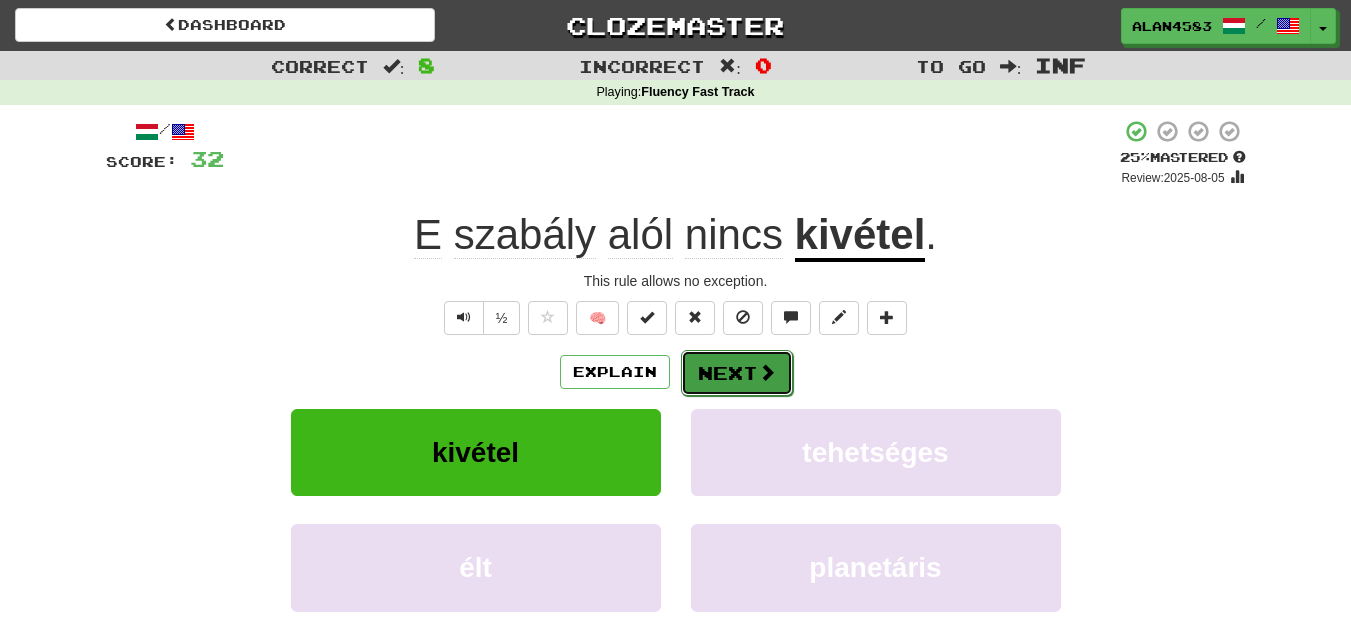 click on "Next" at bounding box center (737, 373) 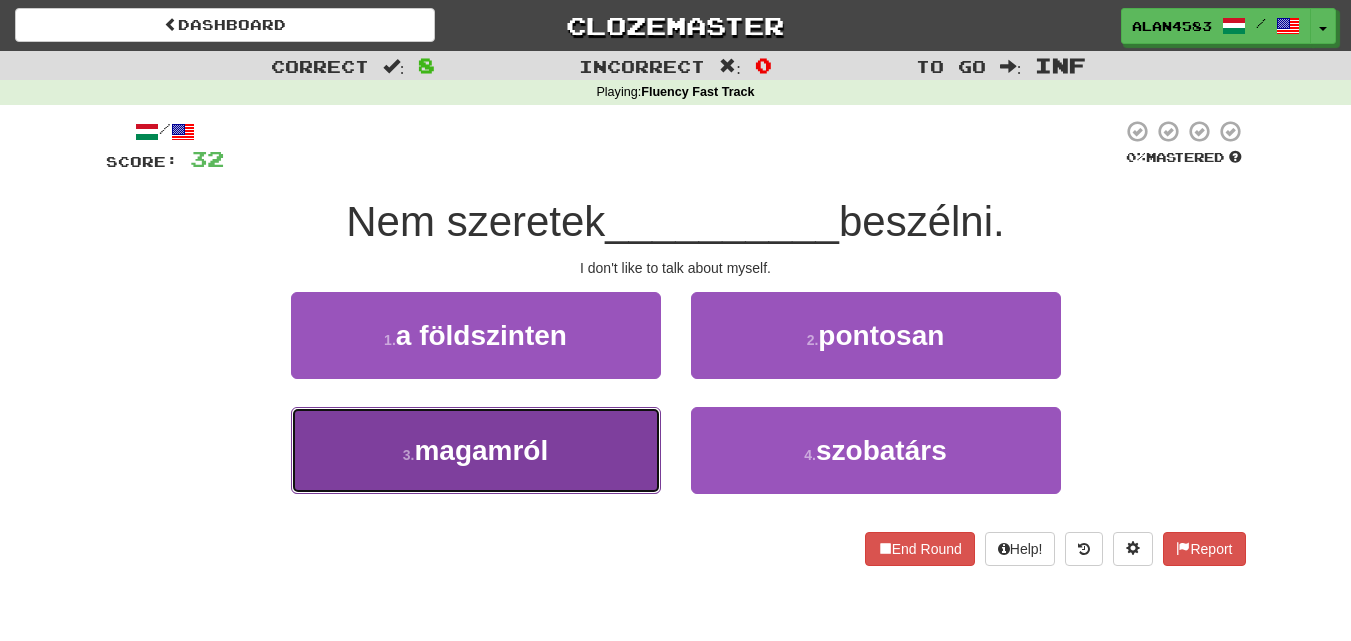 click on "3 .  magamról" at bounding box center (476, 450) 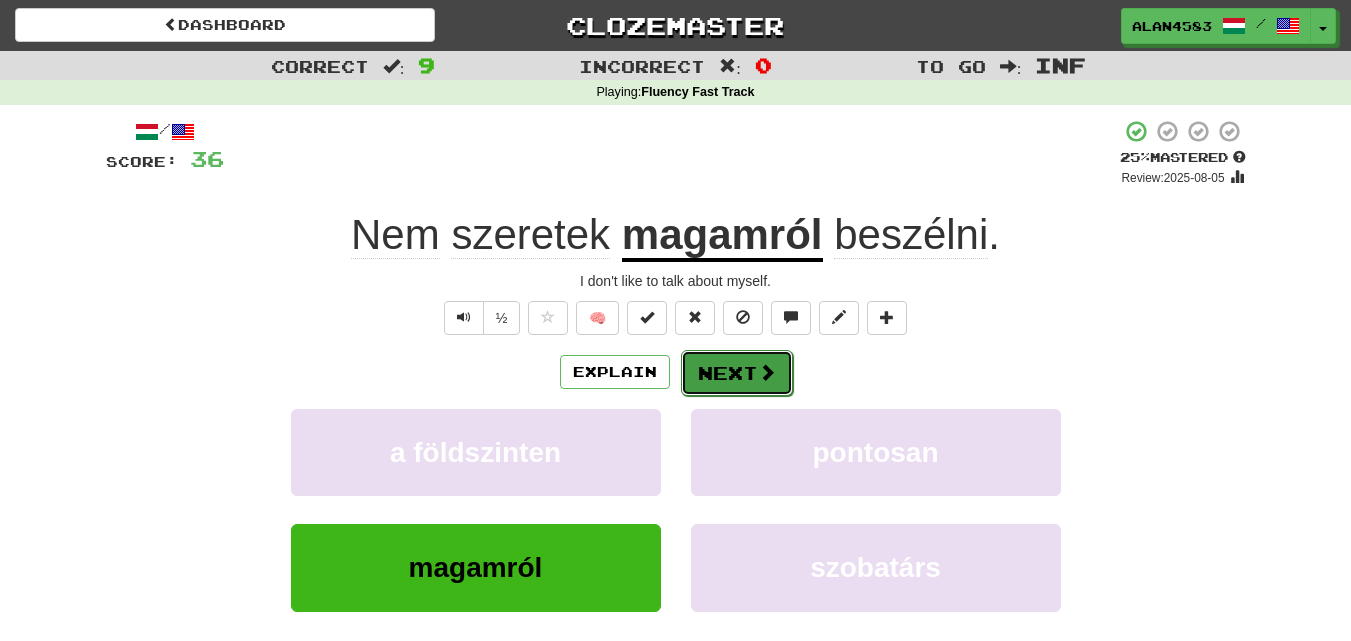 click on "Next" at bounding box center [737, 373] 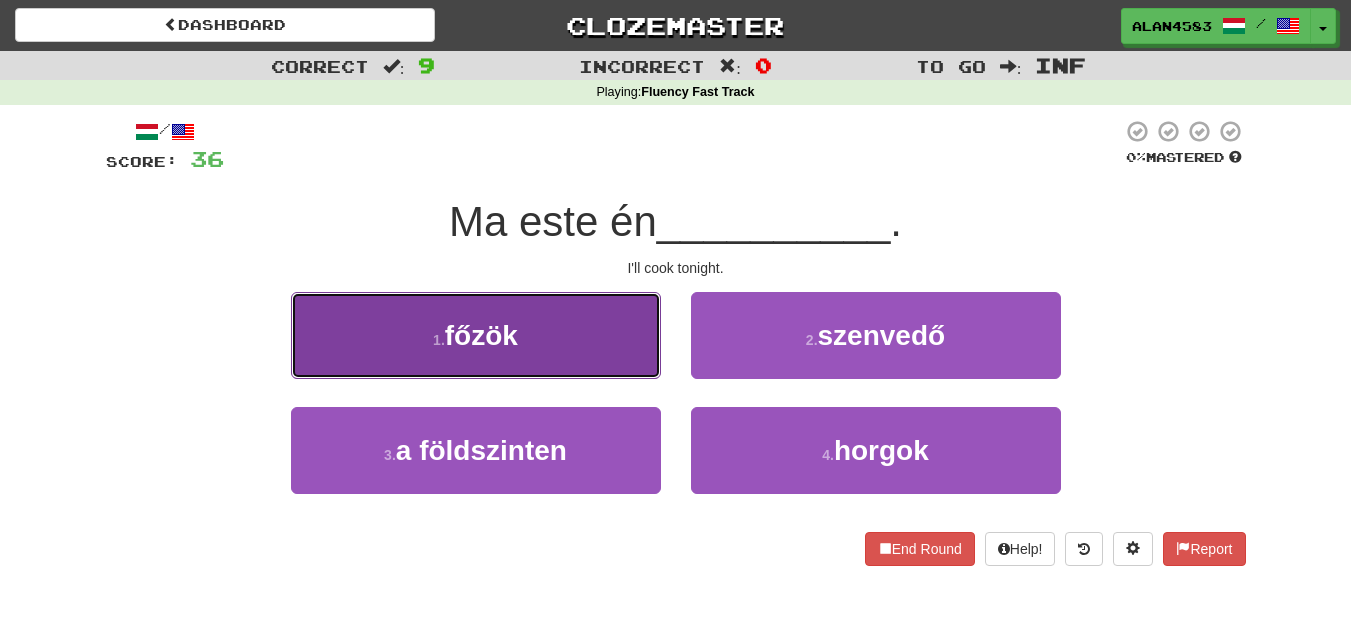 click on "1 .  főzök" at bounding box center (476, 335) 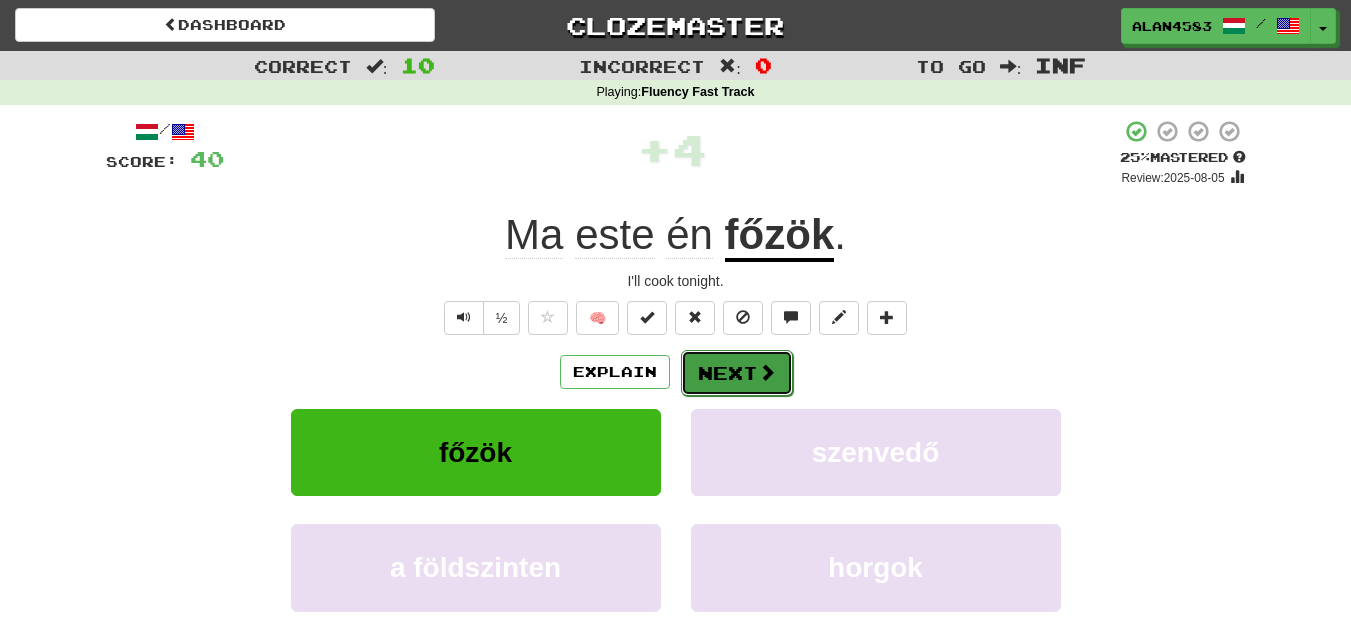 click on "Next" at bounding box center [737, 373] 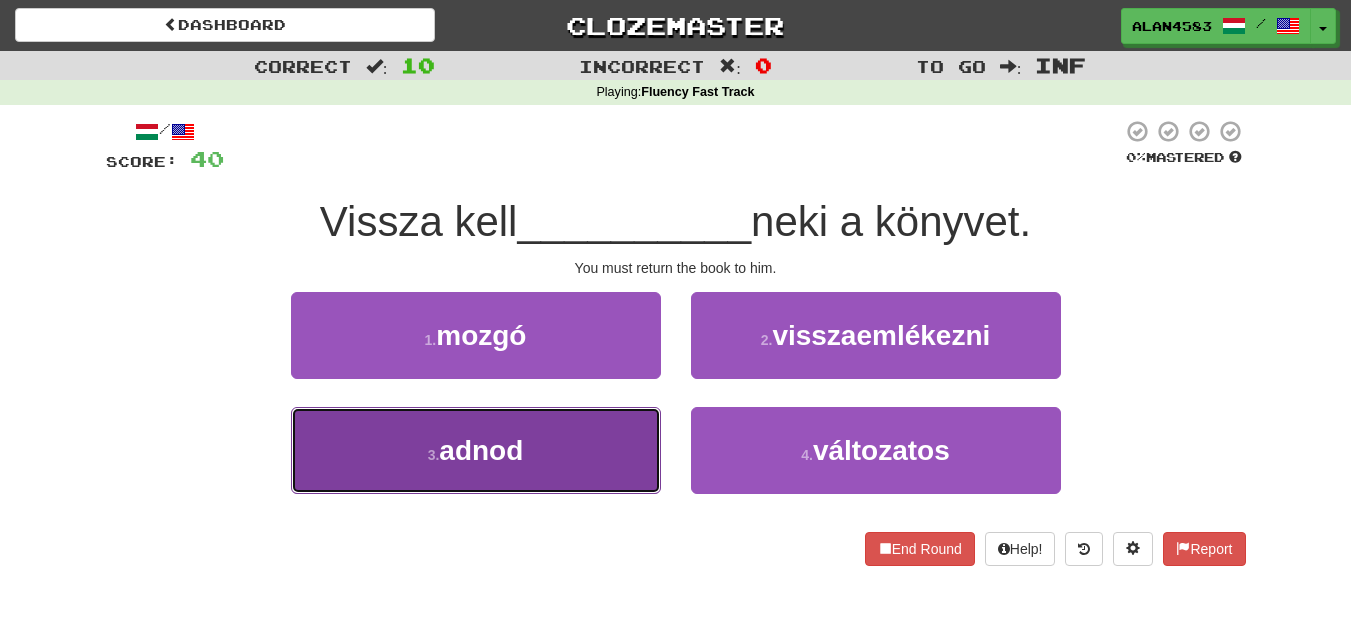 click on "adnod" at bounding box center (481, 450) 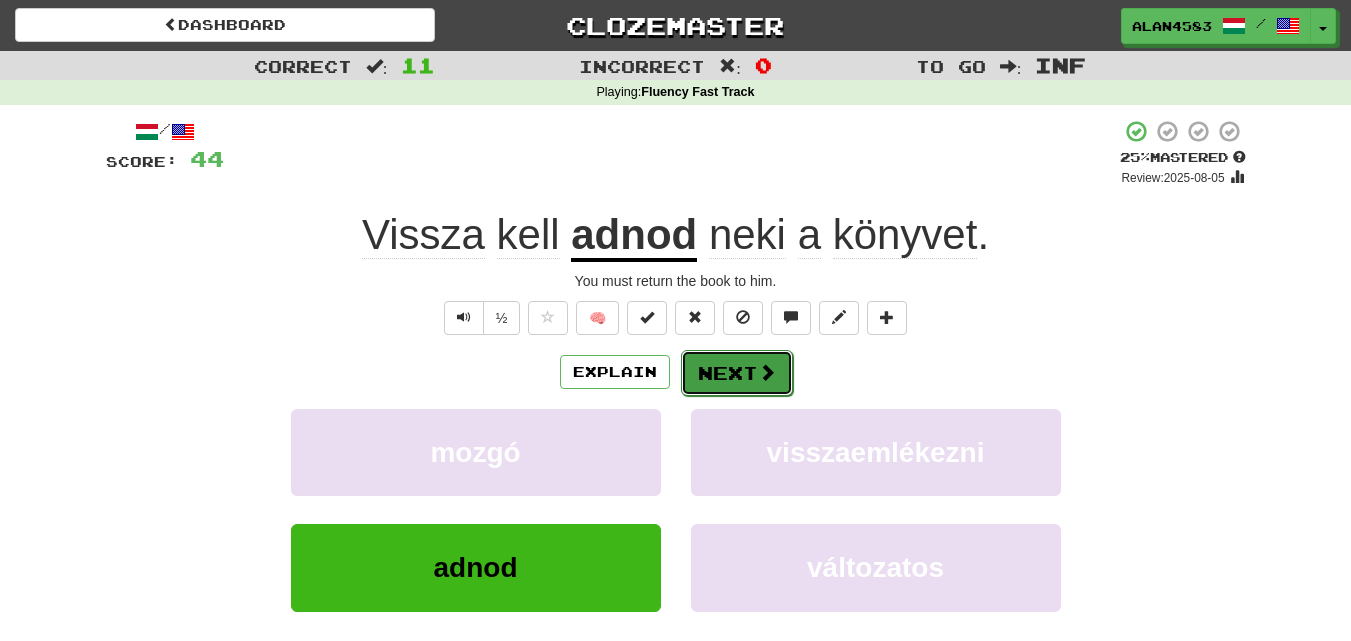 click on "Next" at bounding box center (737, 373) 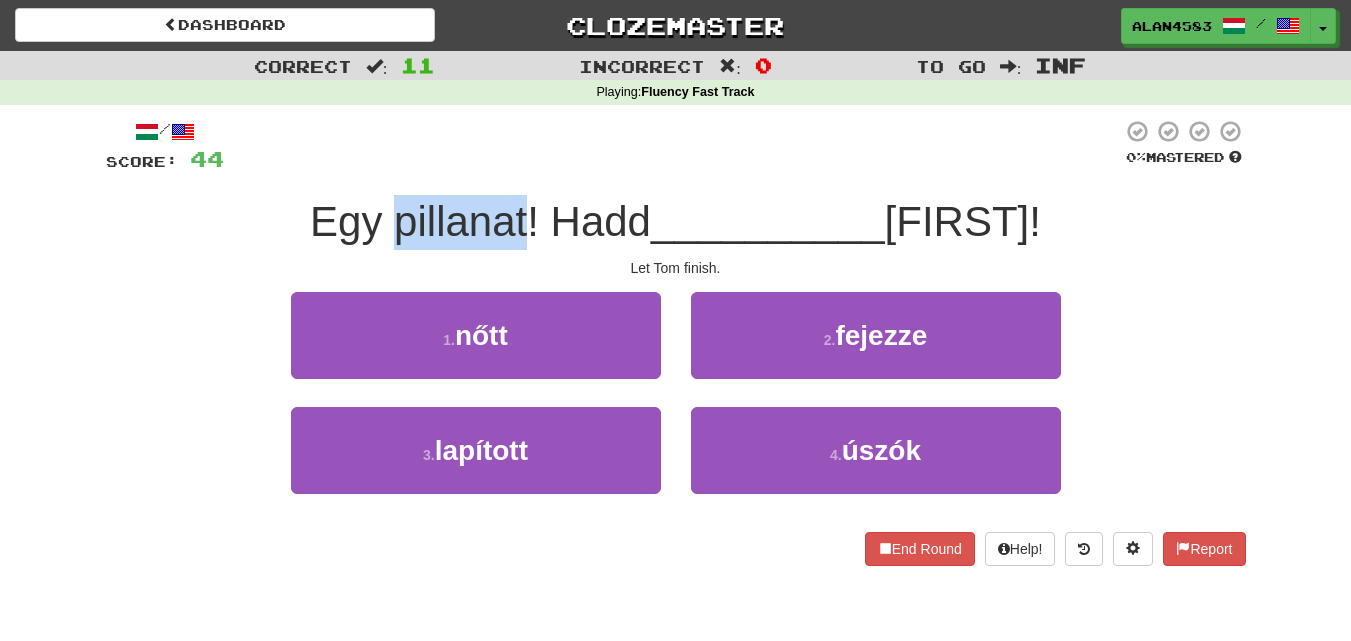 drag, startPoint x: 519, startPoint y: 215, endPoint x: 384, endPoint y: 222, distance: 135.18137 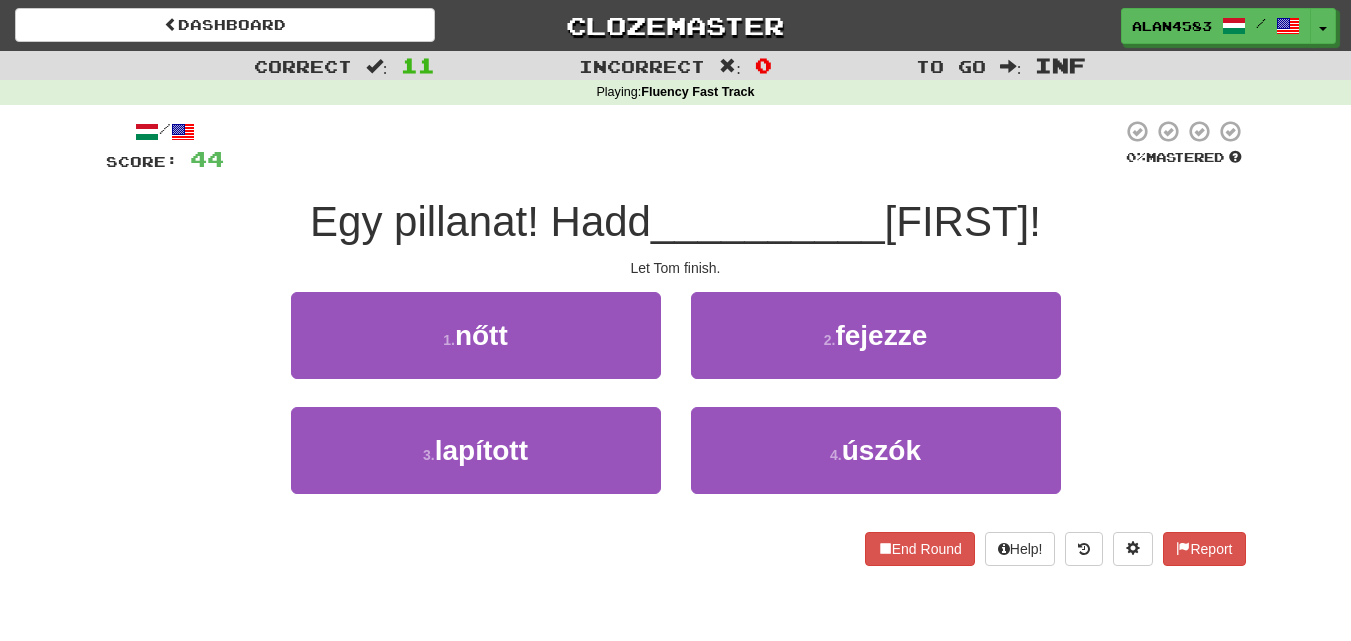 click at bounding box center [673, 146] 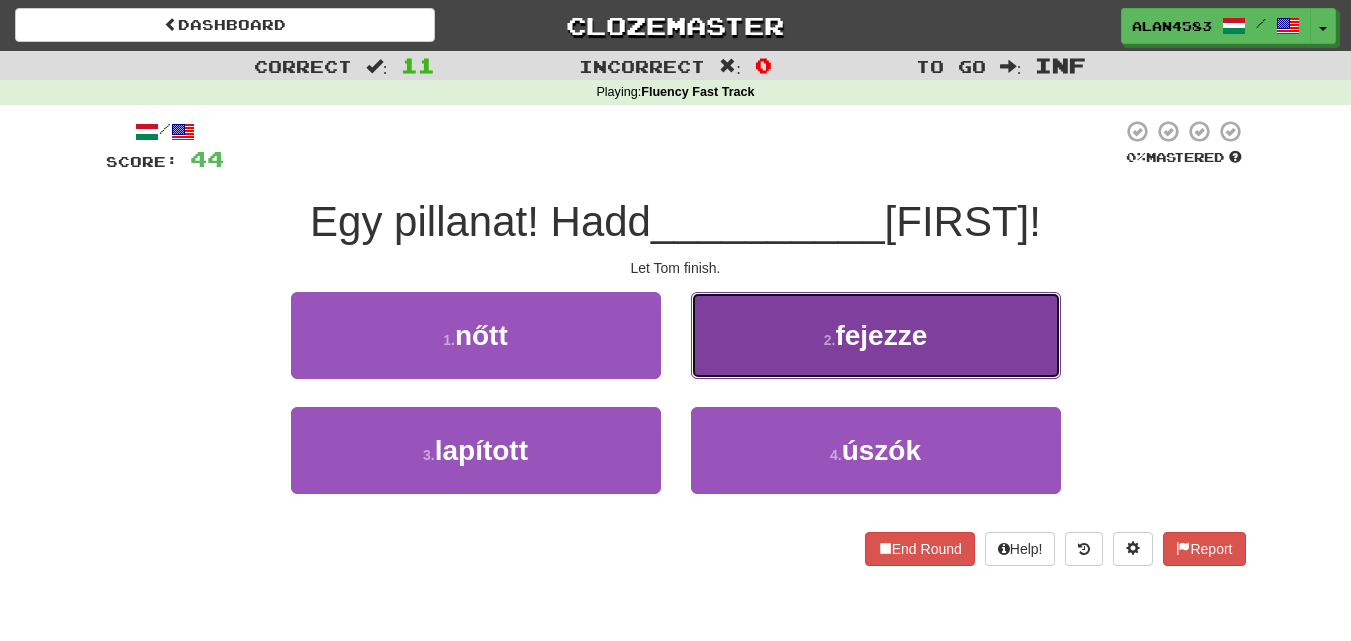 click on "2 .  fejezze" at bounding box center (876, 335) 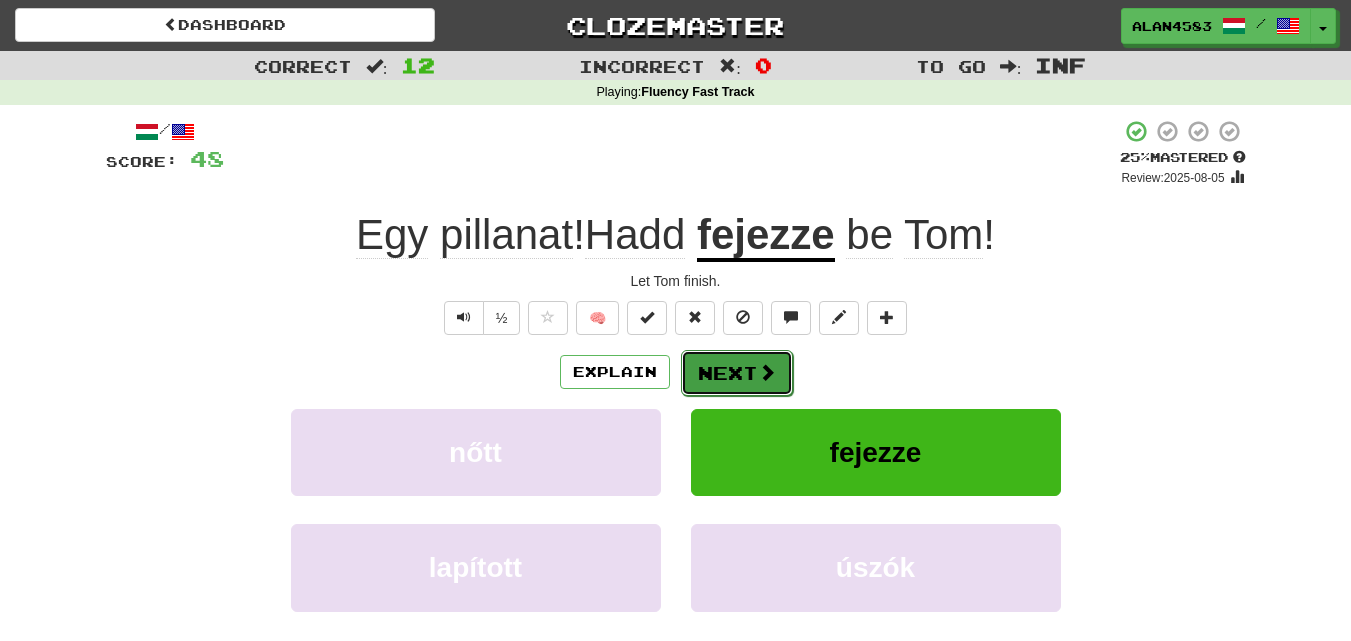 click at bounding box center (767, 372) 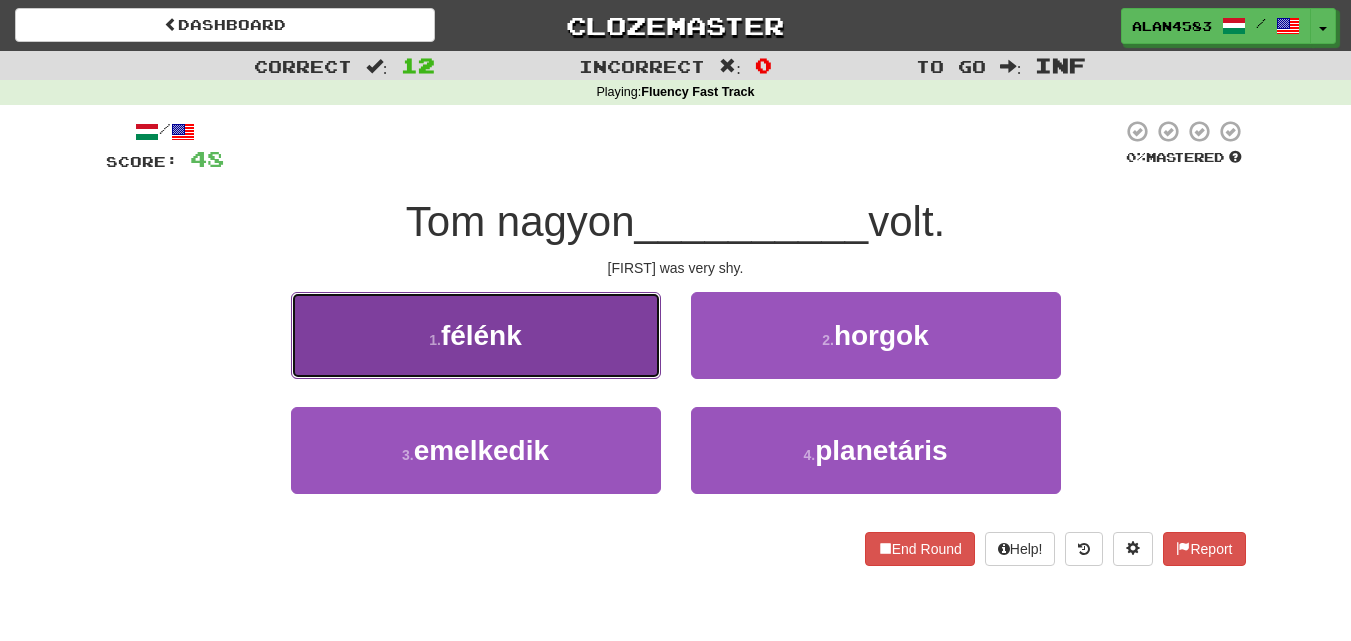 click on "1 .  félénk" at bounding box center (476, 335) 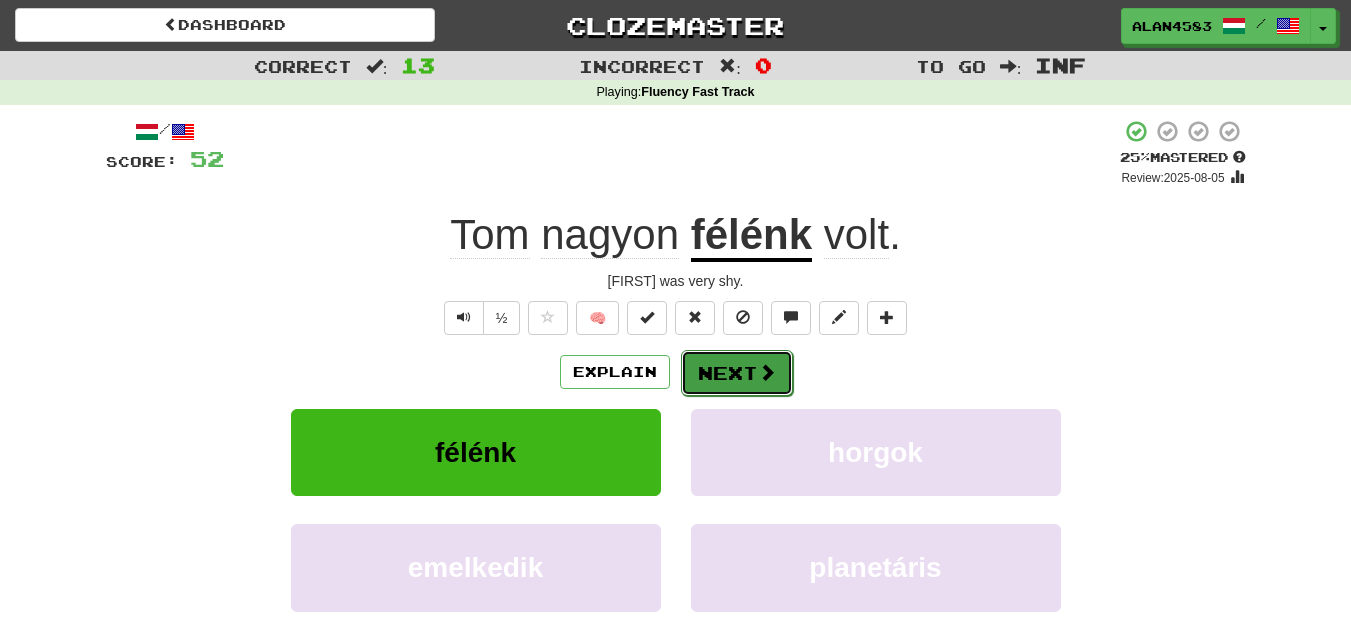 click on "Next" at bounding box center [737, 373] 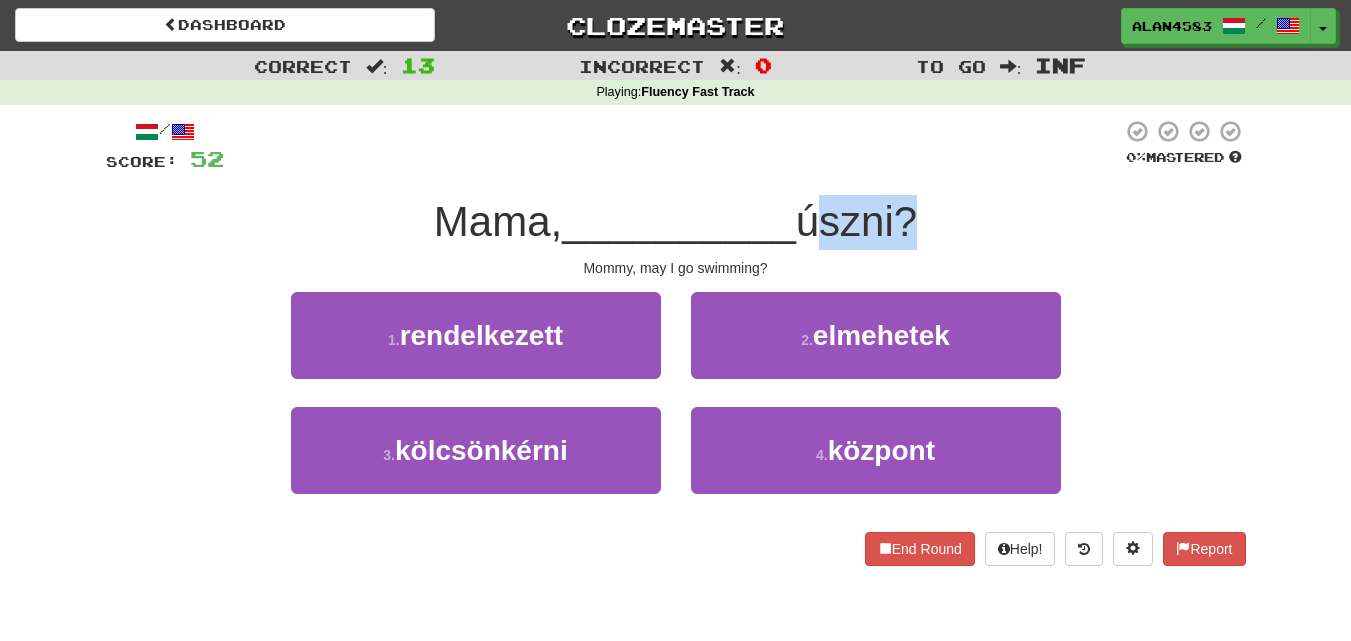 drag, startPoint x: 811, startPoint y: 229, endPoint x: 905, endPoint y: 223, distance: 94.19129 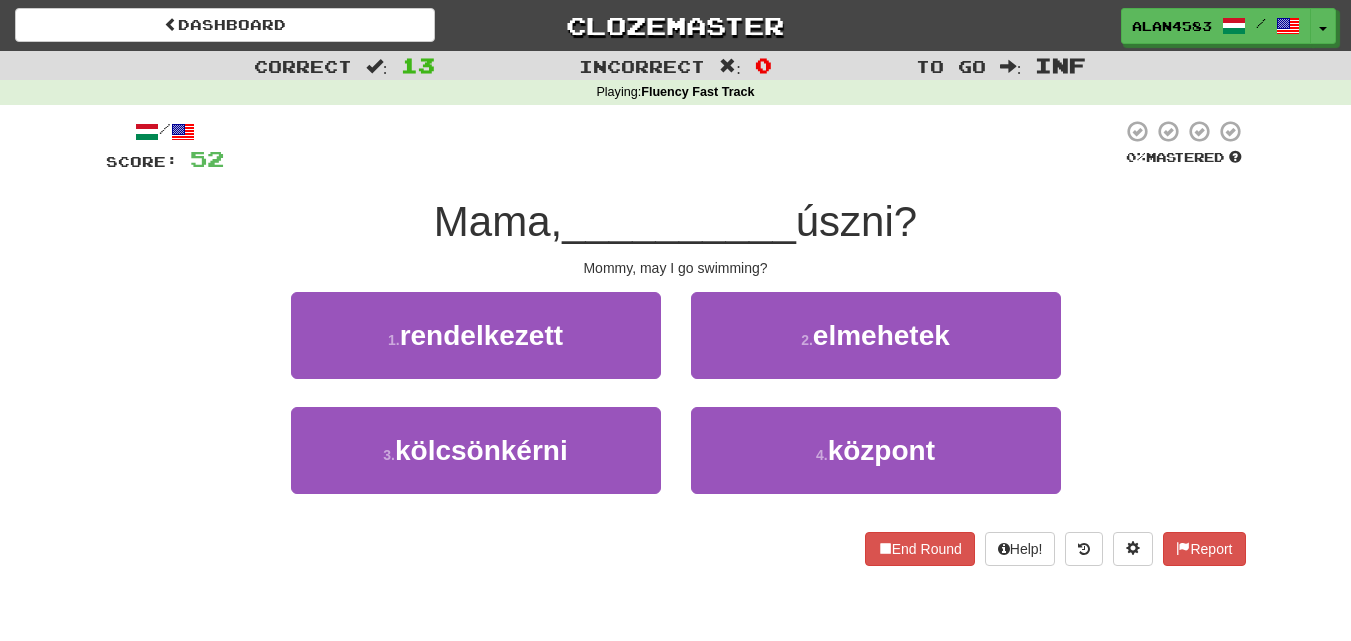 click on "Mama, __________ úszni?" at bounding box center [676, 222] 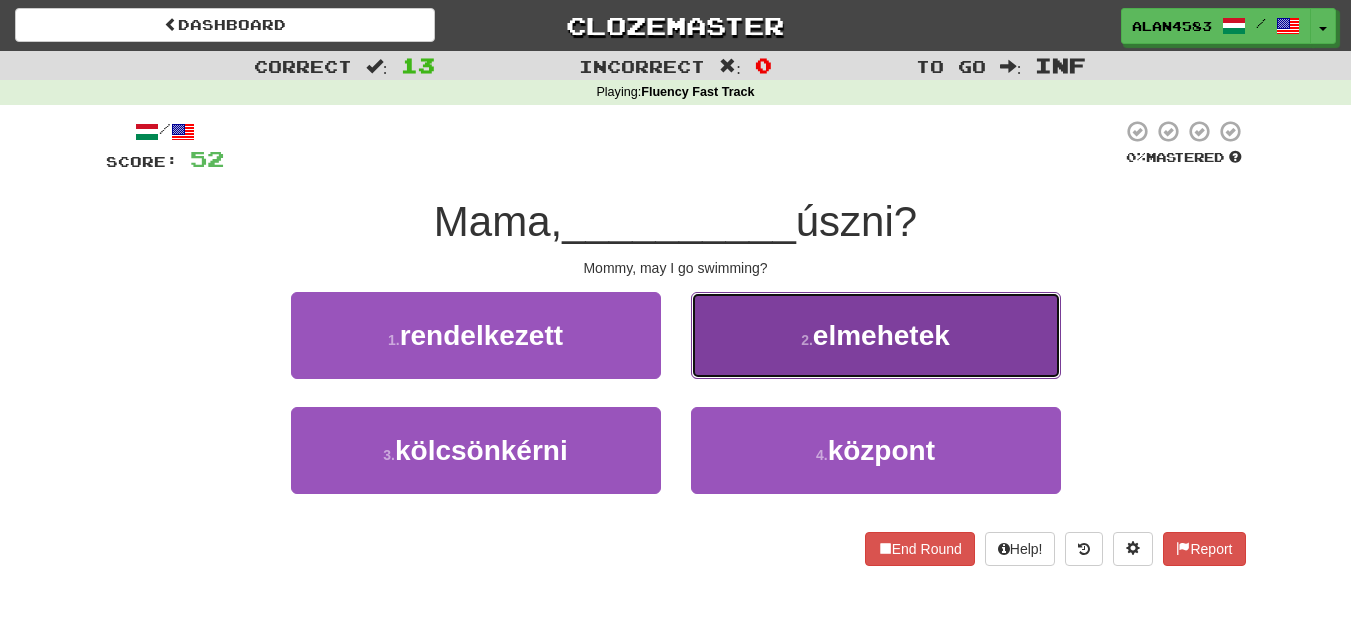 click on "2 .  elmehetek" at bounding box center [876, 335] 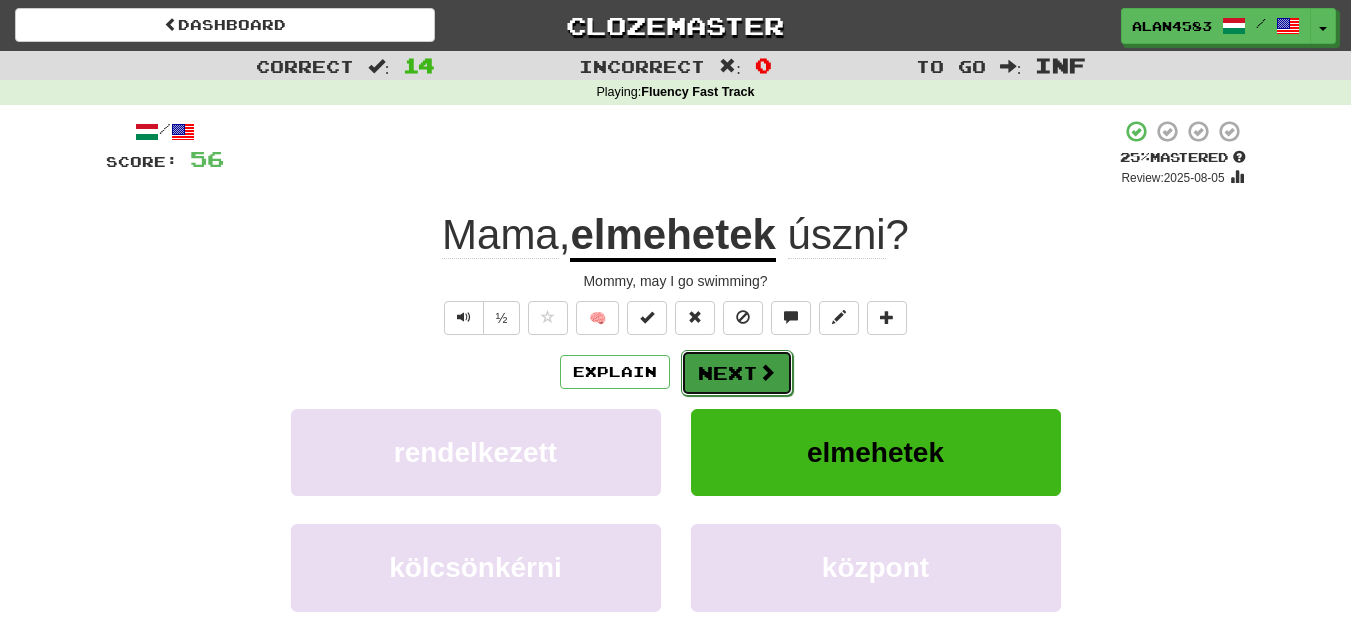 click on "Next" at bounding box center [737, 373] 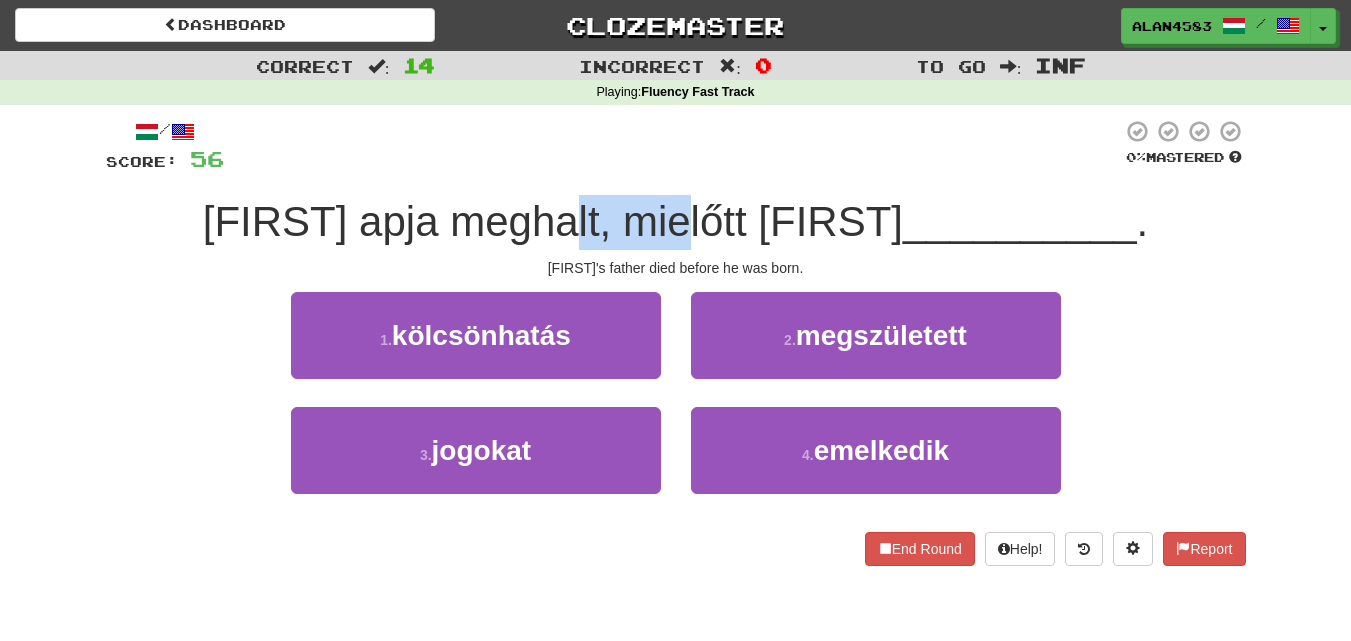 drag, startPoint x: 616, startPoint y: 233, endPoint x: 739, endPoint y: 223, distance: 123.40584 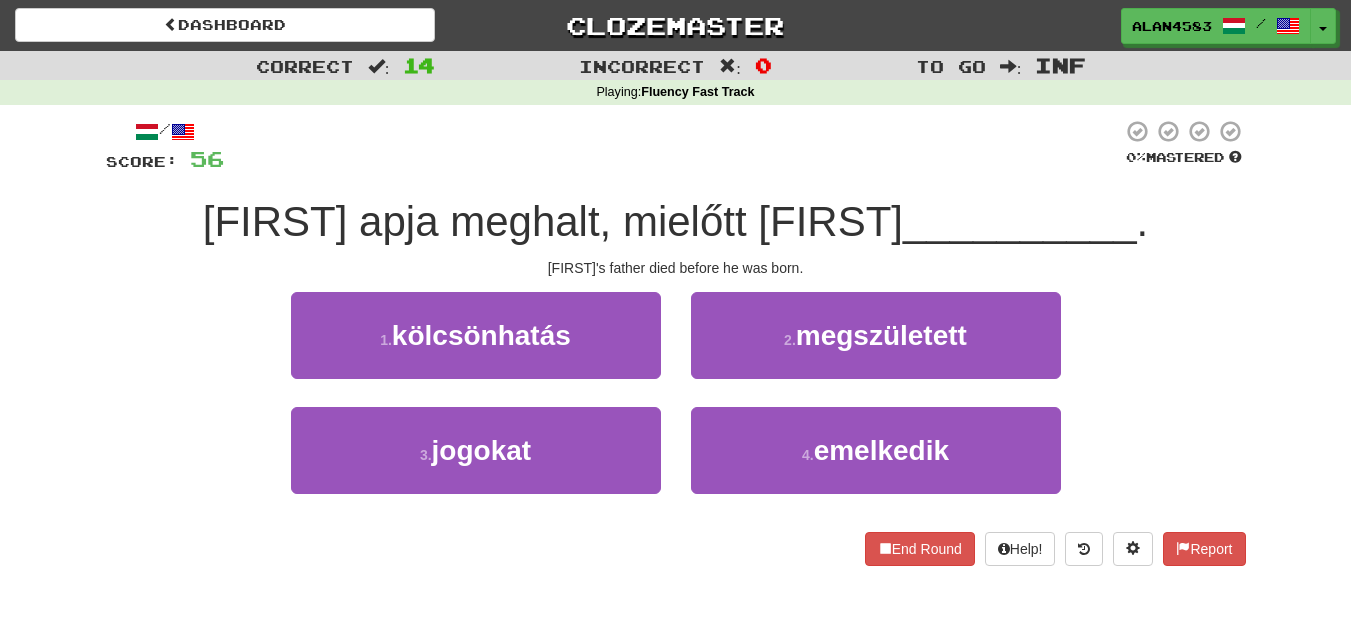 click on "[FIRST] apja meghalt, mielőtt [FIRST] __________ ." at bounding box center [676, 222] 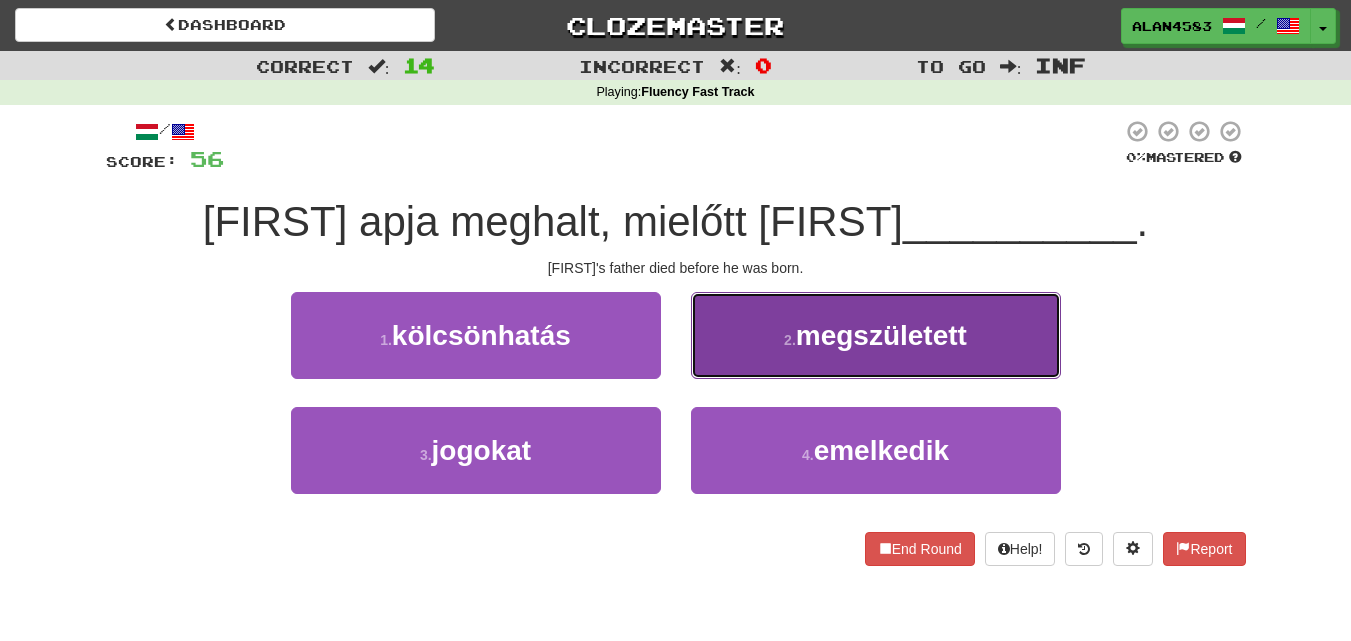 click on "megszületett" at bounding box center [881, 335] 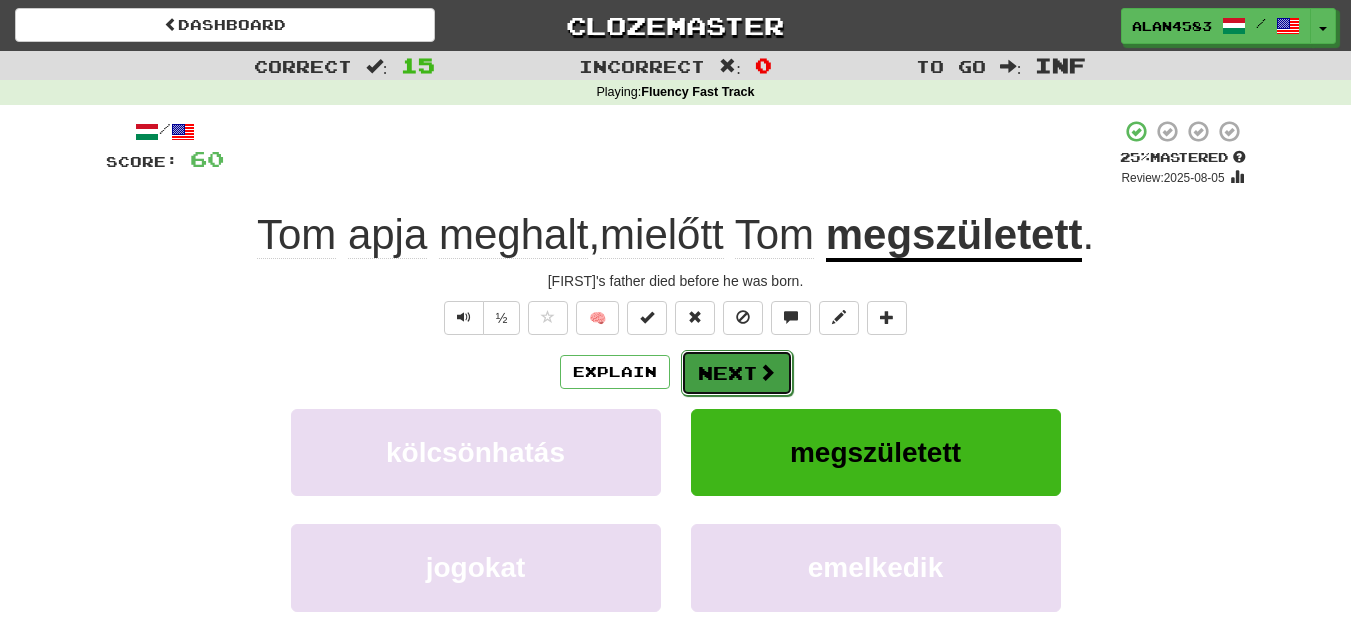 click on "Next" at bounding box center (737, 373) 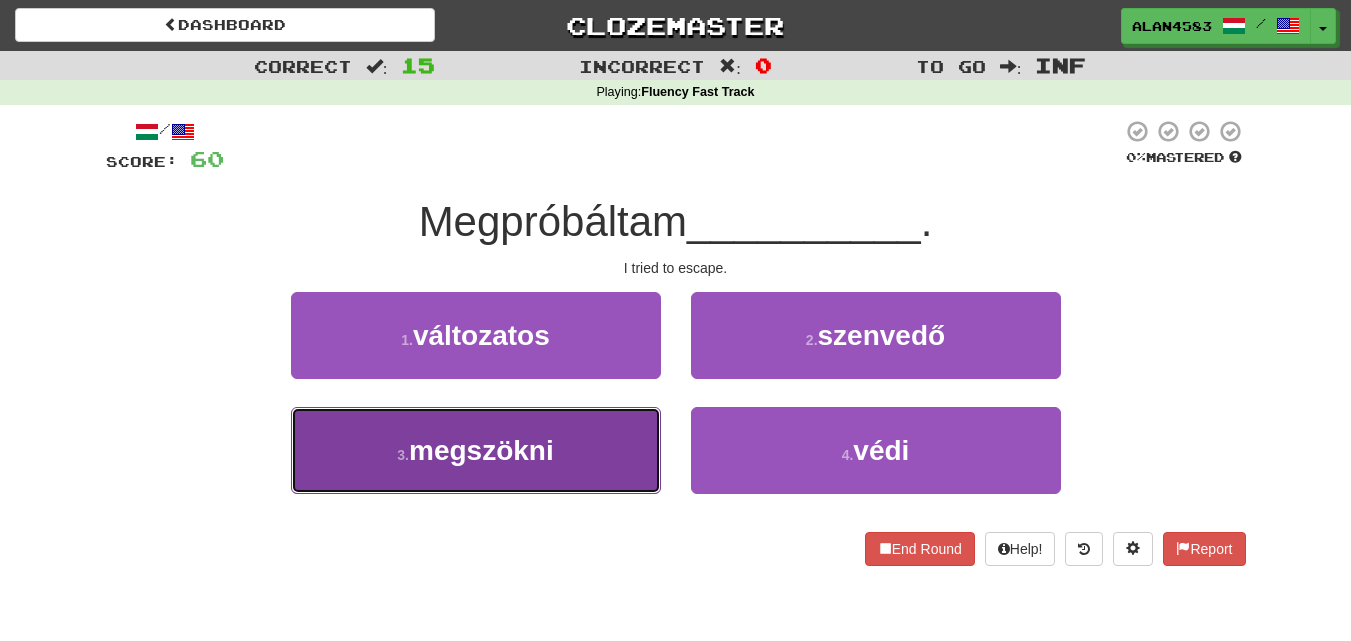 click on "megszökni" at bounding box center (481, 450) 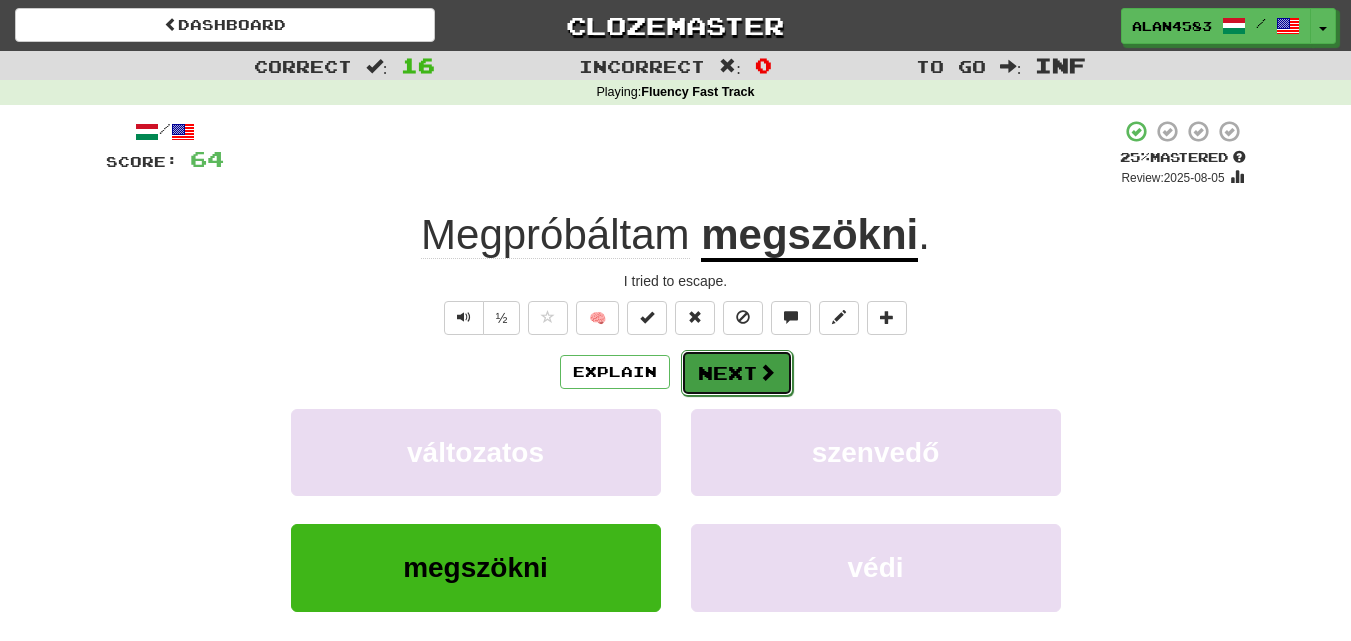 click on "Next" at bounding box center (737, 373) 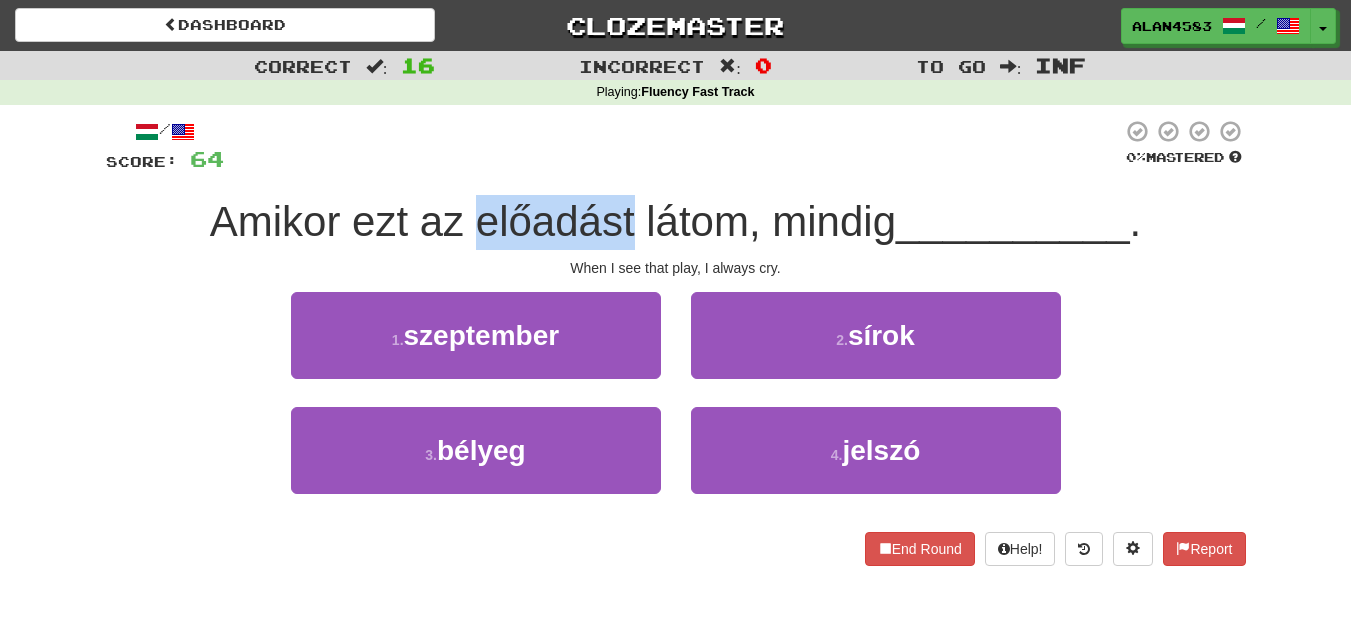 drag, startPoint x: 475, startPoint y: 230, endPoint x: 631, endPoint y: 226, distance: 156.05127 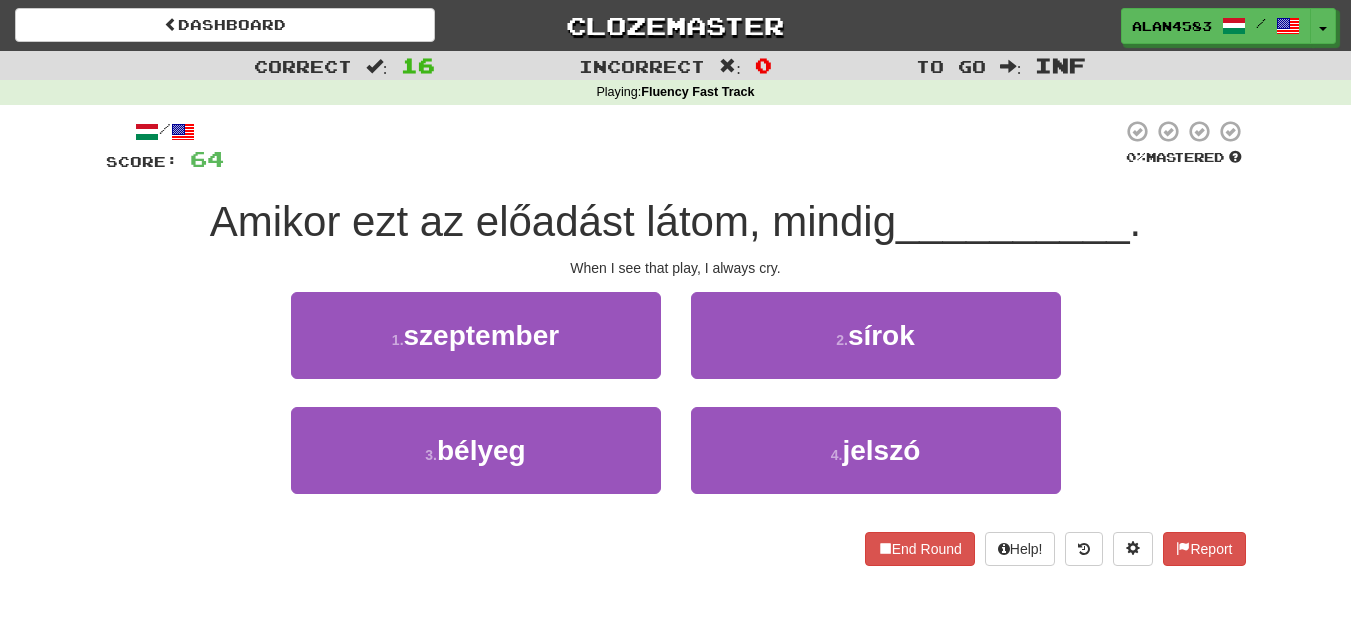 click on "Amikor ezt az előadást látom, mindig" at bounding box center [553, 221] 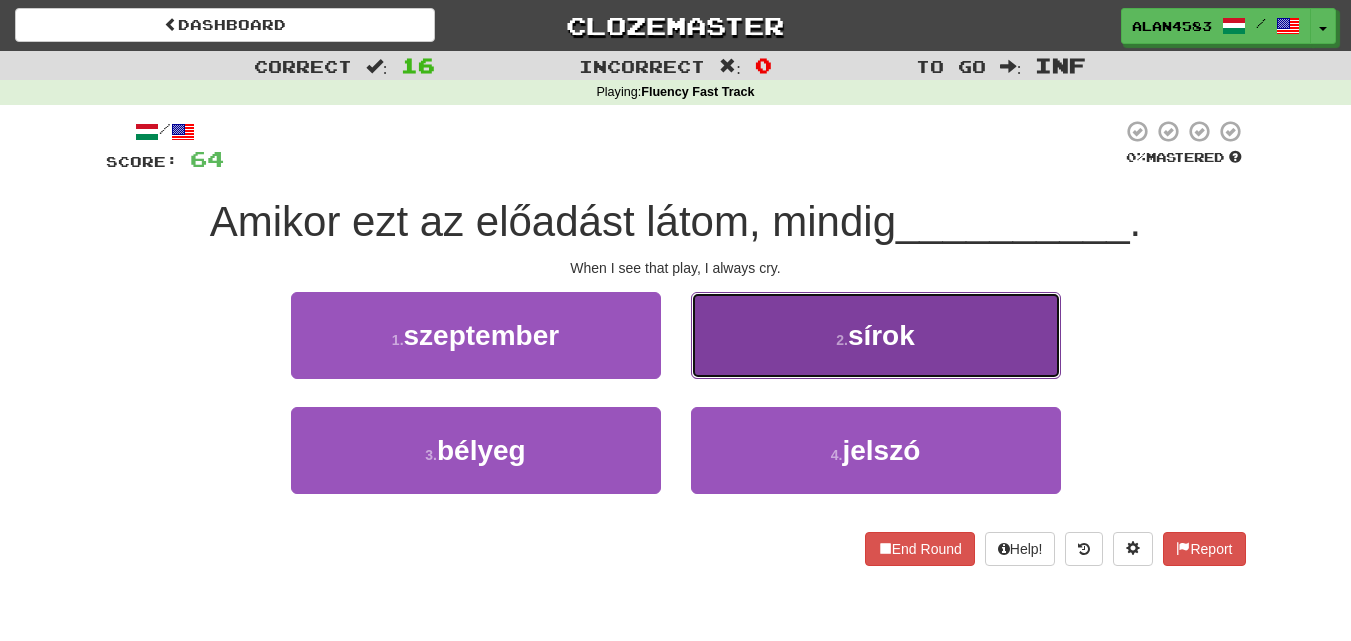 click on "2 .  sírok" at bounding box center [876, 335] 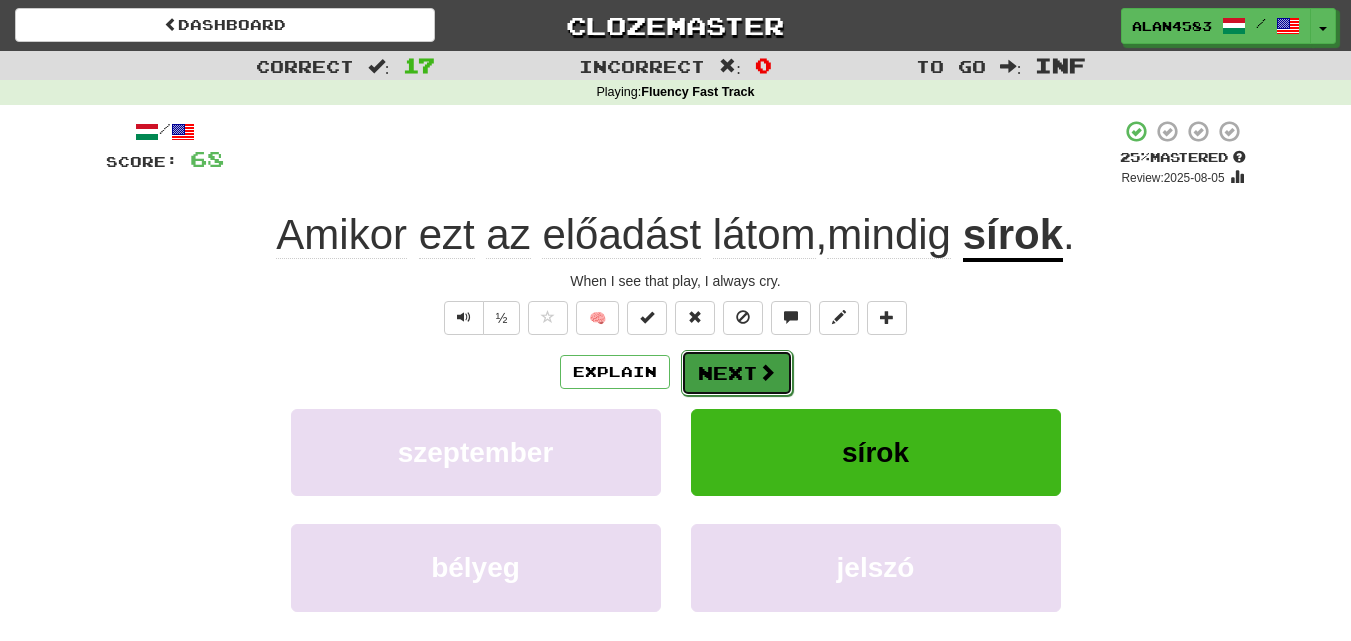 click on "Next" at bounding box center (737, 373) 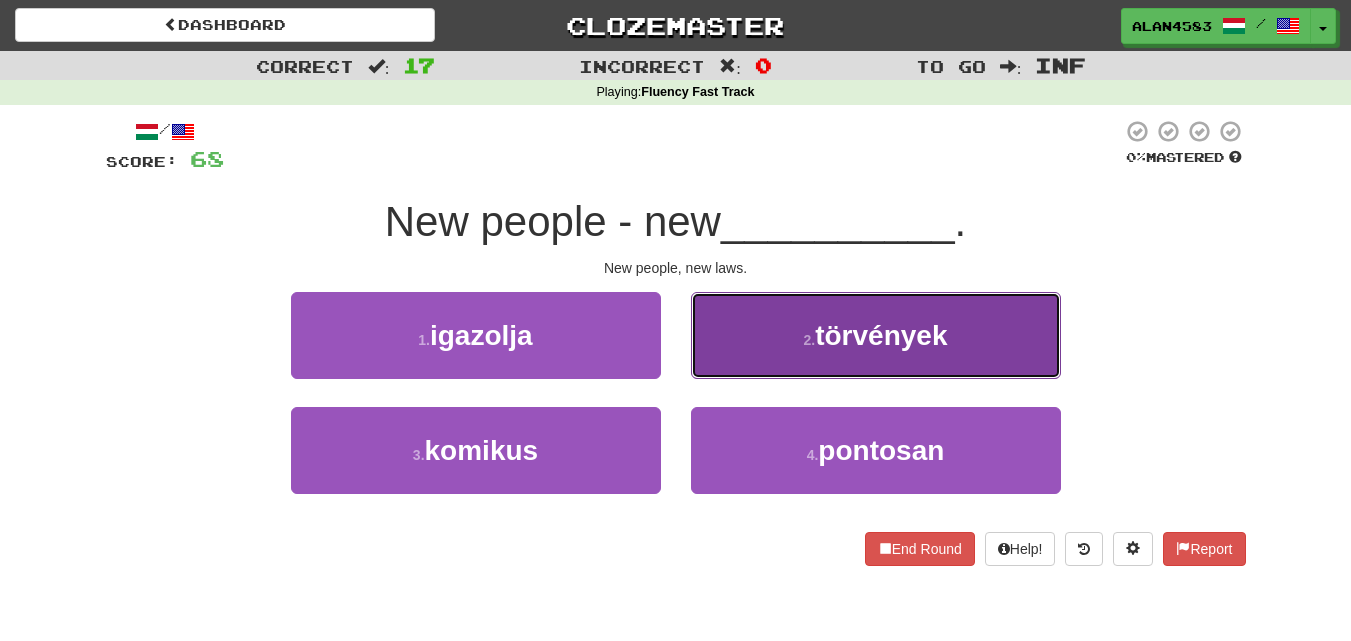 click on "2 .  törvények" at bounding box center (876, 335) 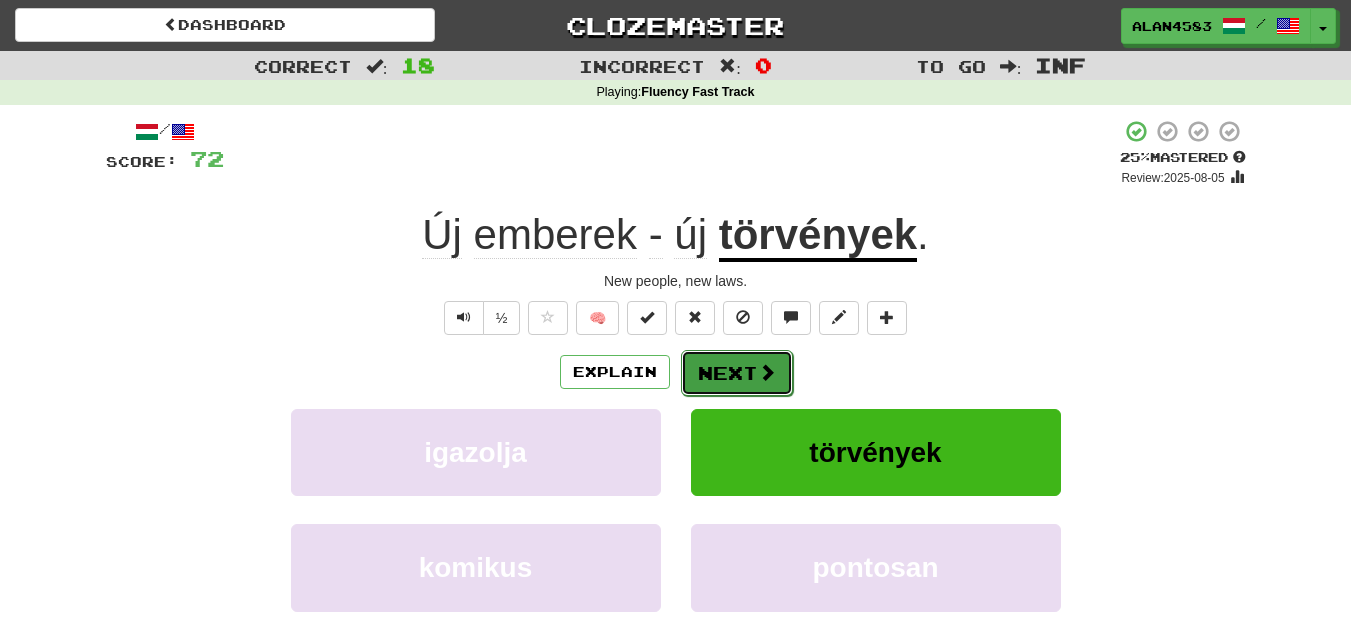 click on "Next" at bounding box center (737, 373) 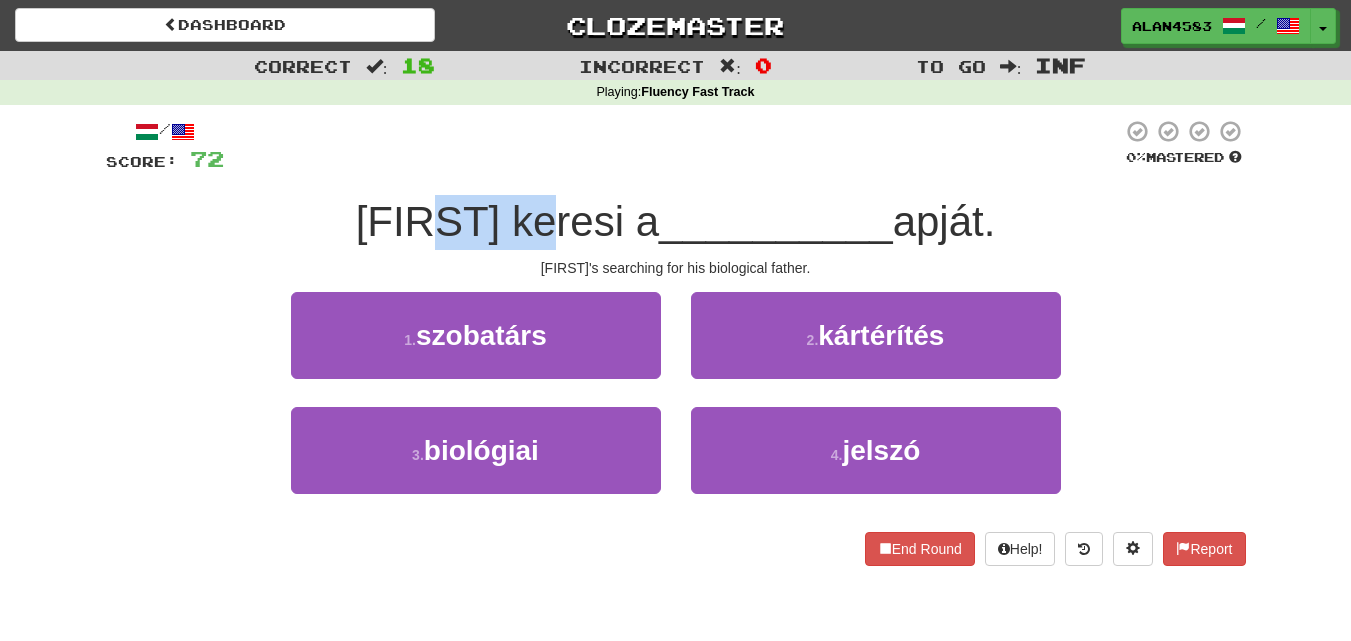 drag, startPoint x: 578, startPoint y: 215, endPoint x: 474, endPoint y: 214, distance: 104.00481 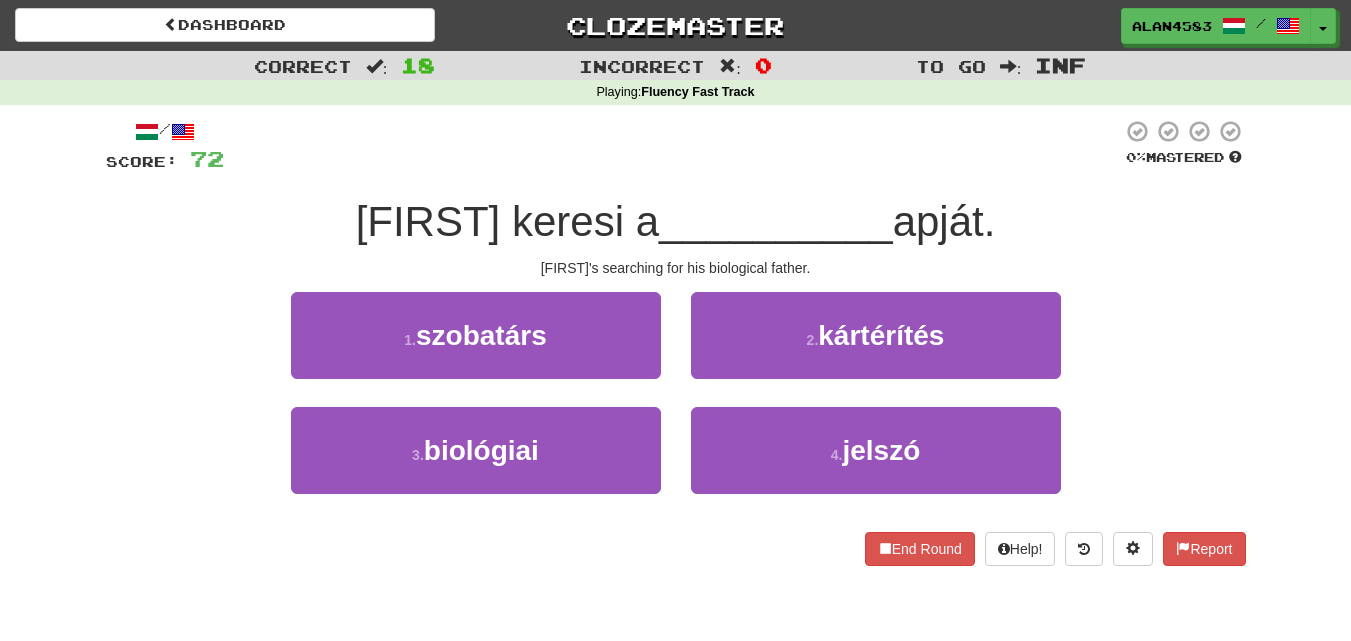 click on "[FIRST] keresi a __________ apját." at bounding box center [676, 222] 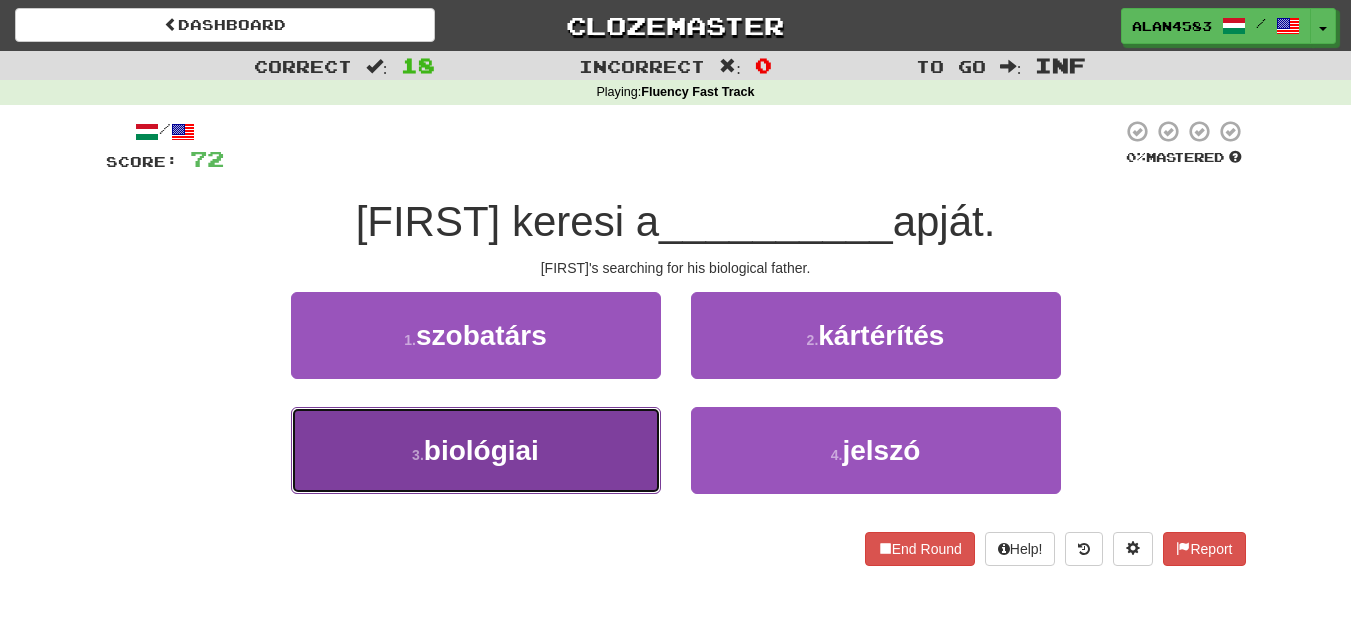 click on "3 .  biológiai" at bounding box center (476, 450) 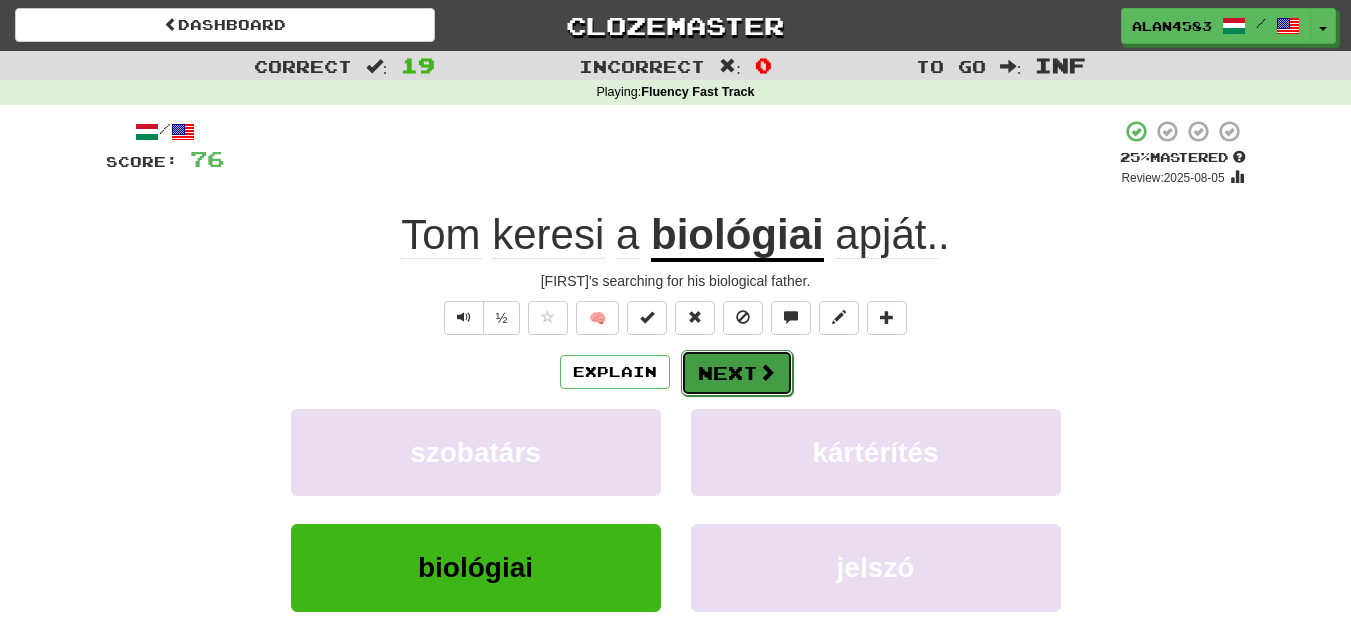 click on "Next" at bounding box center (737, 373) 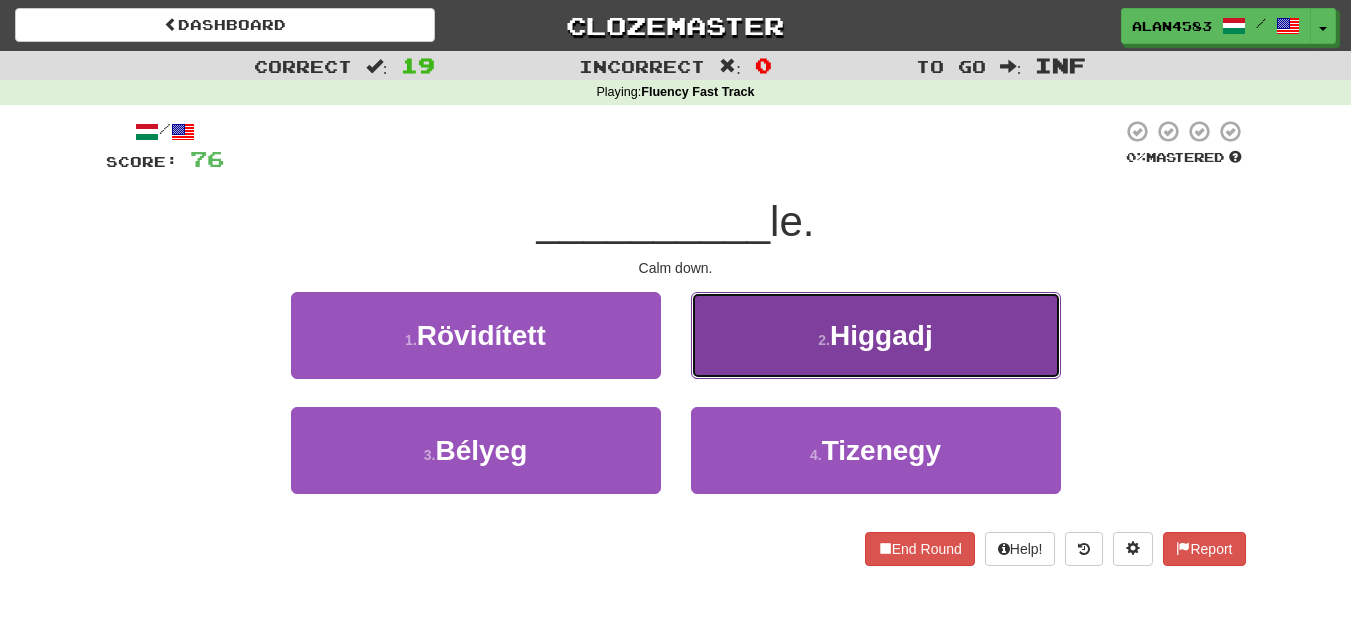 click on "2 .  Higgadj" at bounding box center (876, 335) 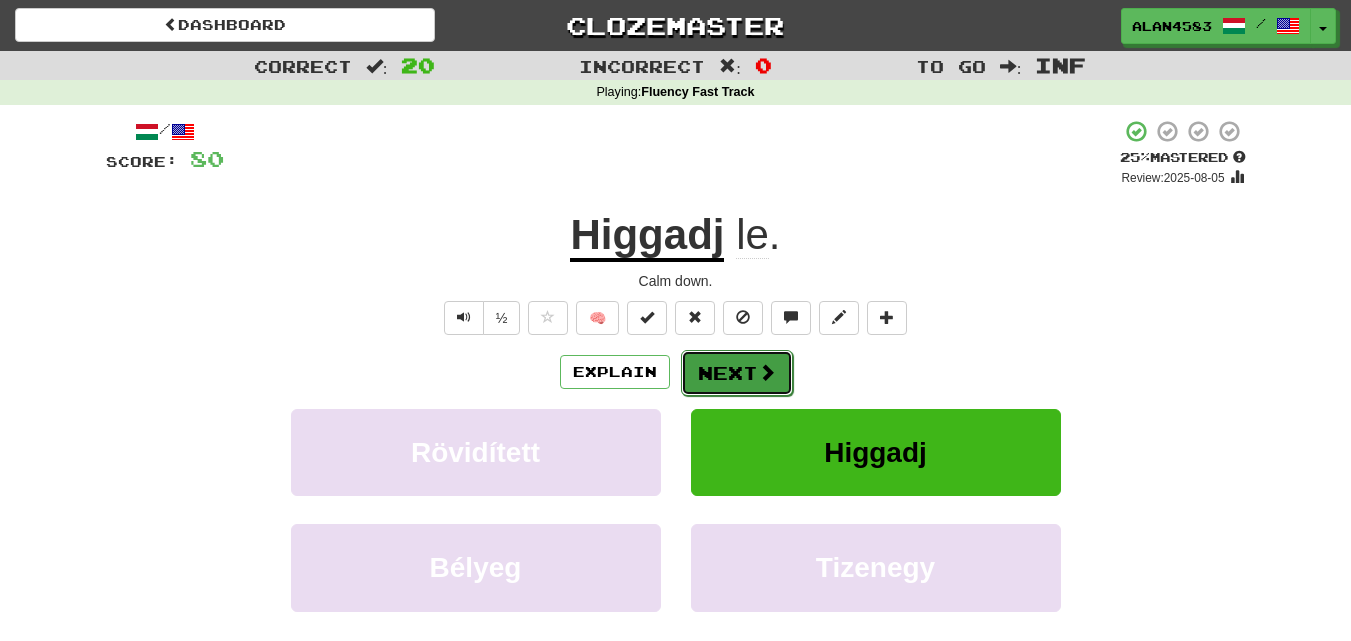 click on "Next" at bounding box center (737, 373) 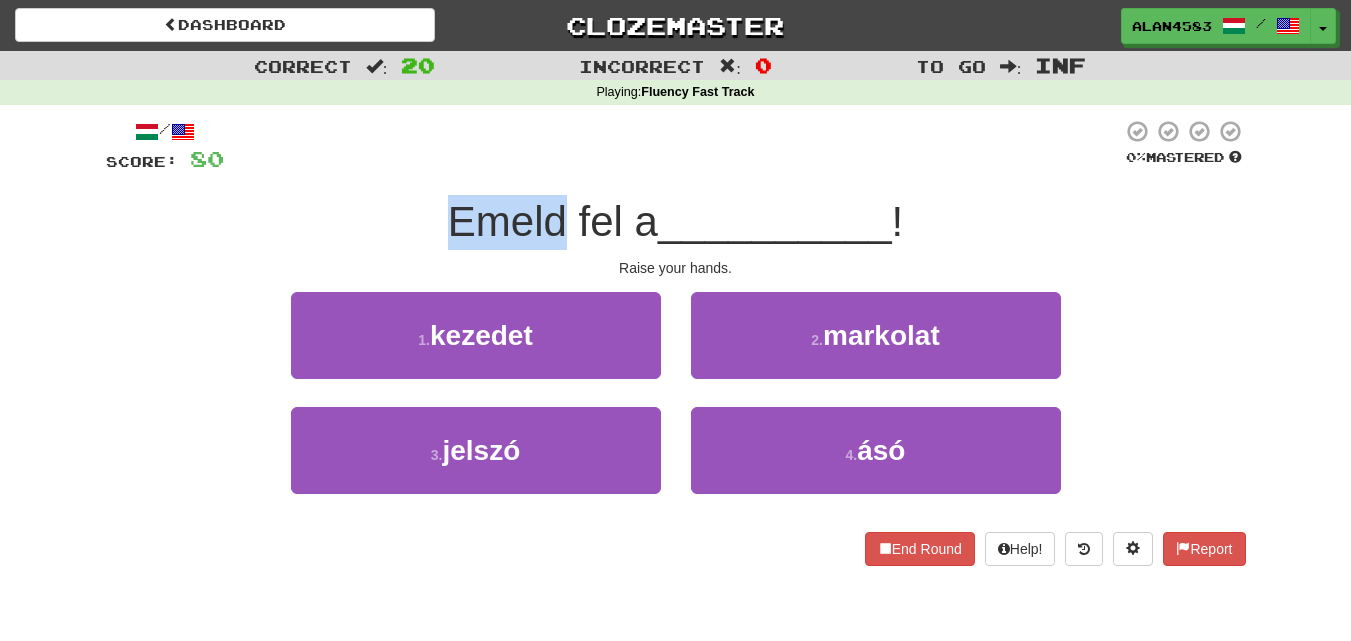 drag, startPoint x: 443, startPoint y: 234, endPoint x: 558, endPoint y: 230, distance: 115.06954 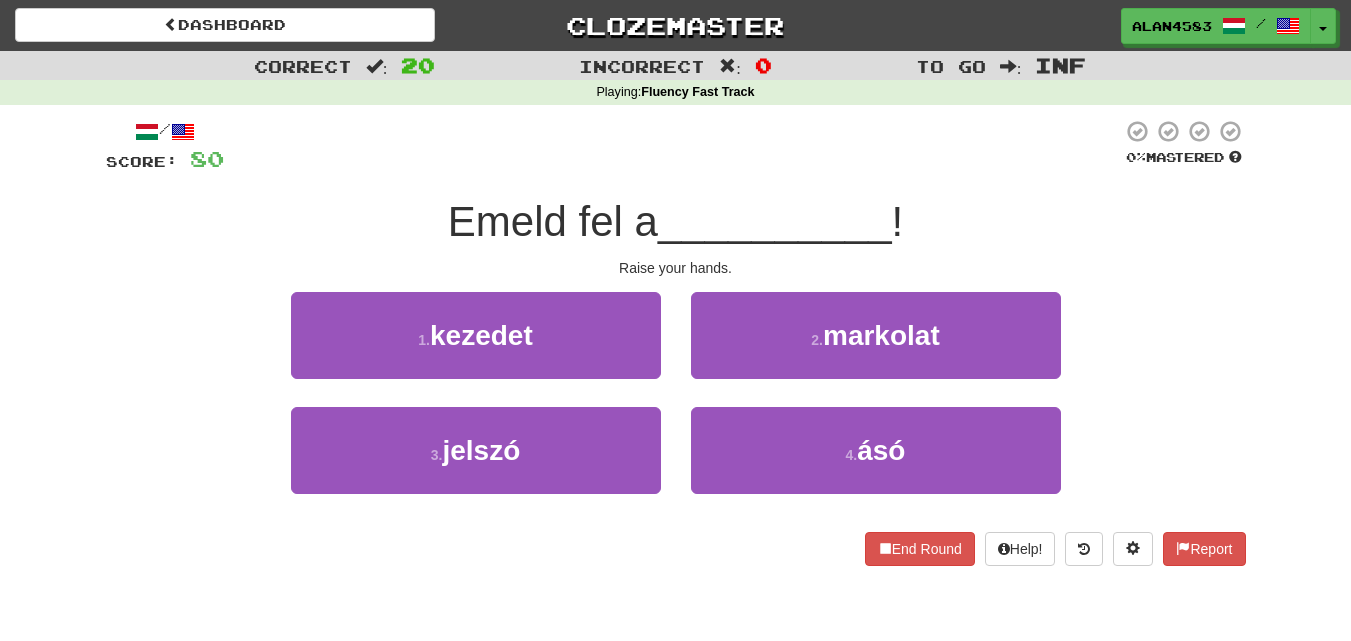 click on "Emeld fel a" at bounding box center [553, 221] 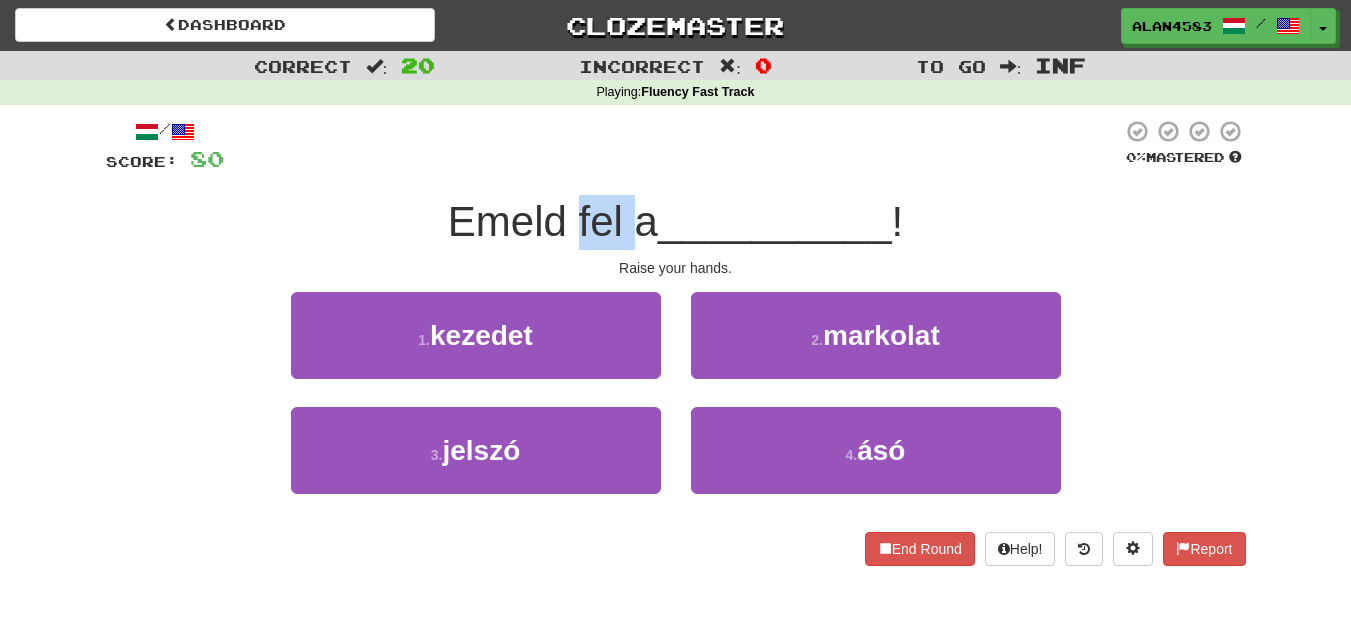 drag, startPoint x: 573, startPoint y: 229, endPoint x: 626, endPoint y: 227, distance: 53.037724 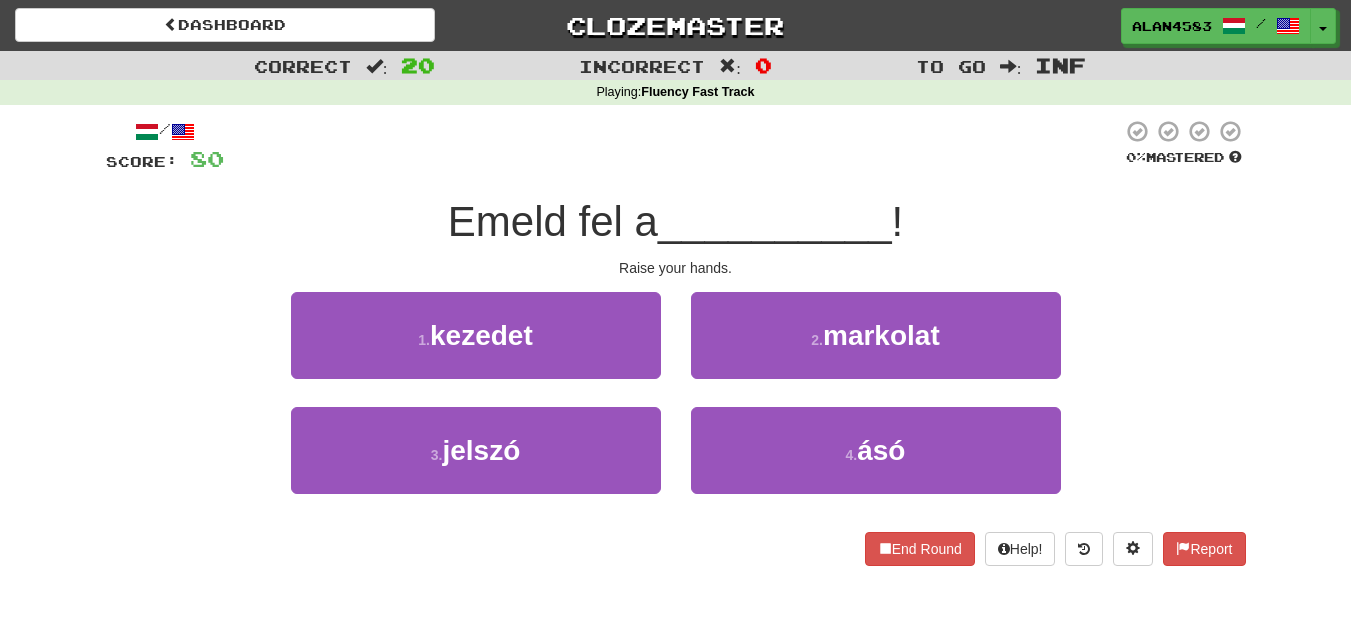 click on "__________" at bounding box center (775, 221) 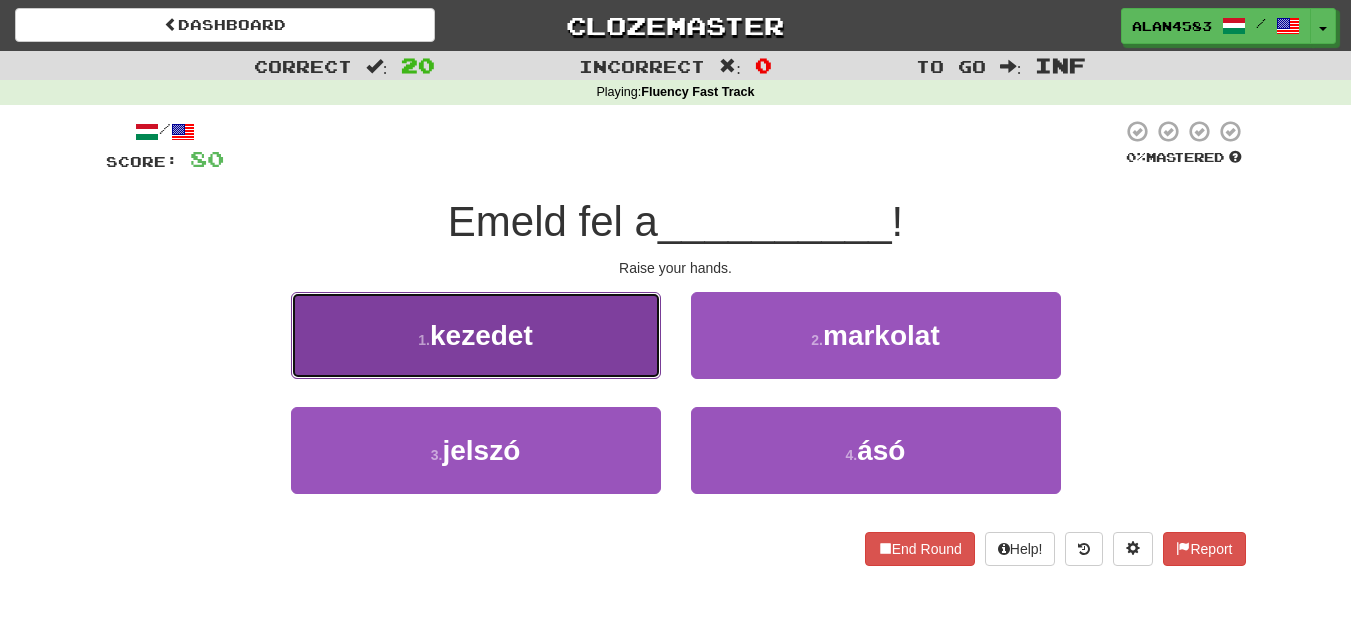 click on "1 .  kezedet" at bounding box center [476, 335] 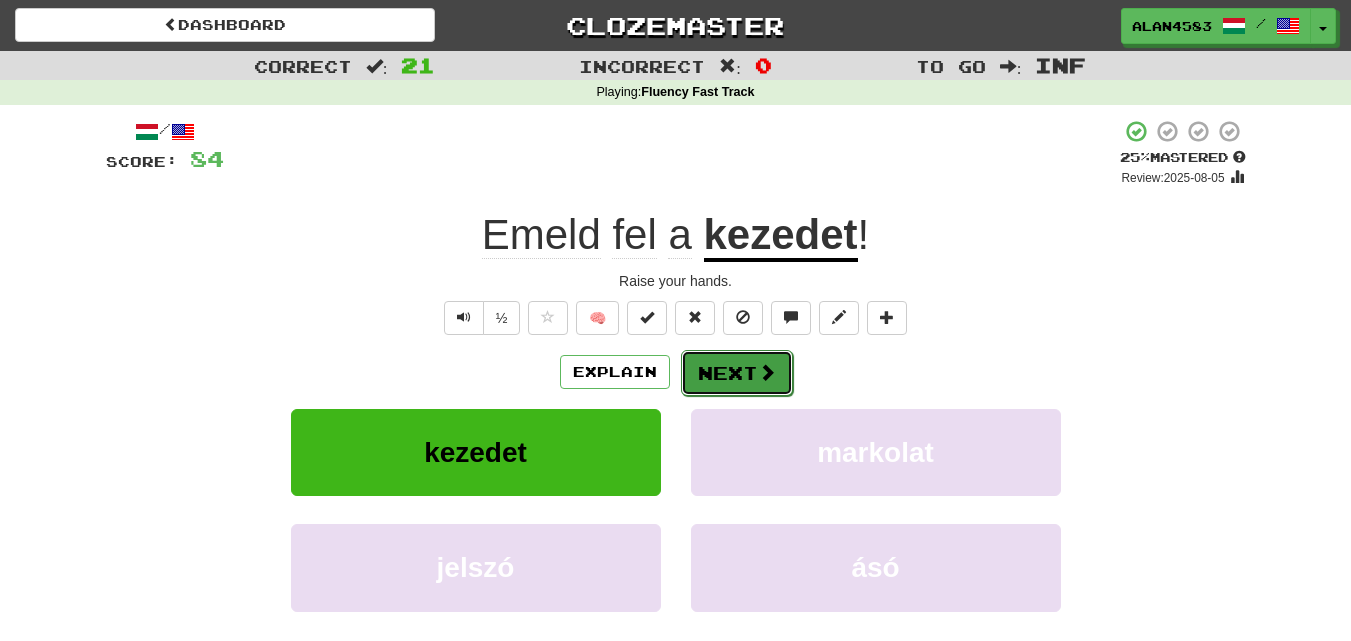 click on "Next" at bounding box center (737, 373) 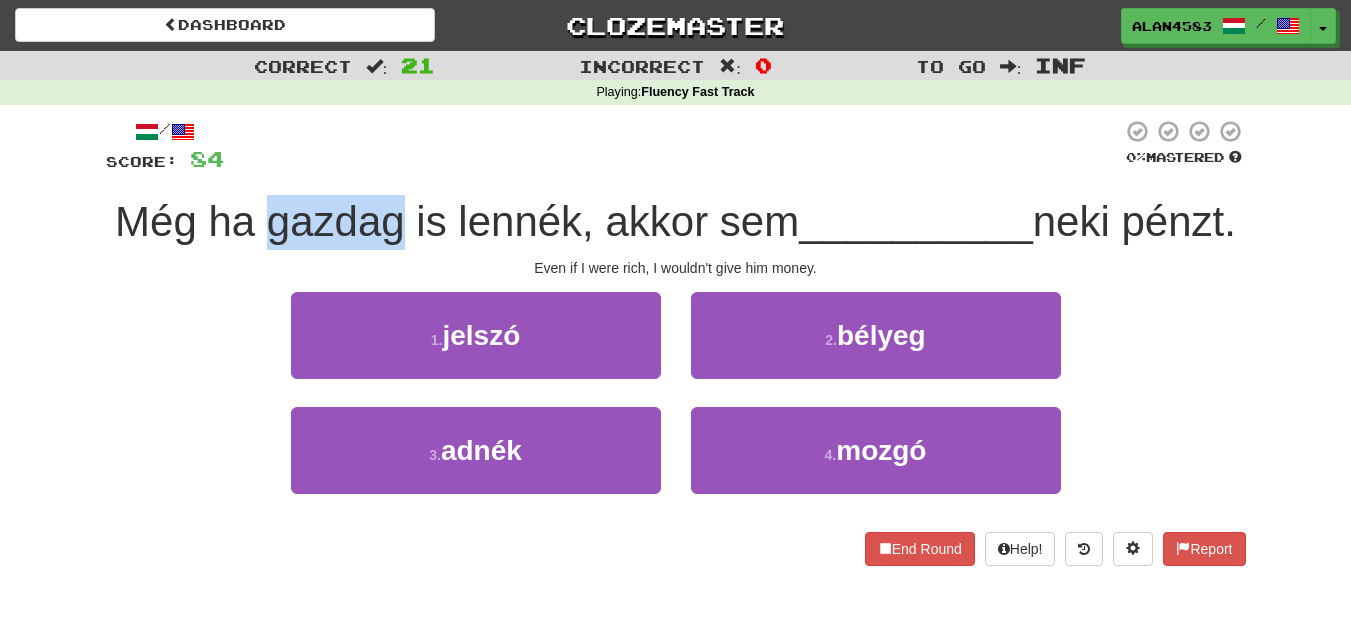 drag, startPoint x: 323, startPoint y: 218, endPoint x: 450, endPoint y: 210, distance: 127.25172 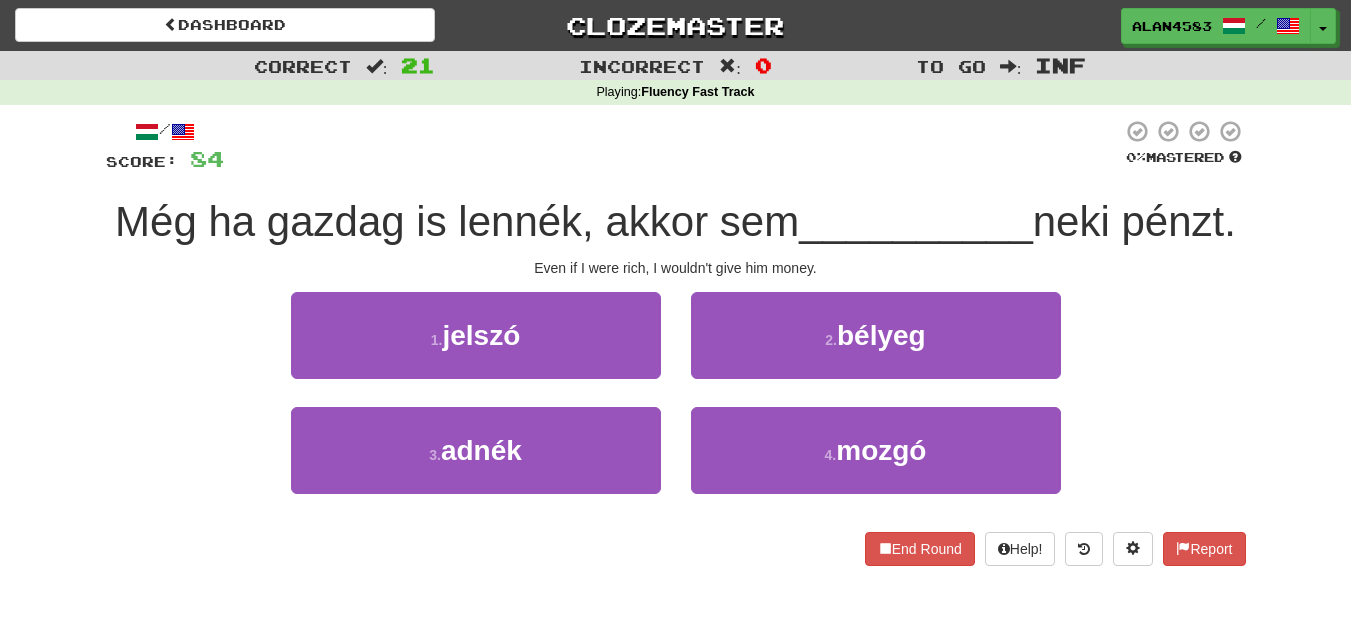 click at bounding box center [673, 146] 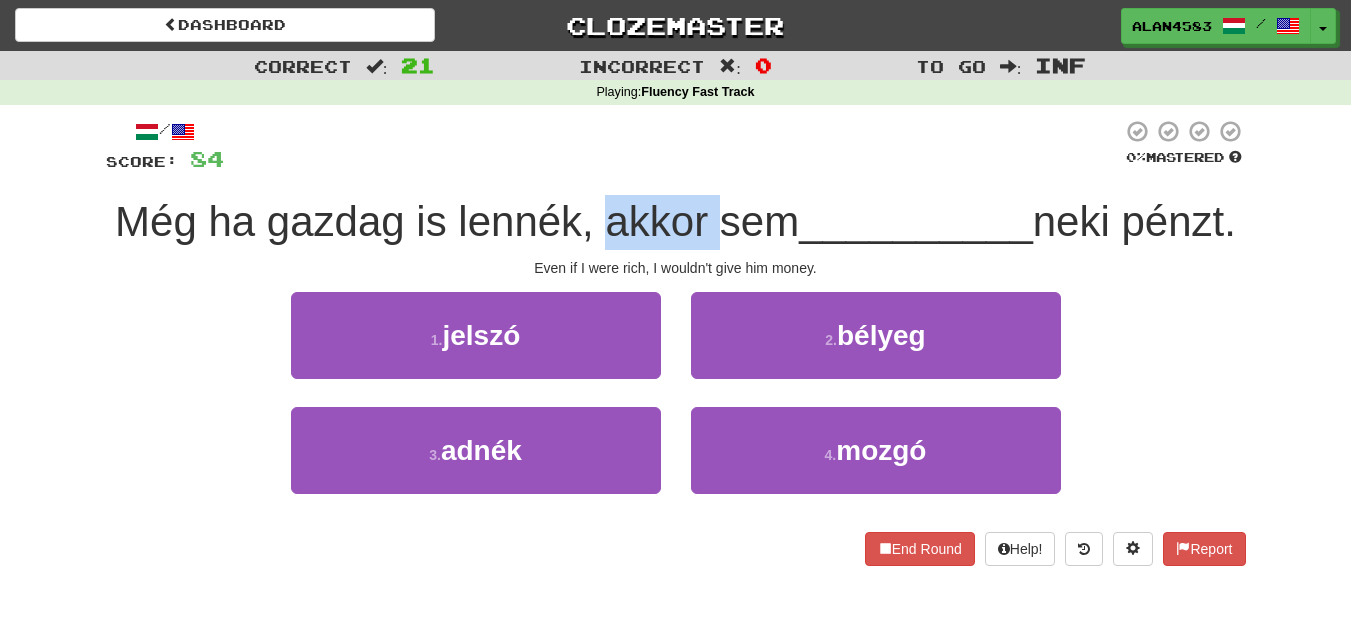 drag, startPoint x: 657, startPoint y: 222, endPoint x: 771, endPoint y: 223, distance: 114.00439 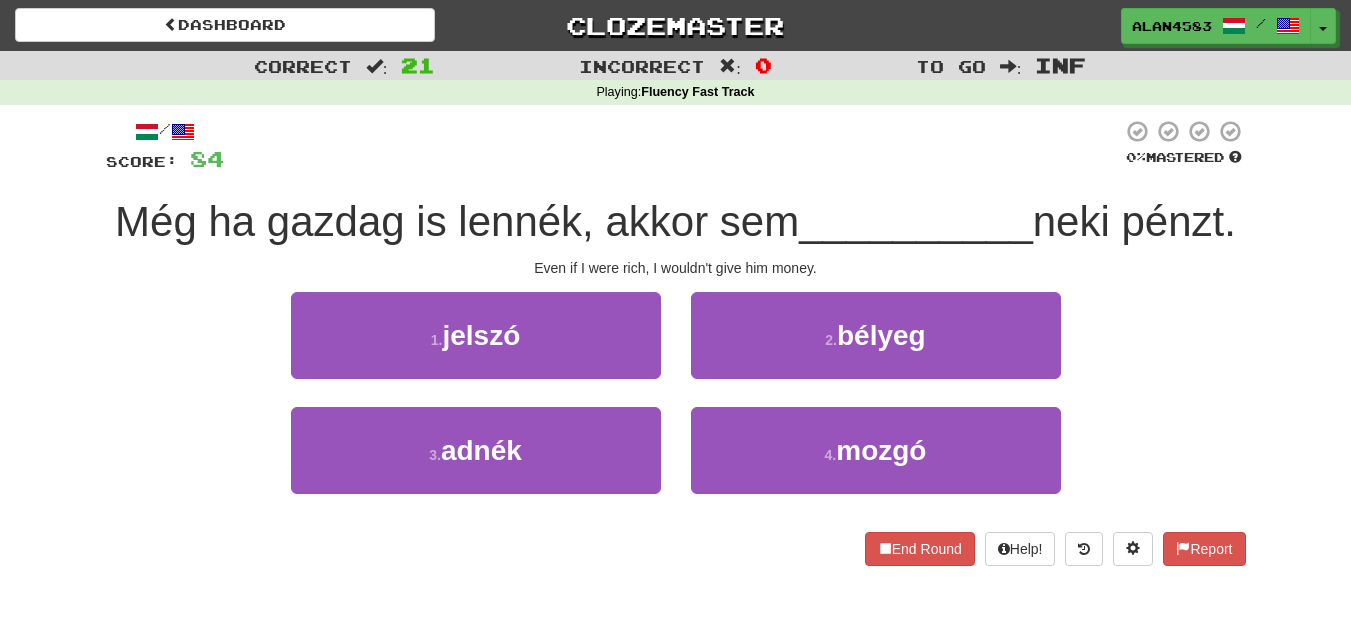 click on "/ Score: 84 0 % Mastered Még ha gazdag is lennék, akkor sem __________ neki pénzt. Even if I were rich, I wouldn't give him money. 1 . jelszó 2 . bélyeg 3 . adnék 4 . mozgó End Round Help! Report" at bounding box center [676, 342] 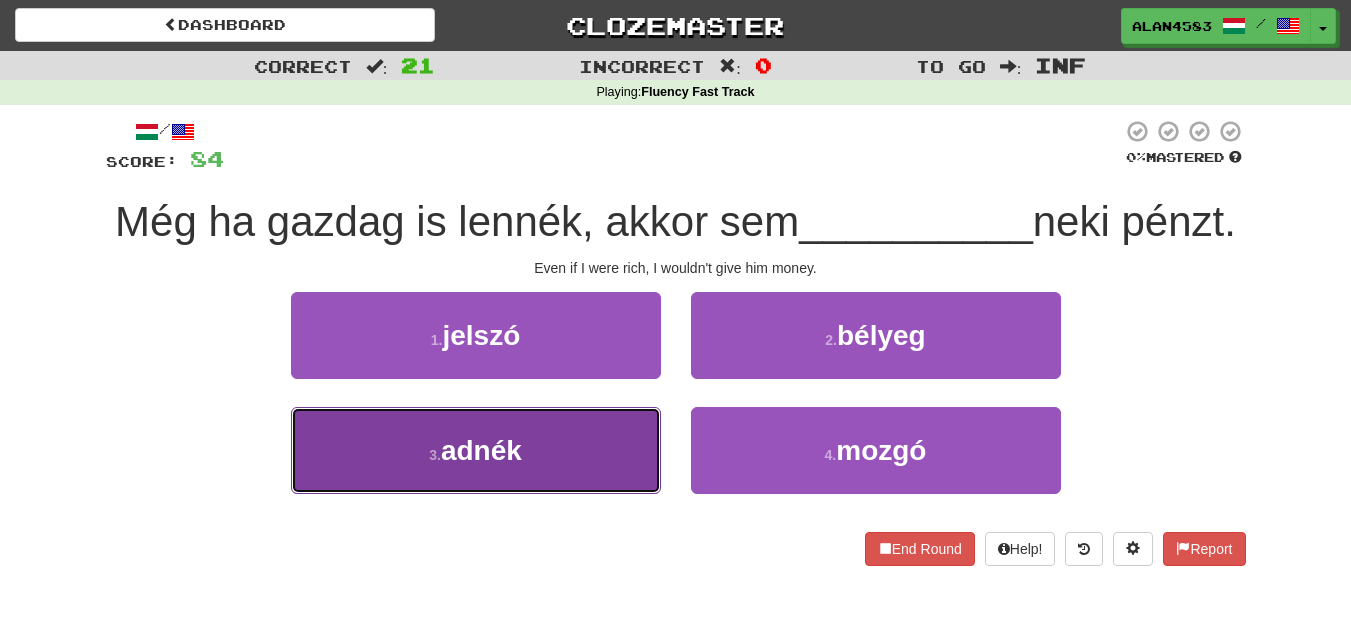 click on "3 .  adnék" at bounding box center (476, 450) 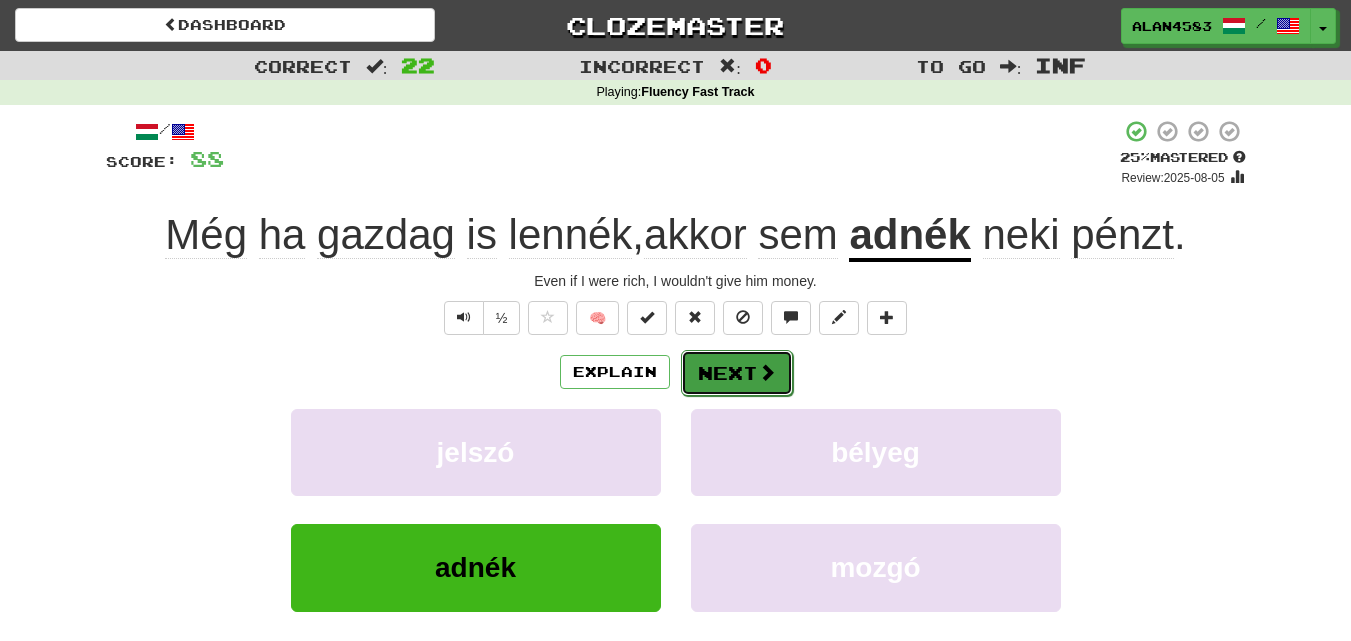 click on "Next" at bounding box center (737, 373) 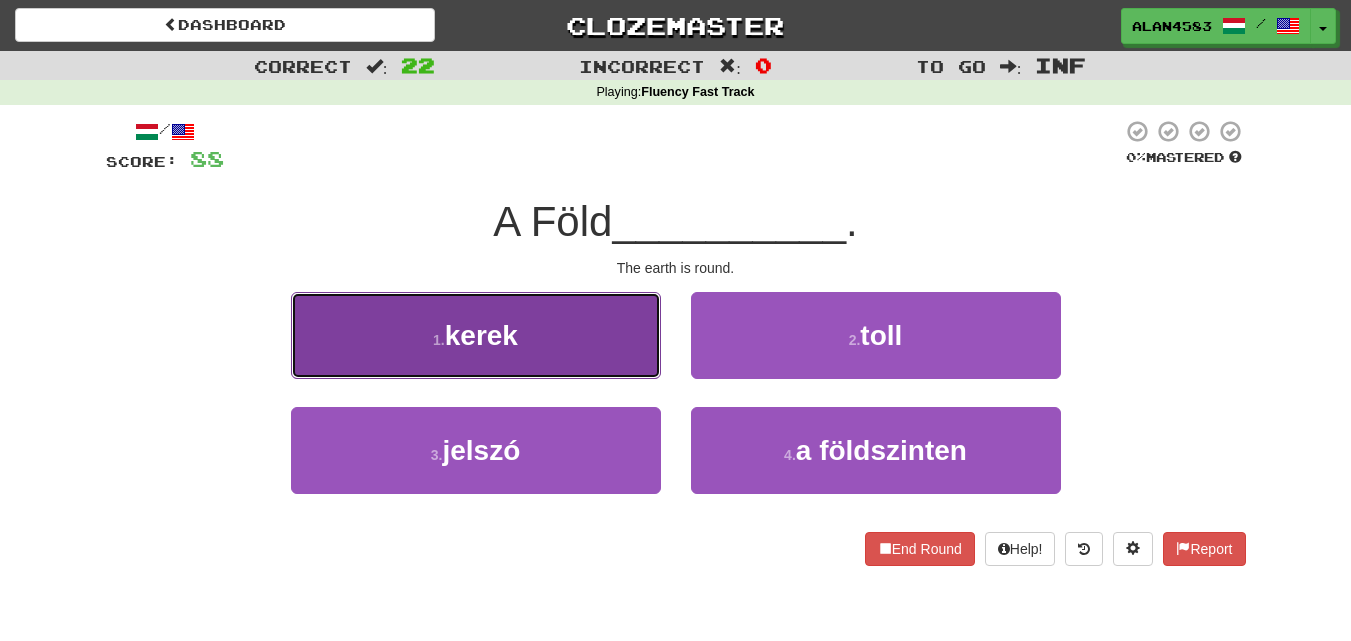 click on "1 .  kerek" at bounding box center [476, 335] 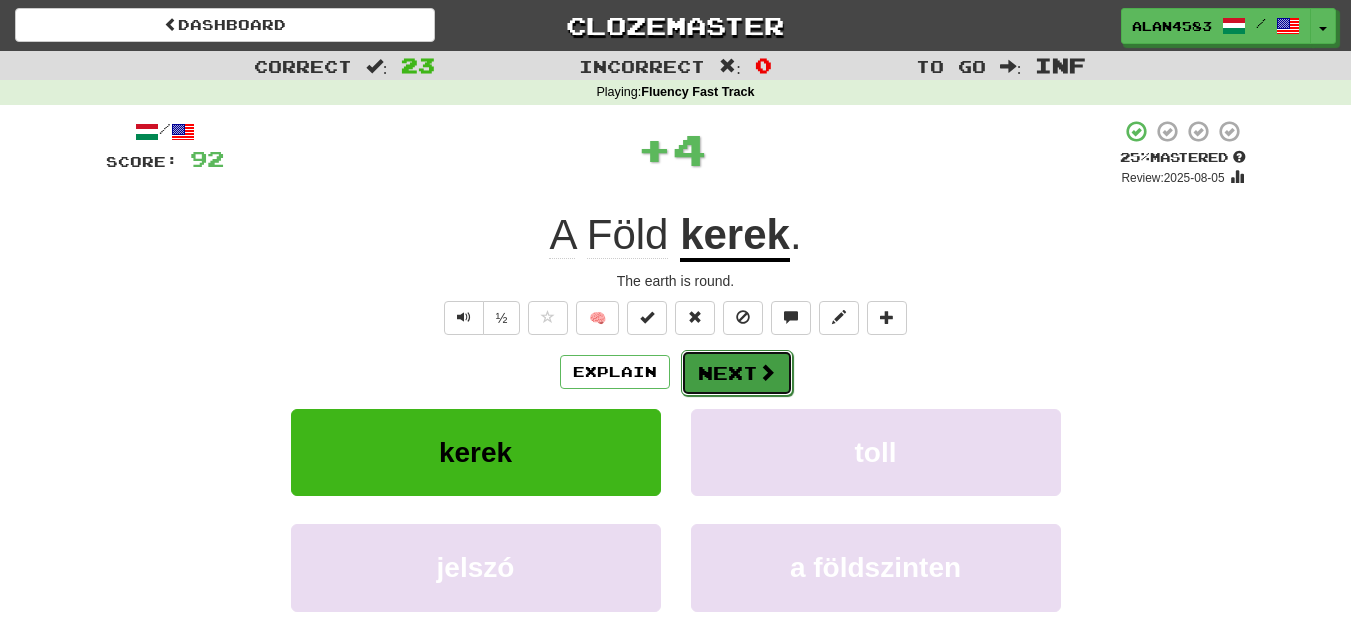 click on "Next" at bounding box center (737, 373) 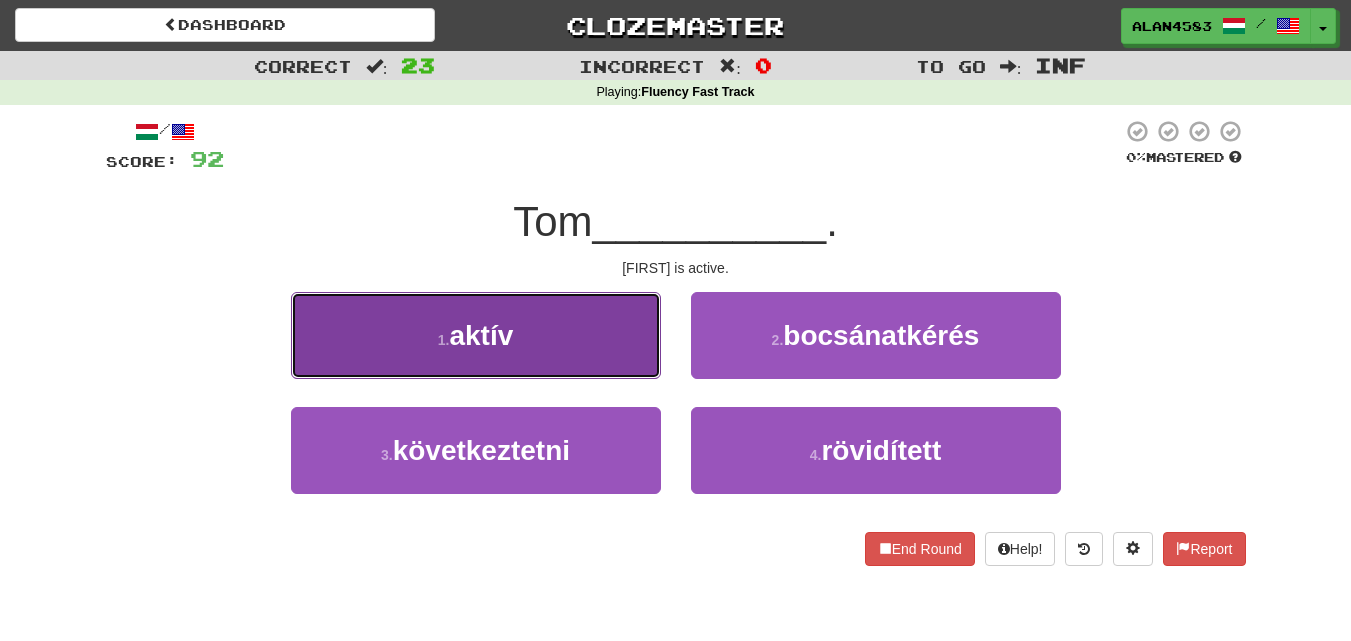 click on "1 .  aktív" at bounding box center (476, 335) 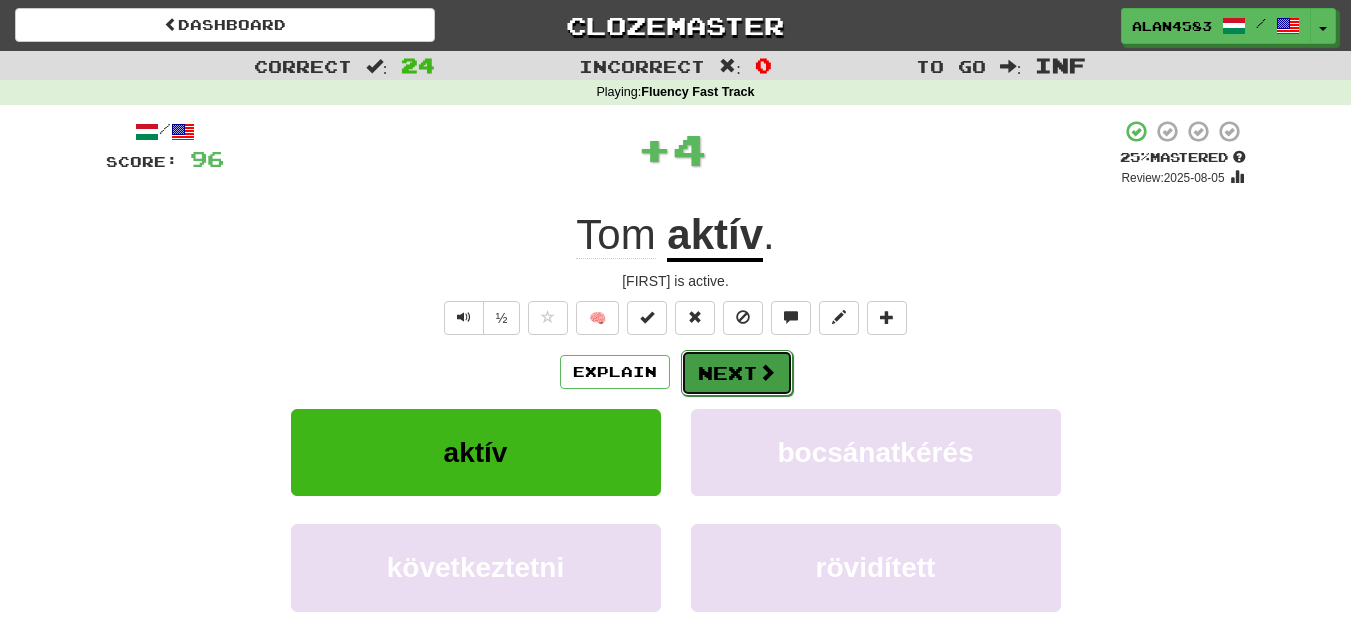click on "Next" at bounding box center (737, 373) 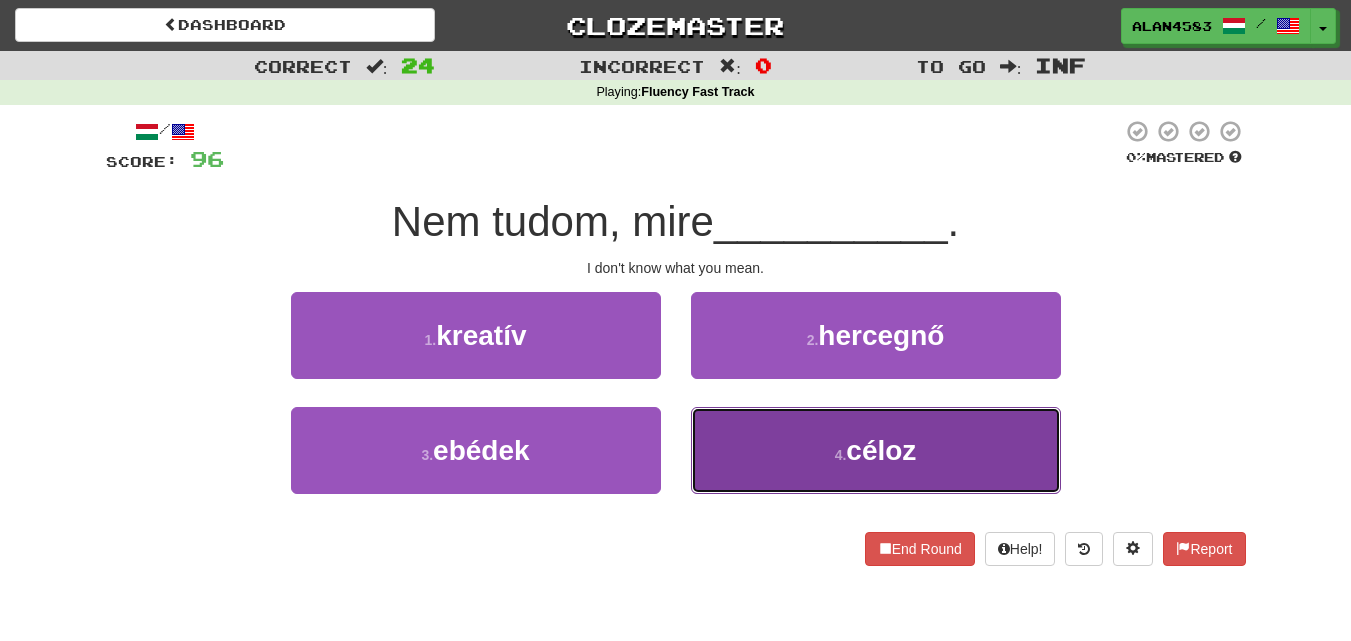 click on "4 .  céloz" at bounding box center [876, 450] 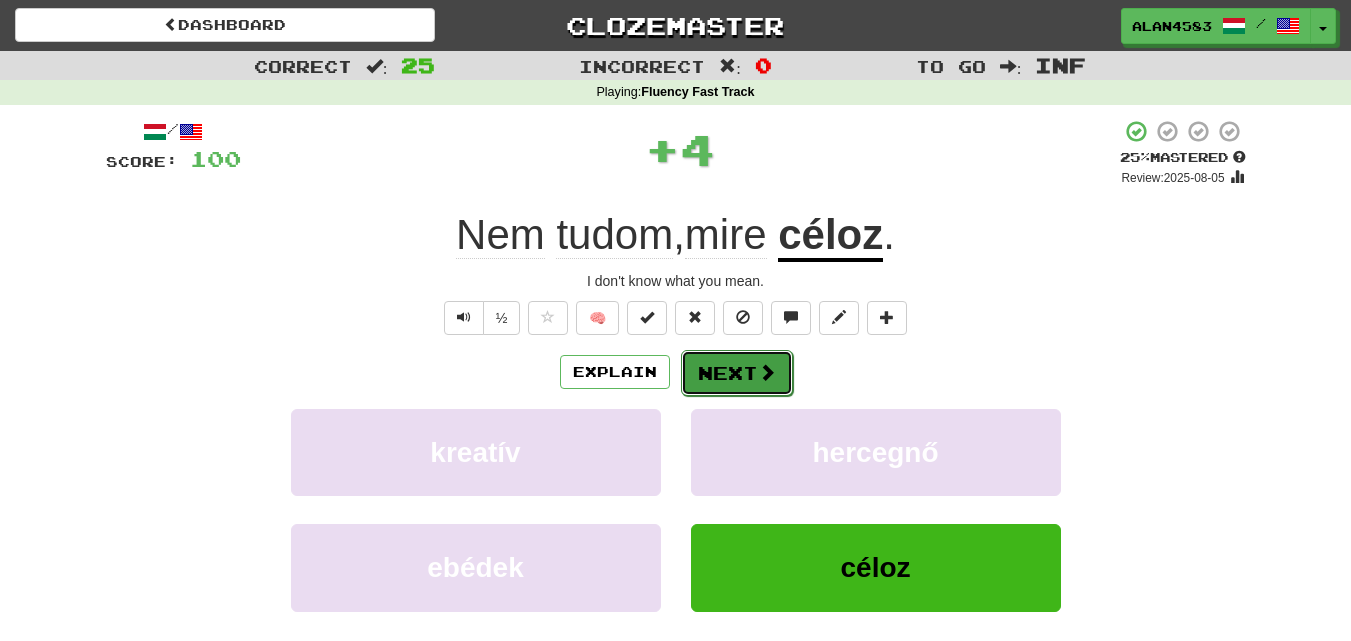 click on "Next" at bounding box center [737, 373] 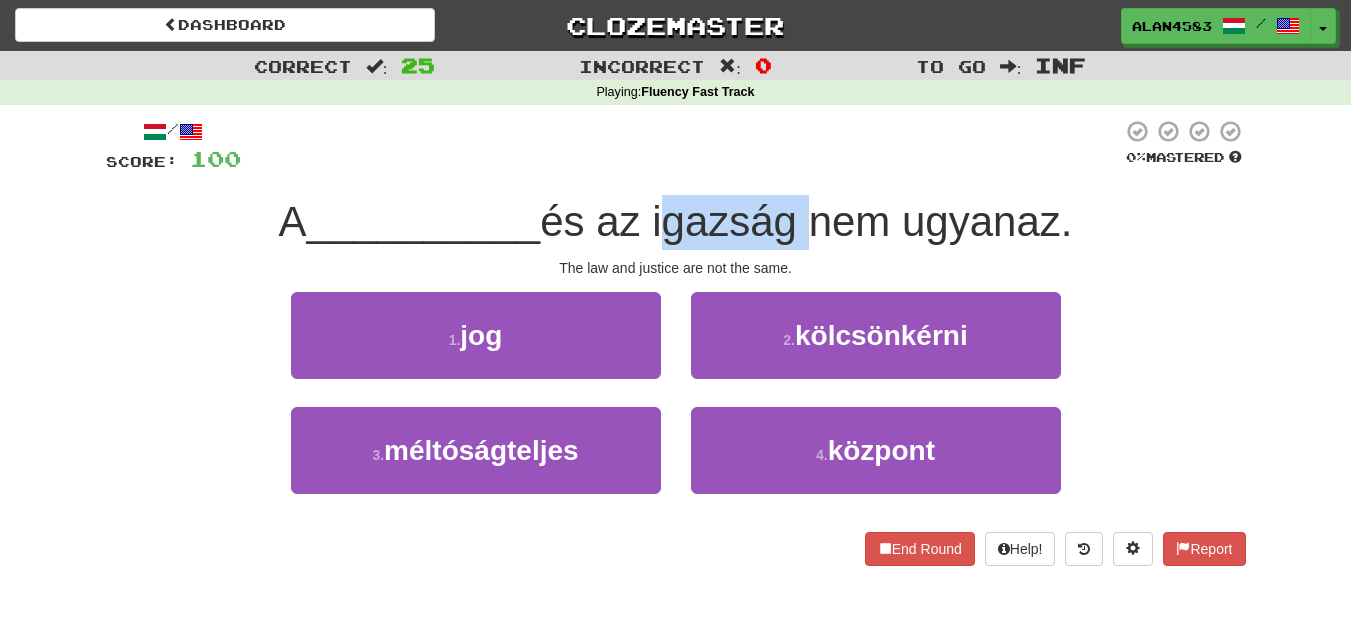 drag, startPoint x: 663, startPoint y: 228, endPoint x: 804, endPoint y: 227, distance: 141.00354 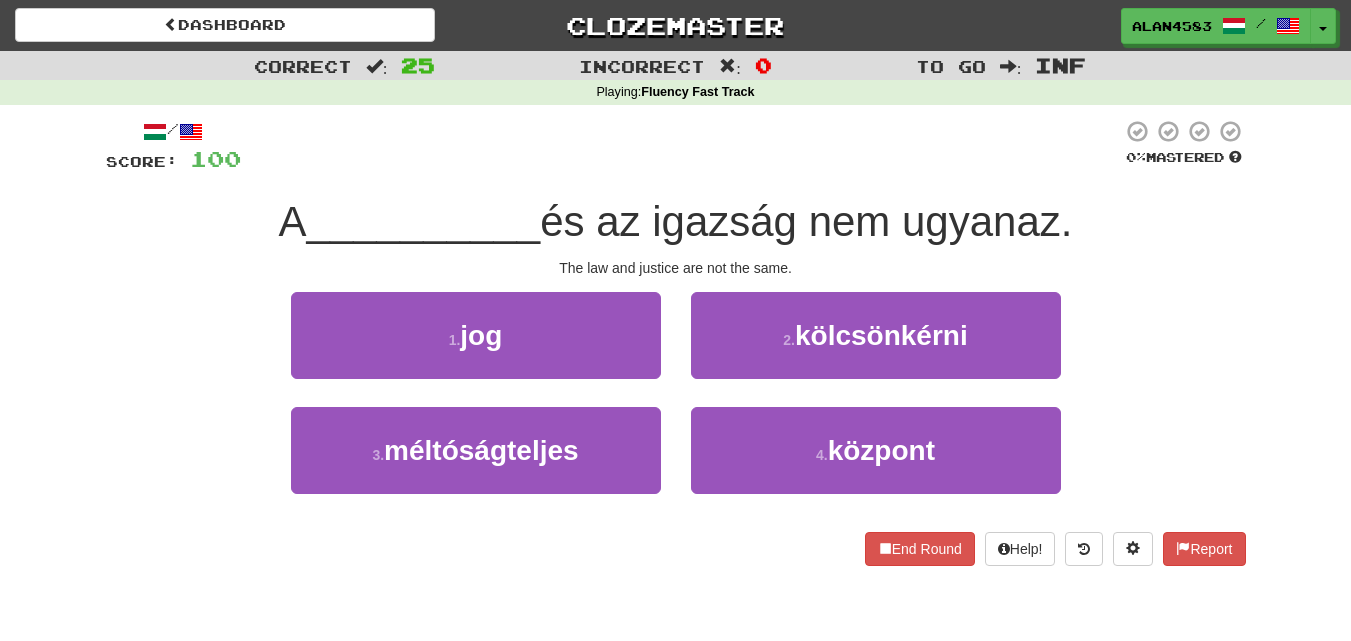 click on "és az igazság nem ugyanaz." at bounding box center (806, 221) 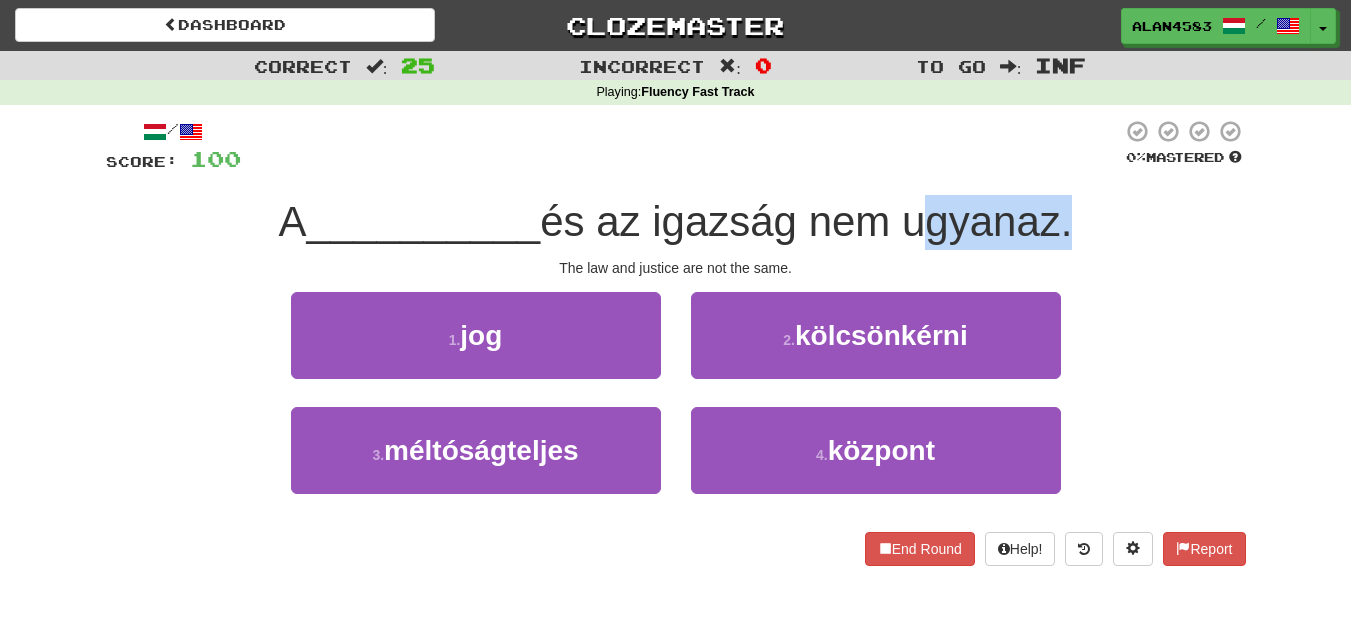 drag, startPoint x: 918, startPoint y: 215, endPoint x: 1066, endPoint y: 214, distance: 148.00337 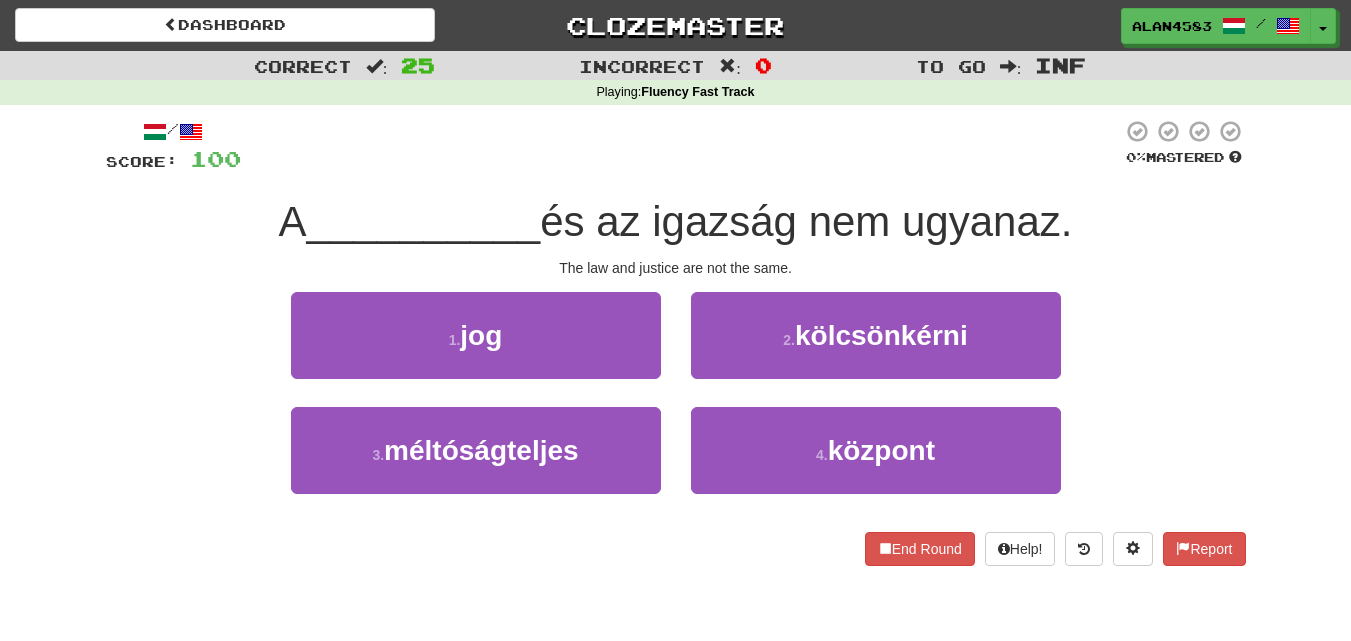 click on "A __________ és az igazság nem ugyanaz." at bounding box center [676, 222] 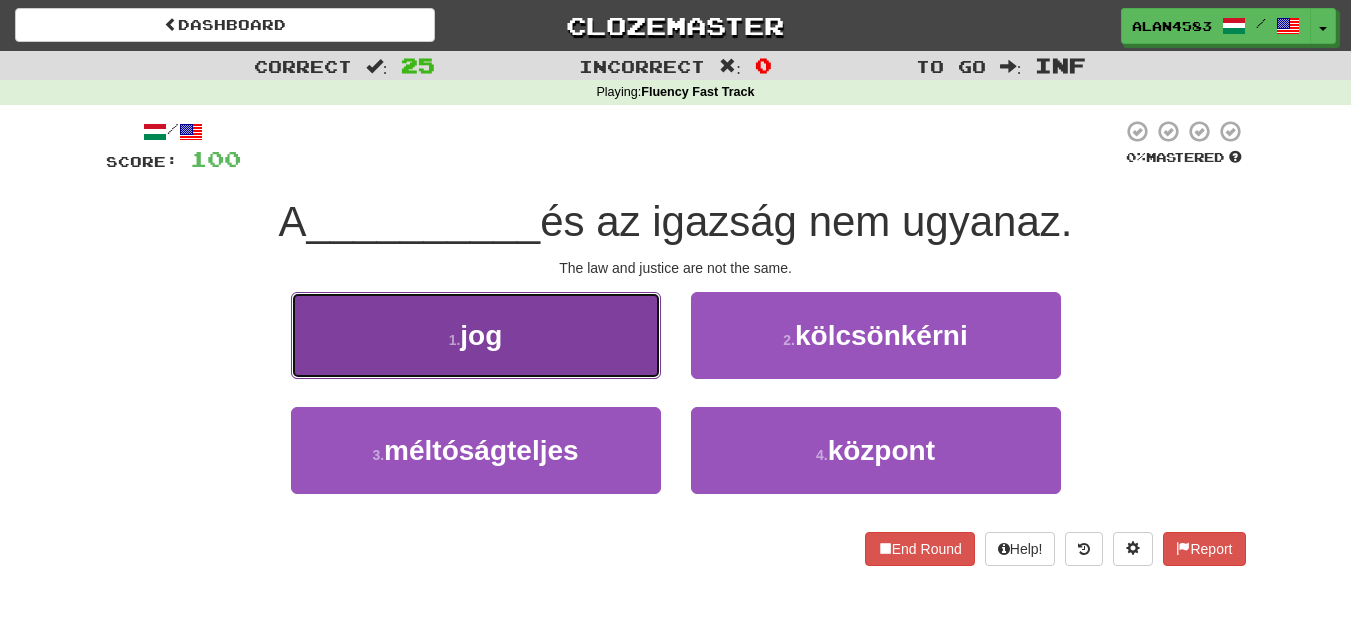 click on "1 .  jog" at bounding box center (476, 335) 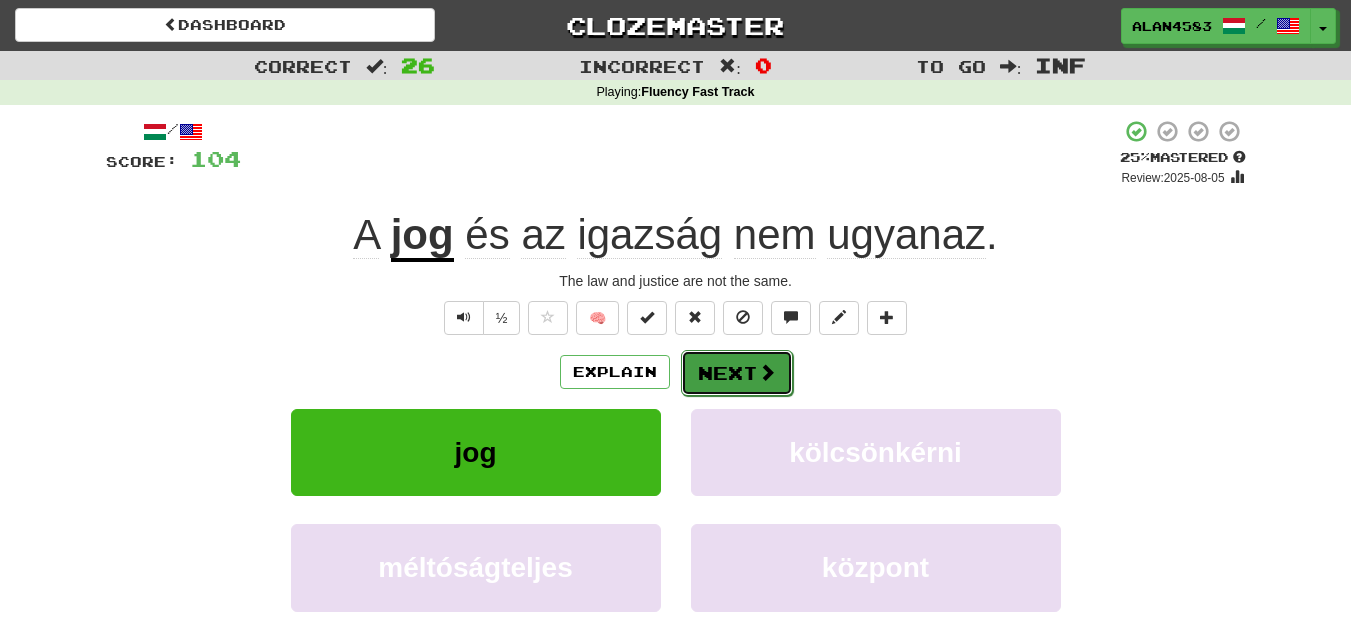 click on "Next" at bounding box center (737, 373) 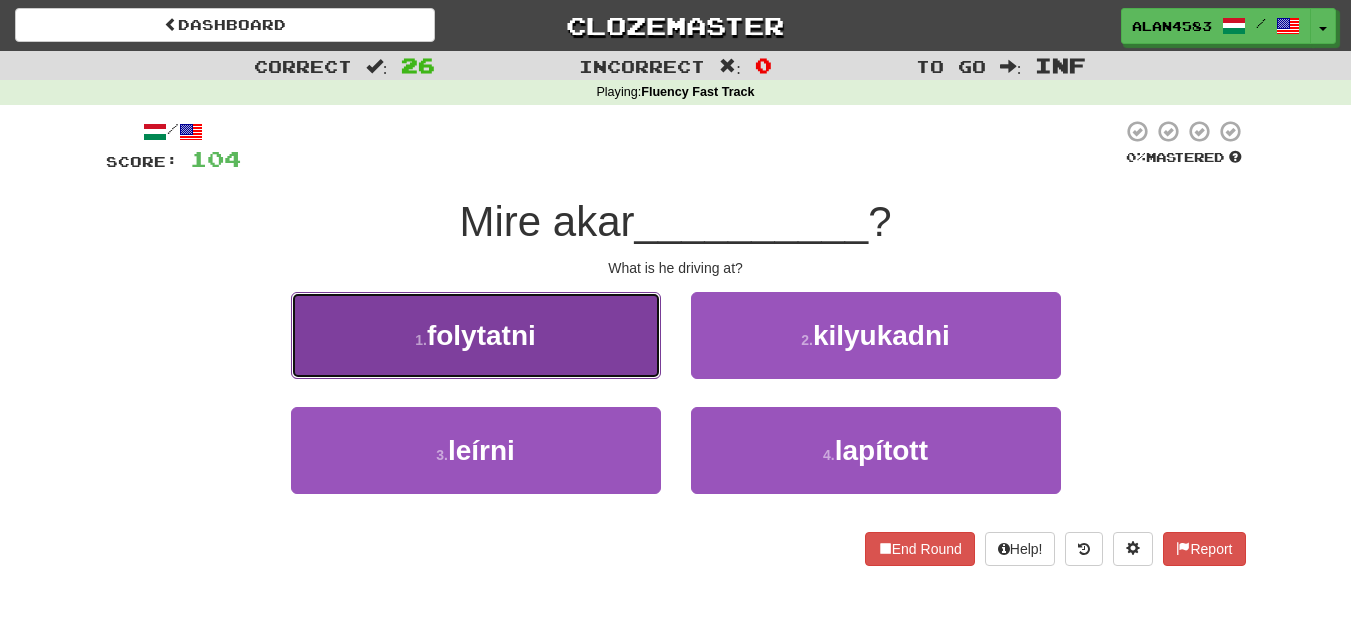 click on "1 .  folytatni" at bounding box center (476, 335) 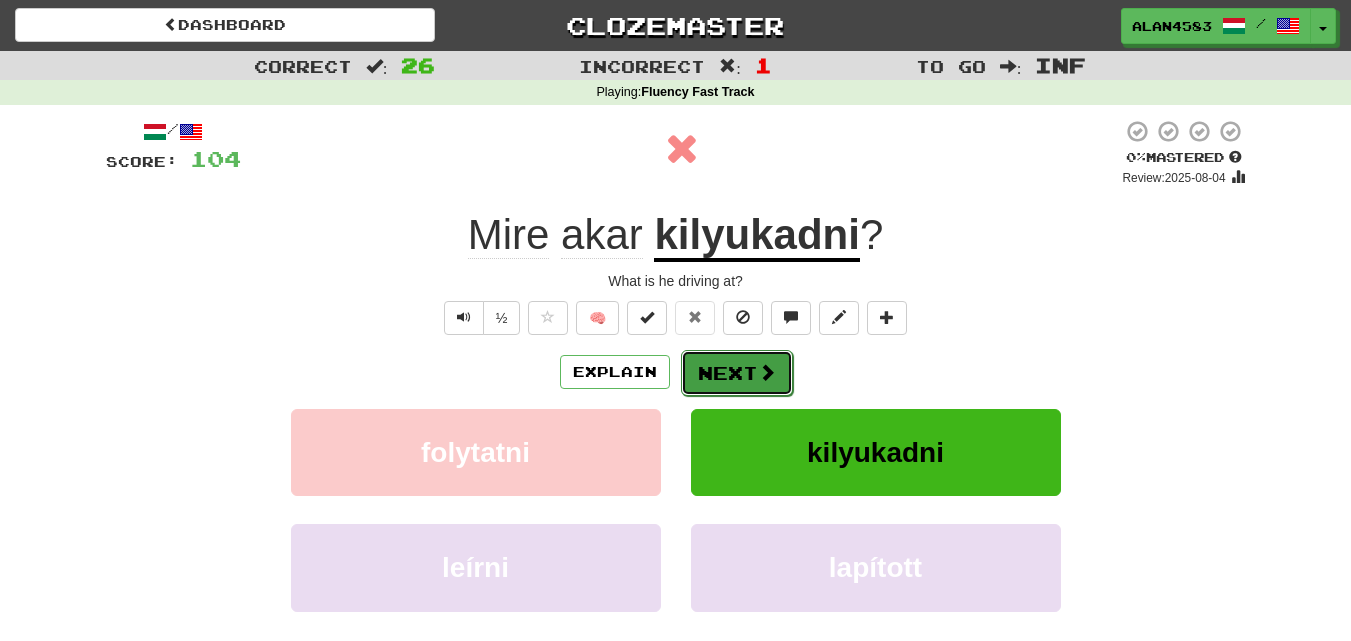 click on "Next" at bounding box center (737, 373) 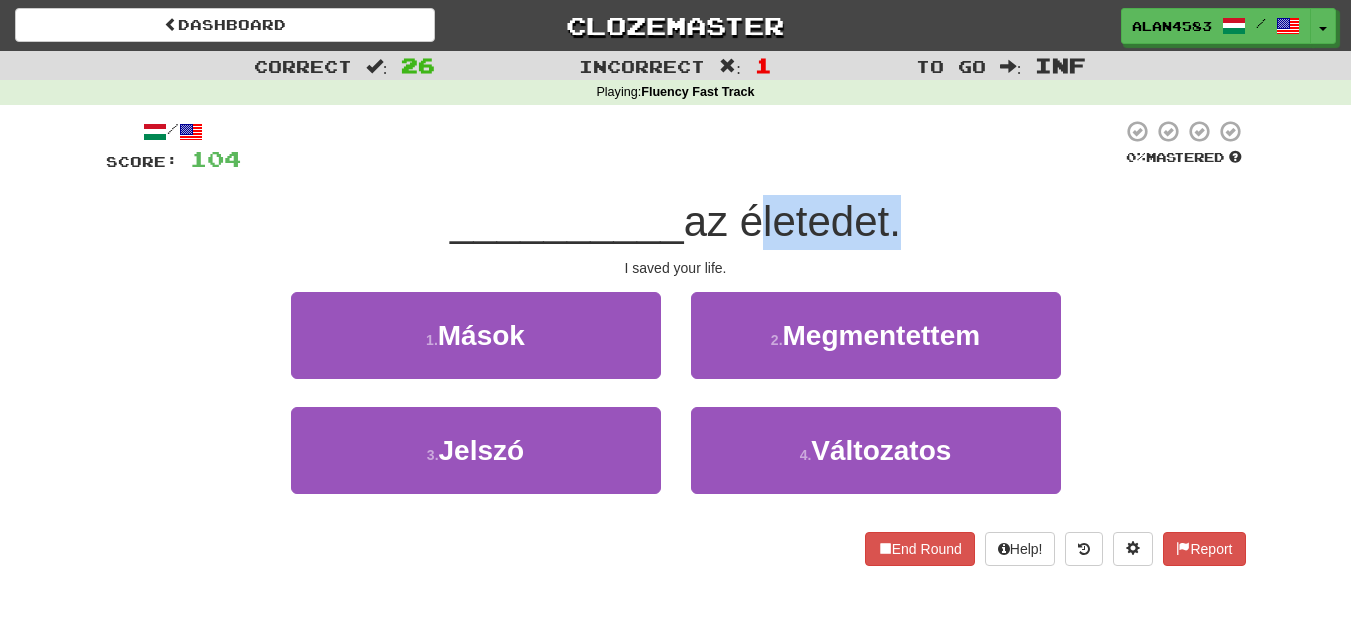 drag, startPoint x: 746, startPoint y: 231, endPoint x: 895, endPoint y: 221, distance: 149.33519 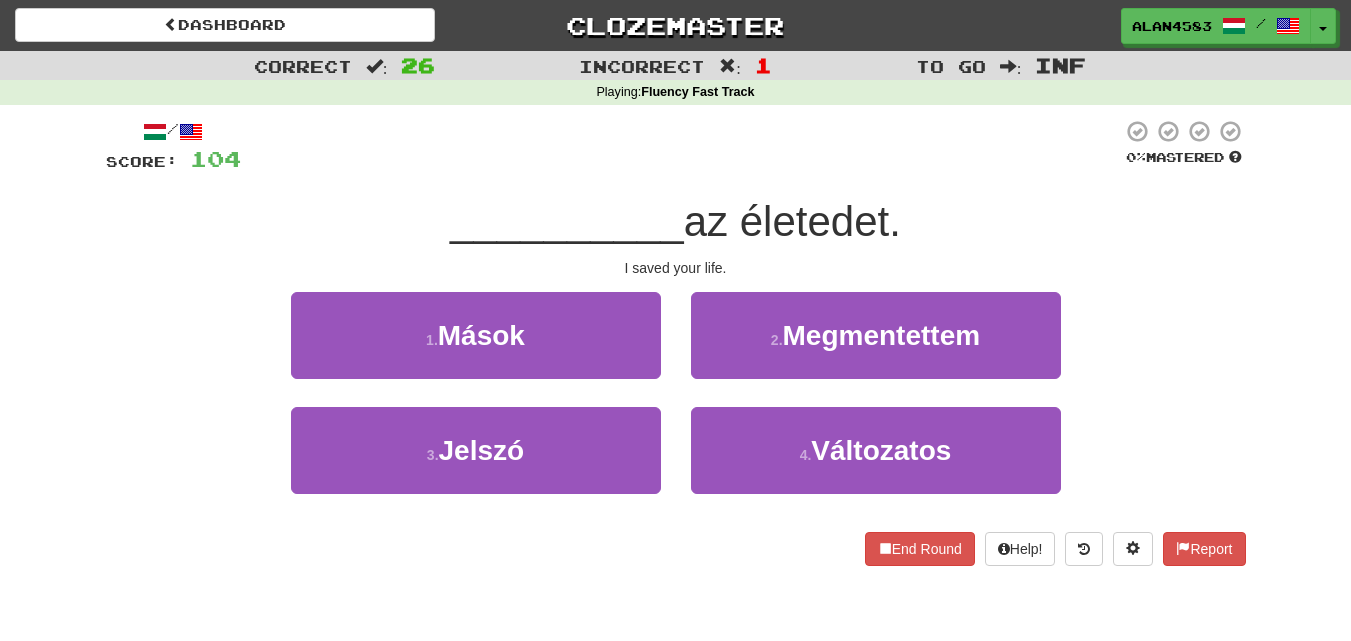 click on "/ Score: 104 0 % Mastered __________ az életedet. I saved your life. 1 . Mások 2 . Megmentettem 3 . Jelszó 4 . Változatos End Round Help! Report" at bounding box center [676, 342] 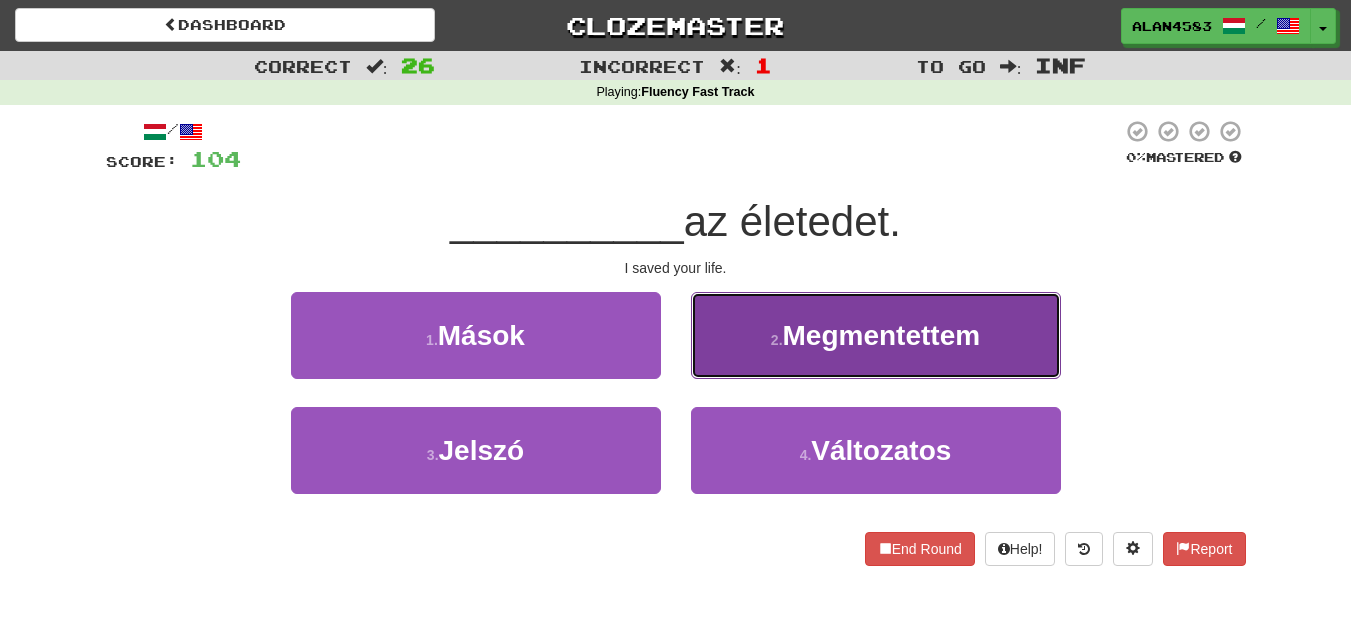 click on "2 ." at bounding box center [777, 340] 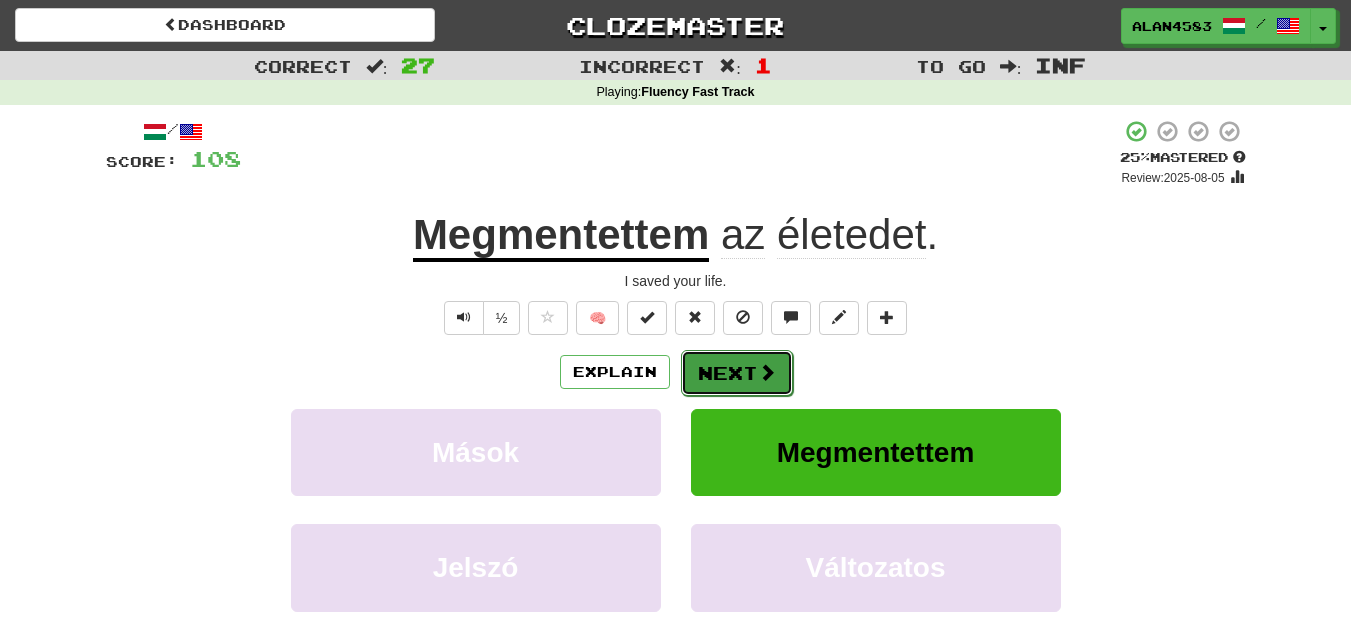 click on "Next" at bounding box center (737, 373) 